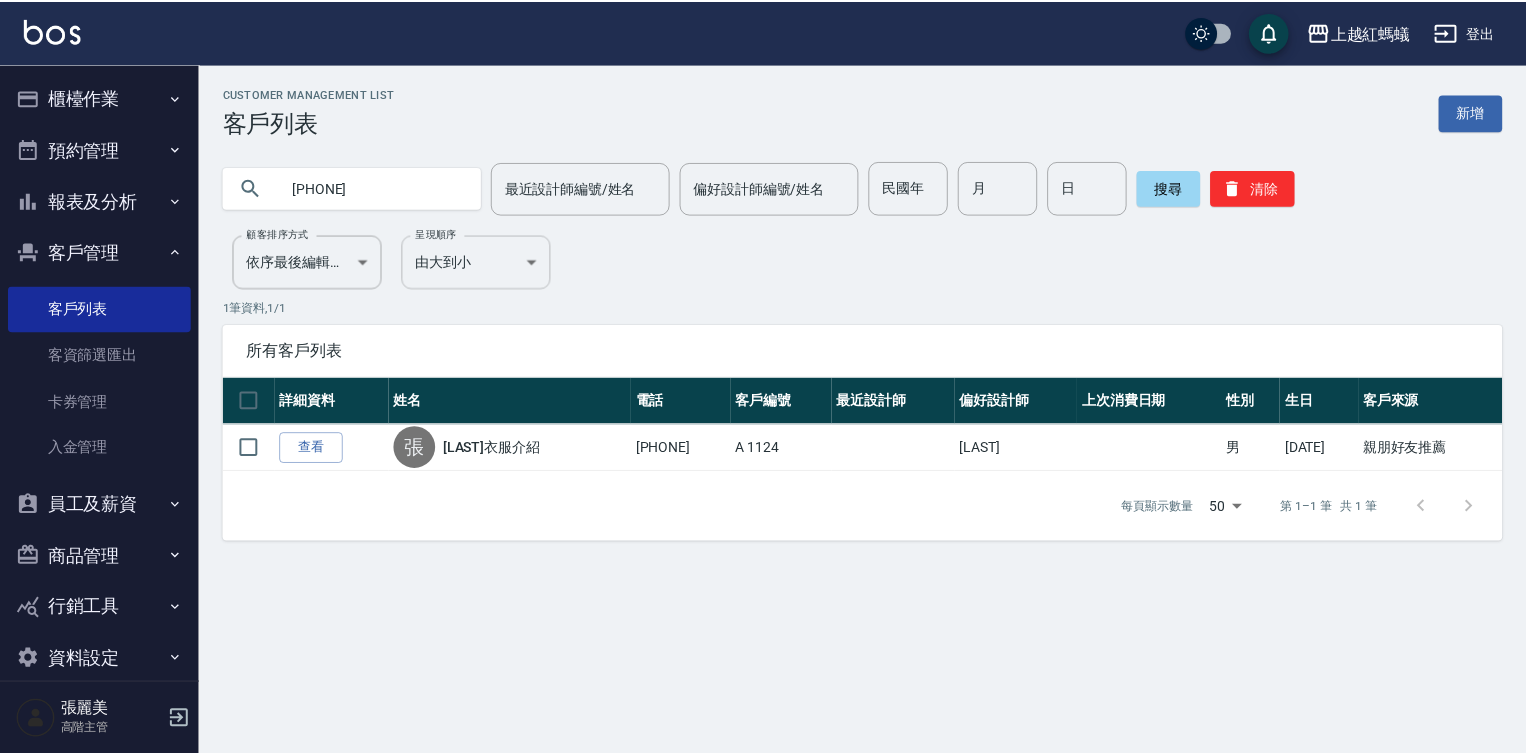 scroll, scrollTop: 0, scrollLeft: 0, axis: both 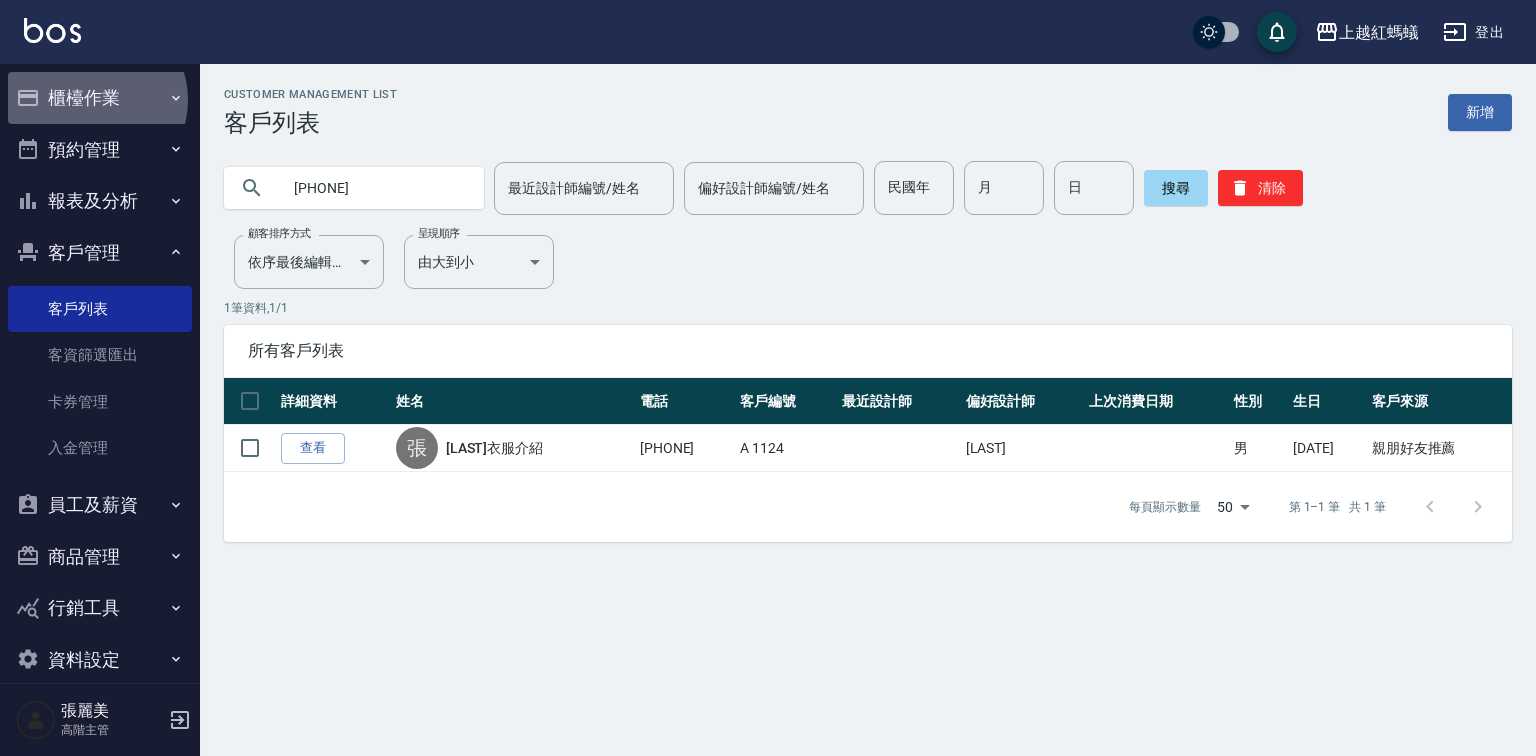 click on "櫃檯作業" at bounding box center [100, 98] 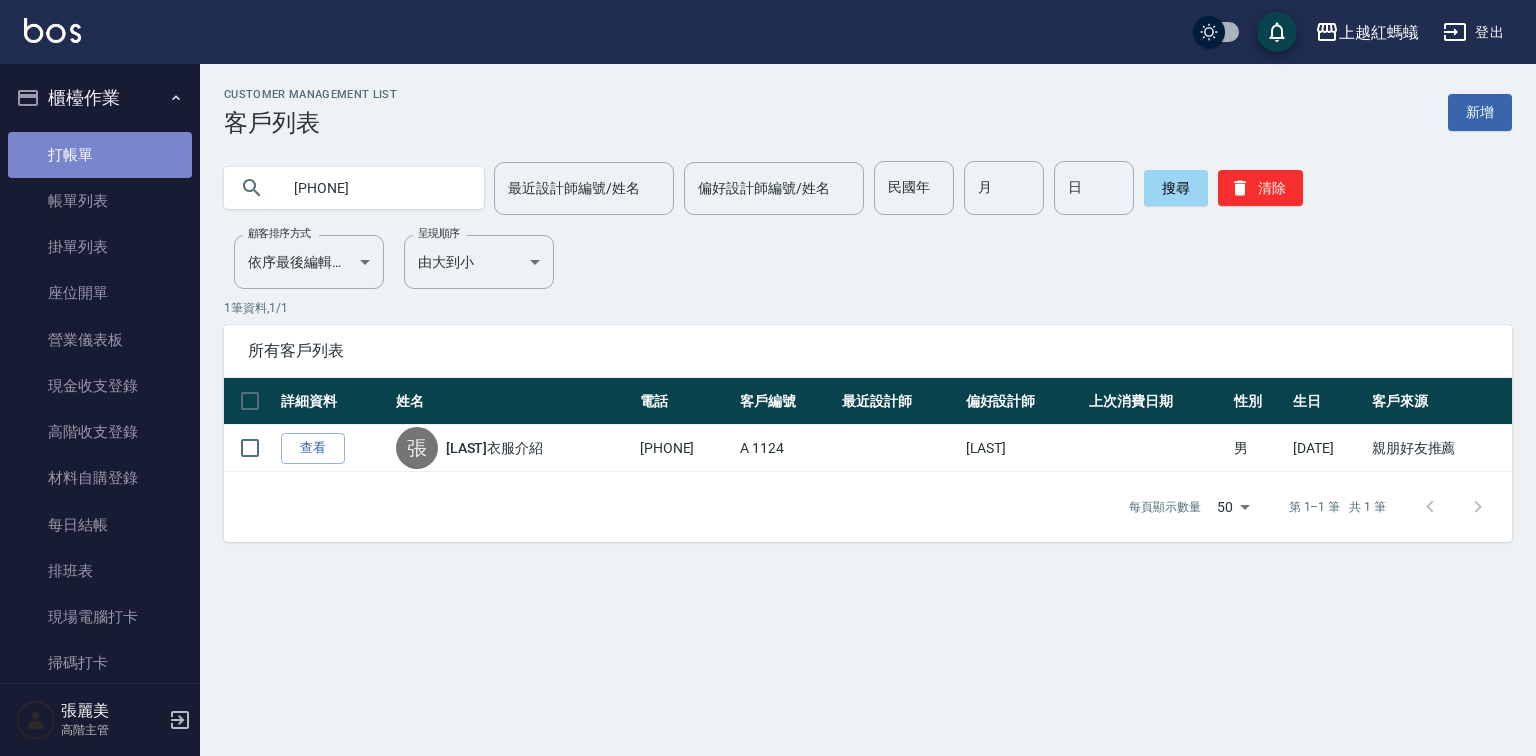 click on "打帳單" at bounding box center [100, 155] 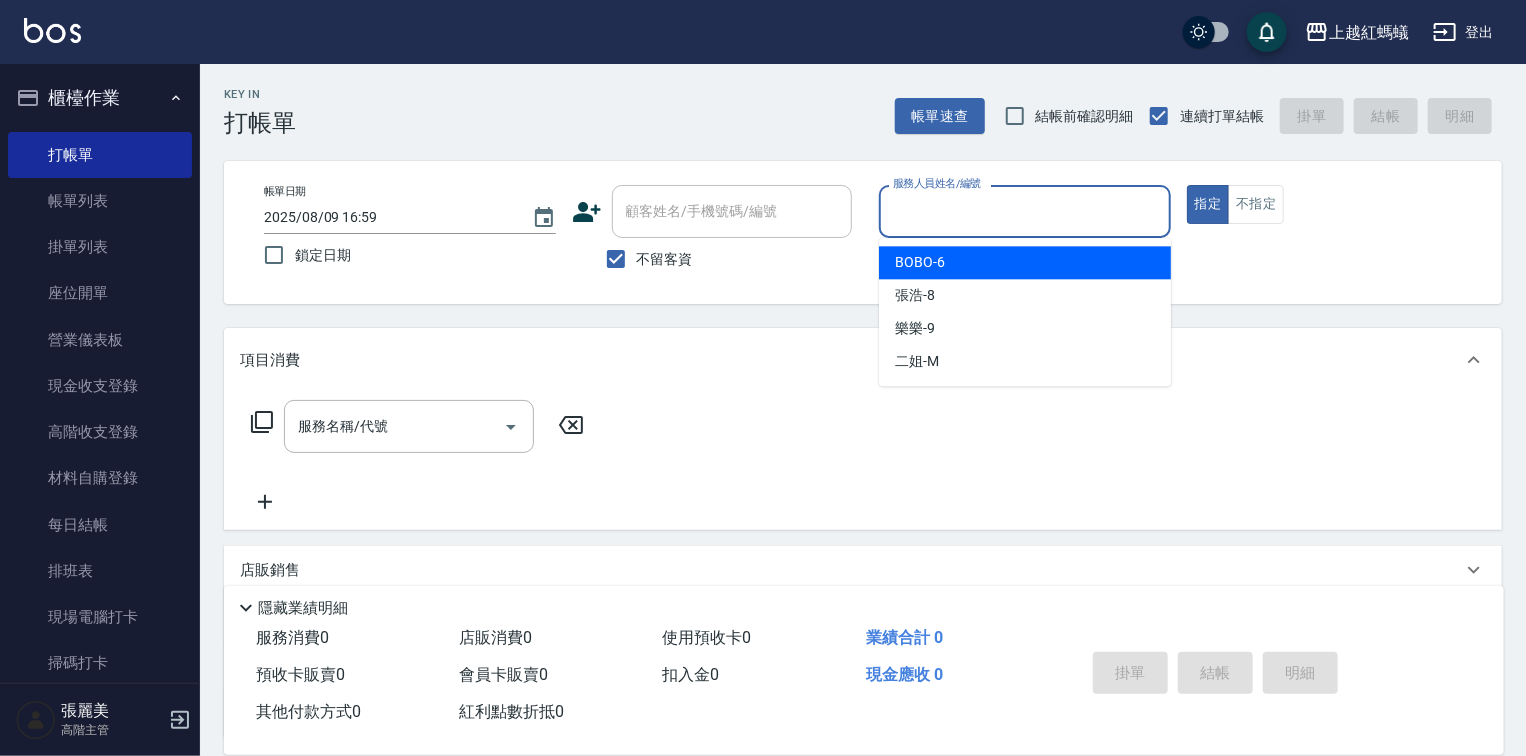 click on "服務人員姓名/編號" at bounding box center (1025, 211) 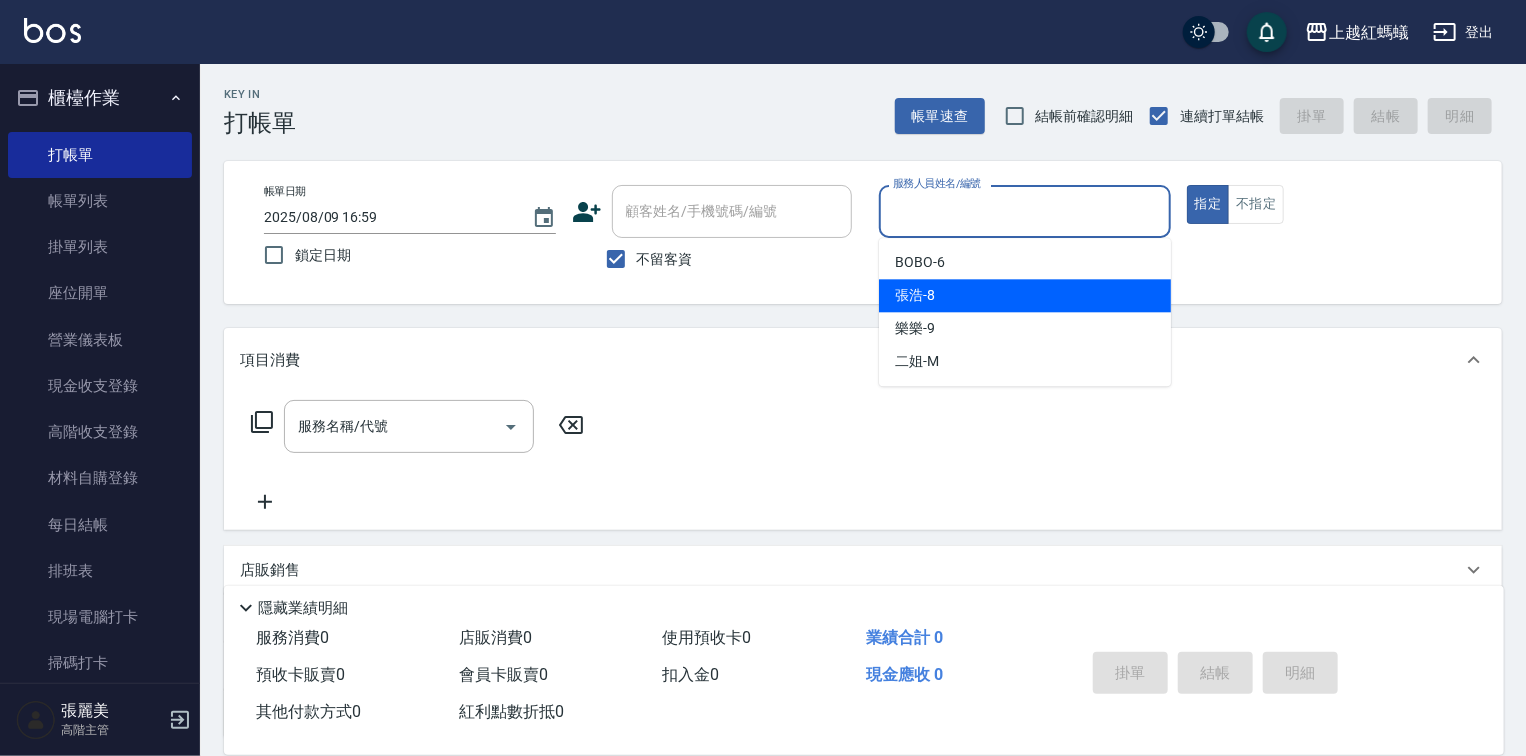 drag, startPoint x: 984, startPoint y: 290, endPoint x: 947, endPoint y: 322, distance: 48.9183 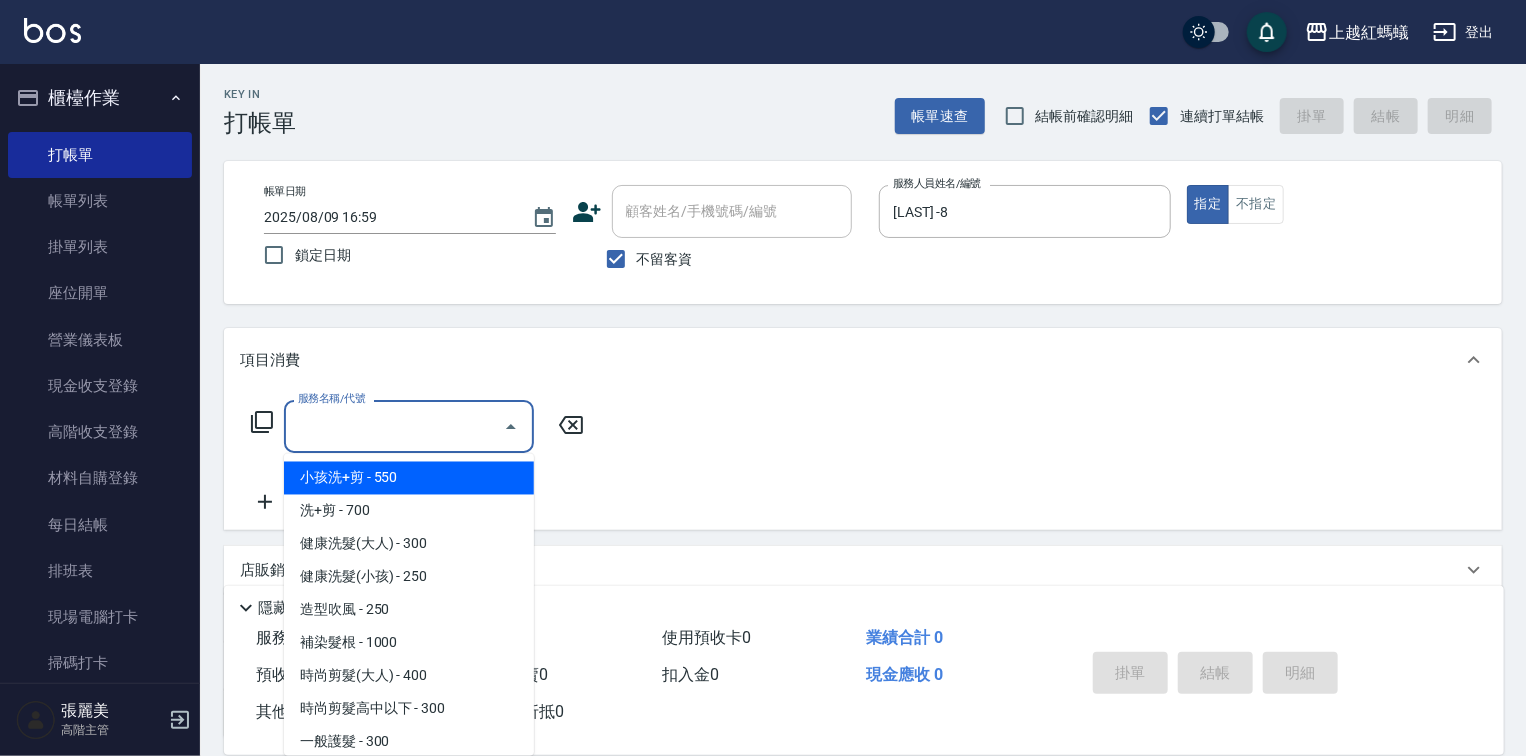 click on "服務名稱/代號" at bounding box center [394, 426] 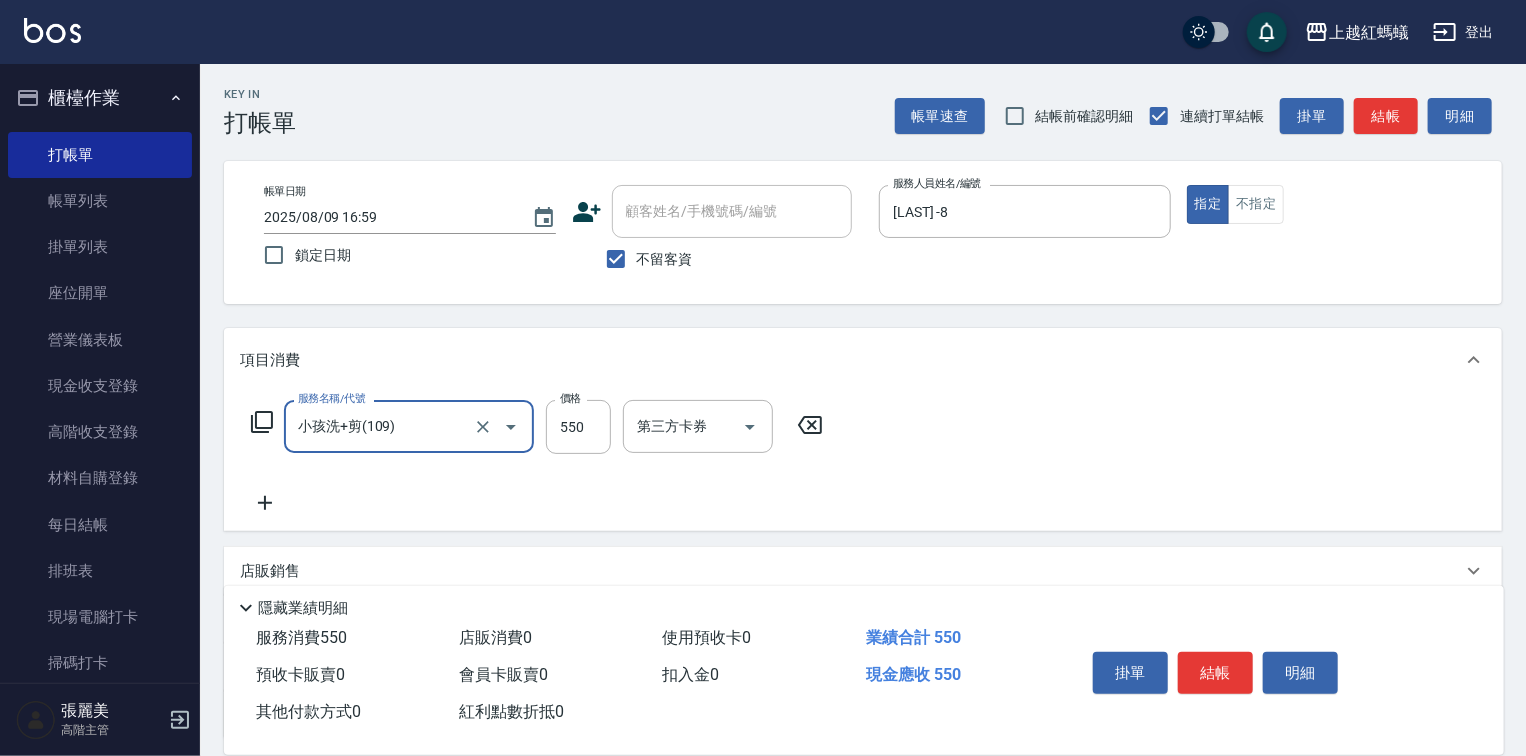 type on "小孩洗+剪(109)" 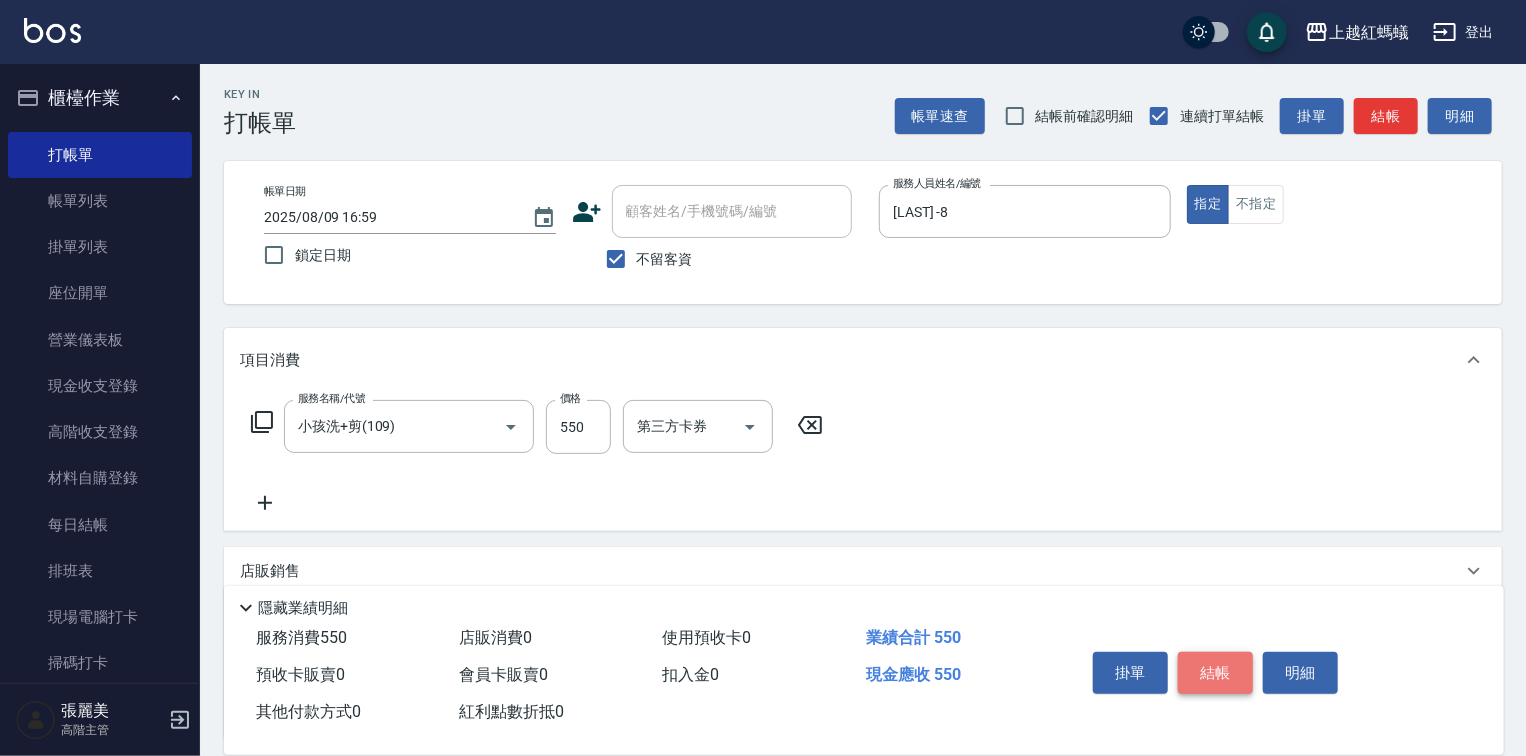 click on "結帳" at bounding box center (1215, 673) 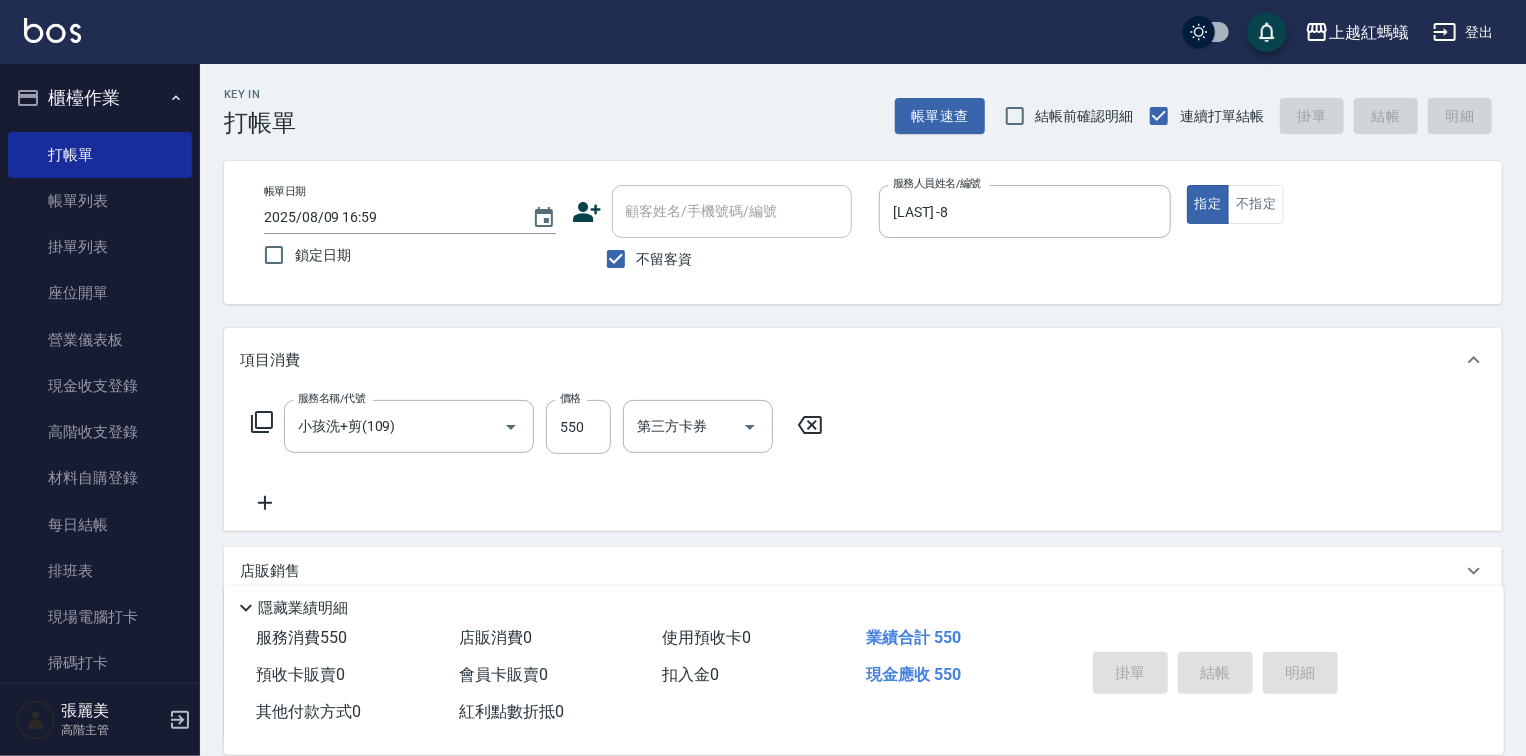 type 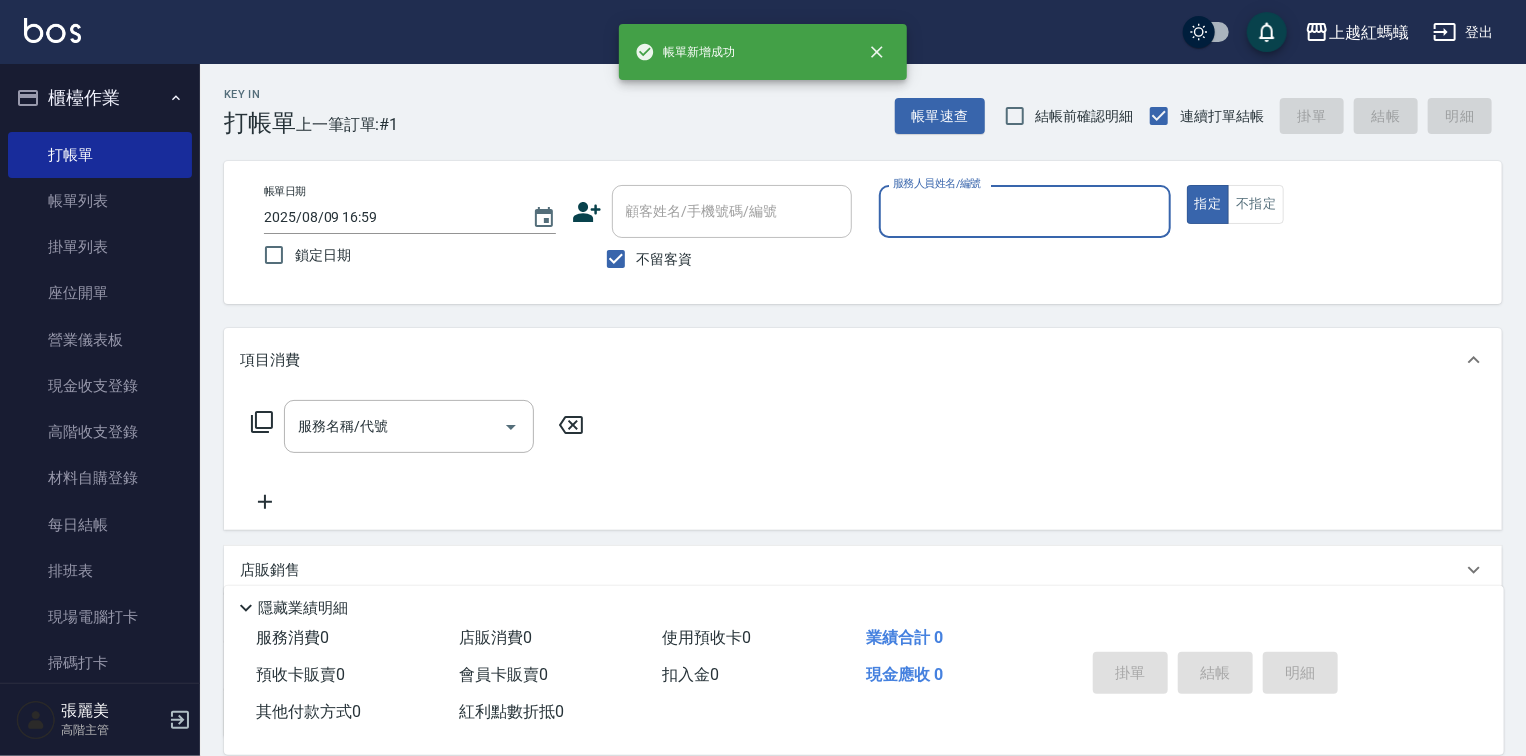 click on "服務人員姓名/編號" at bounding box center (1025, 211) 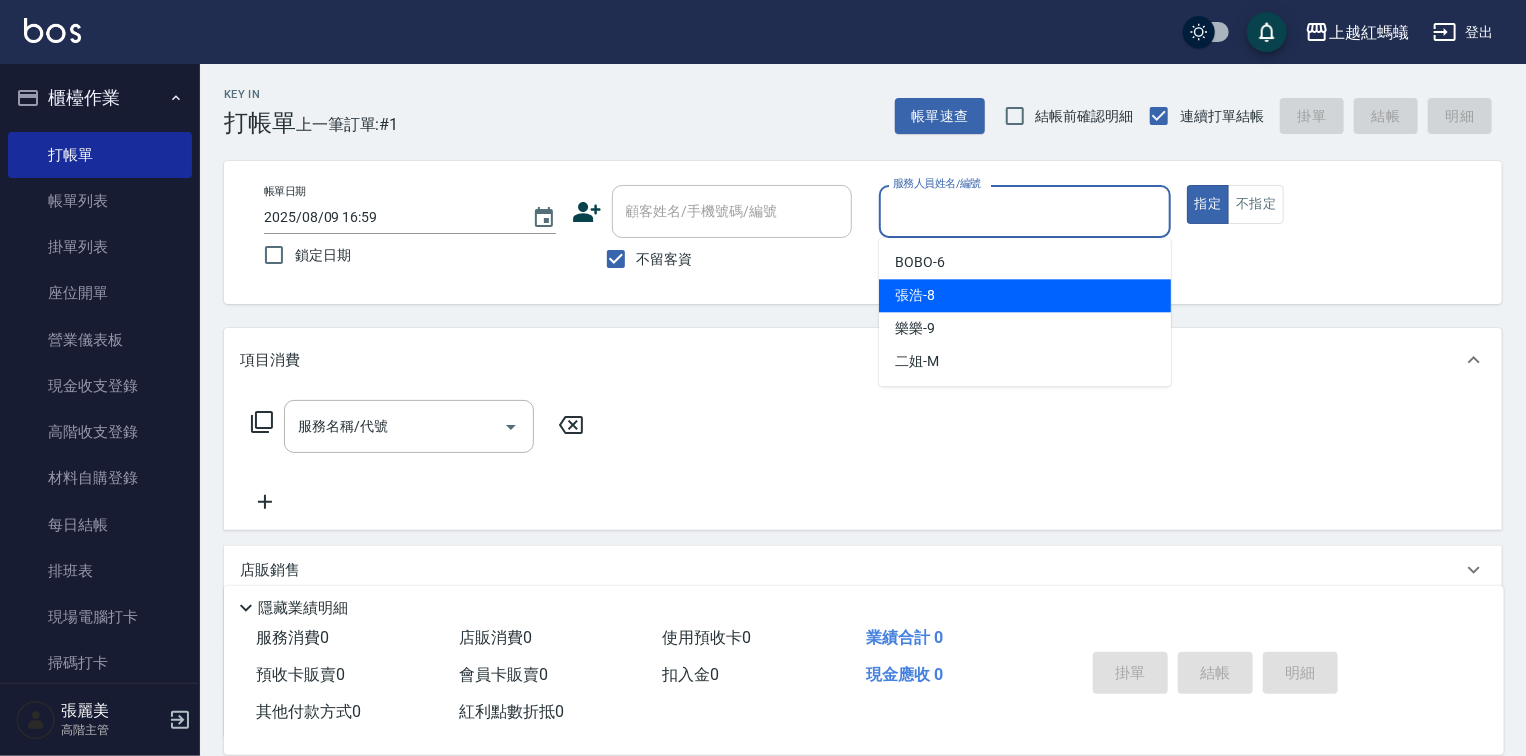 click on "[LAST] -8" at bounding box center [1025, 295] 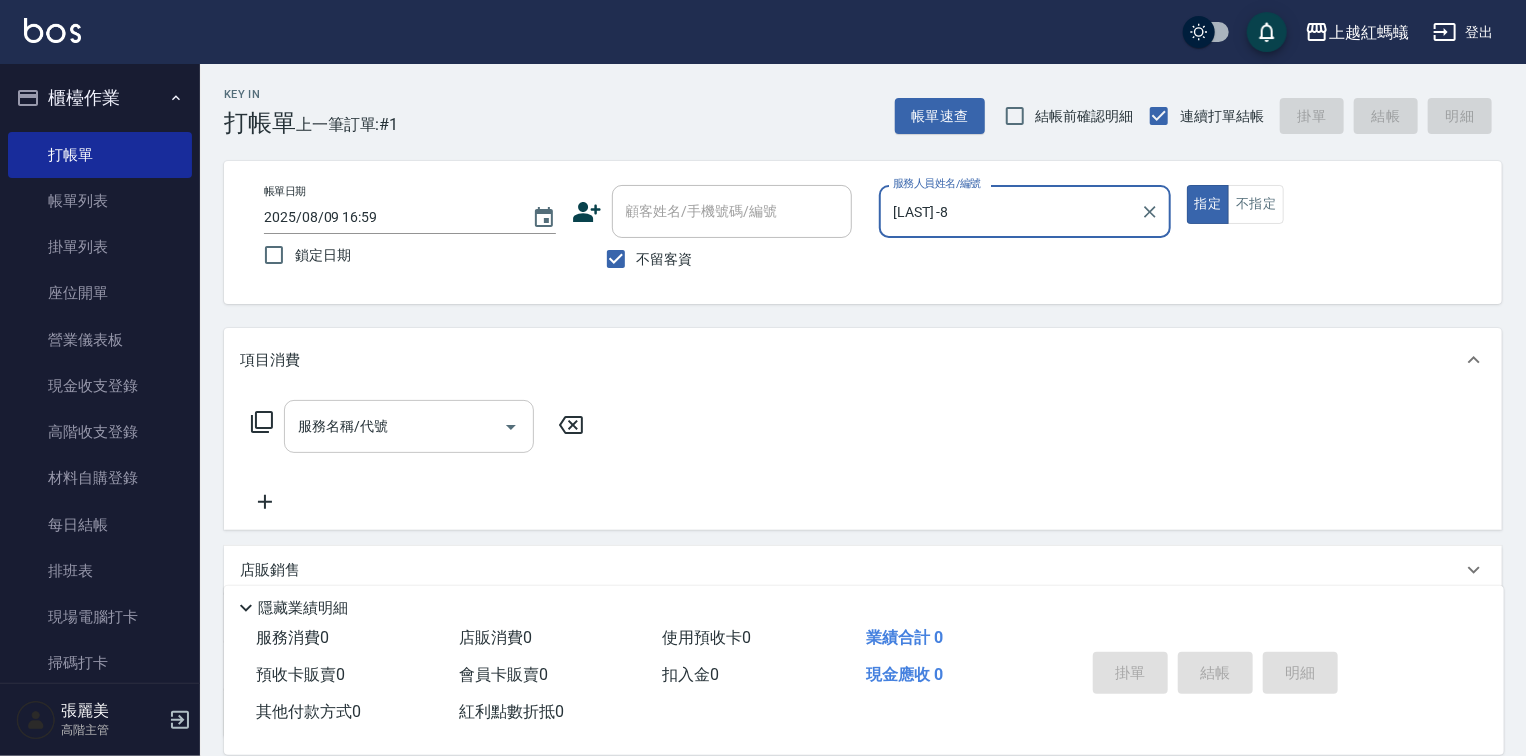 click on "服務名稱/代號" at bounding box center [394, 426] 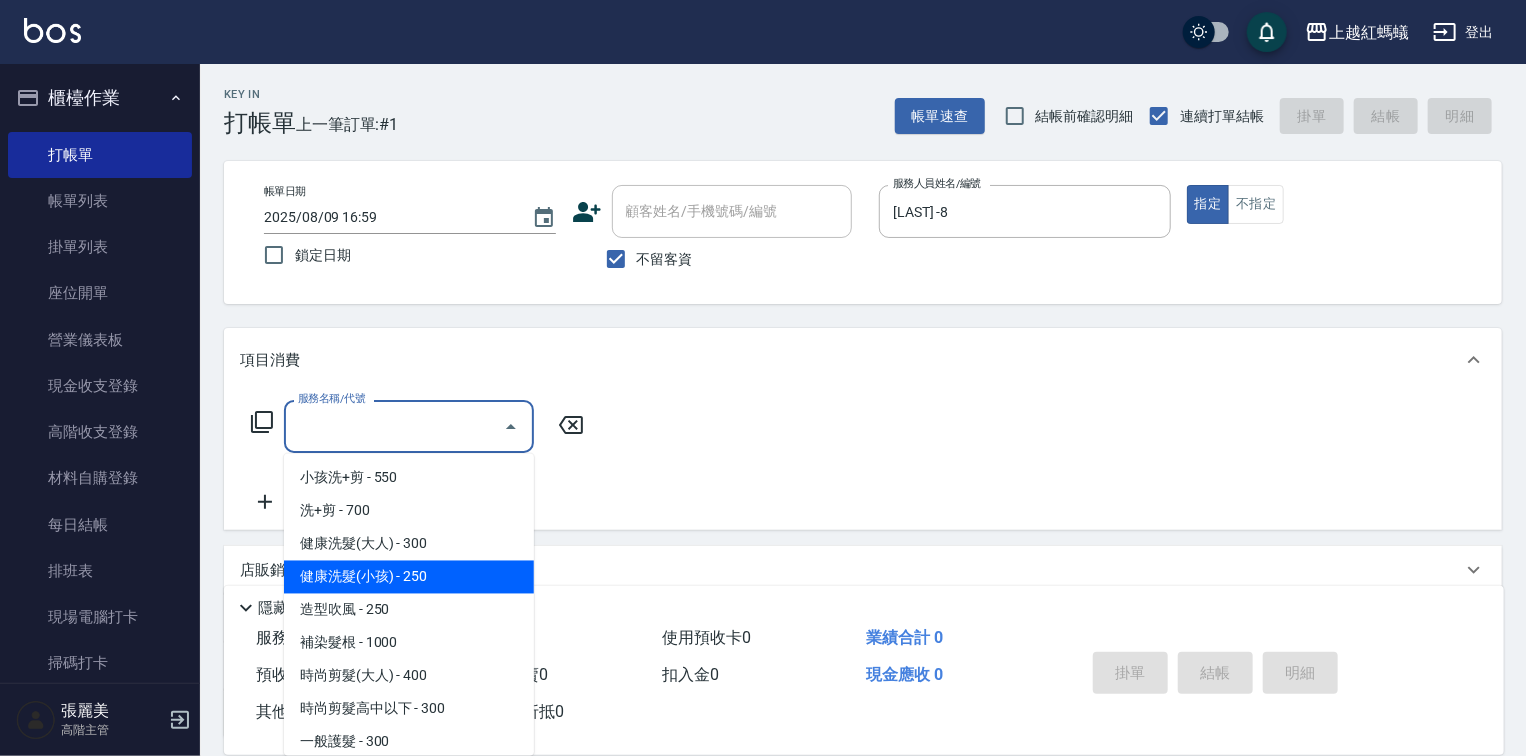 click on "健康洗髮(小孩) - 250" at bounding box center (409, 577) 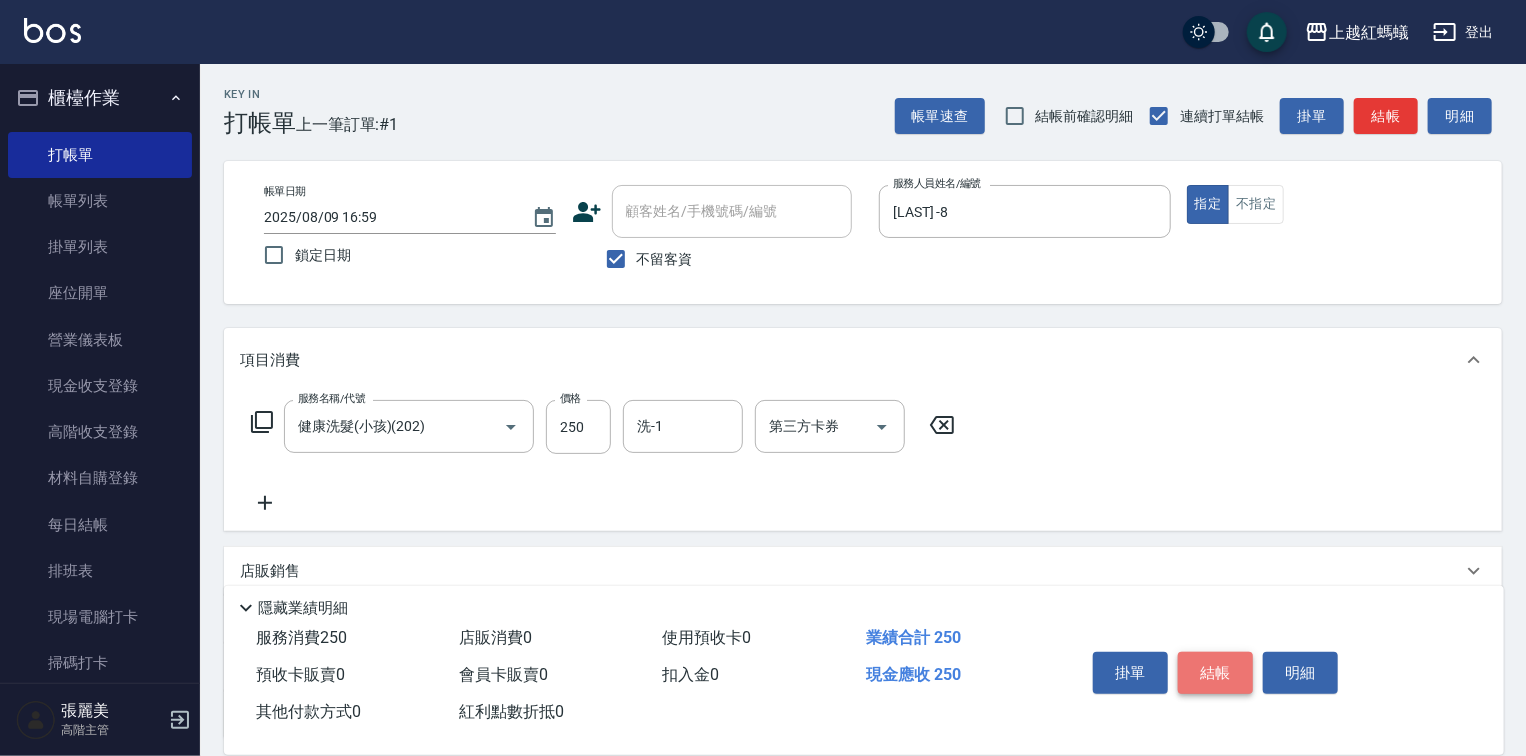 click on "結帳" at bounding box center [1215, 673] 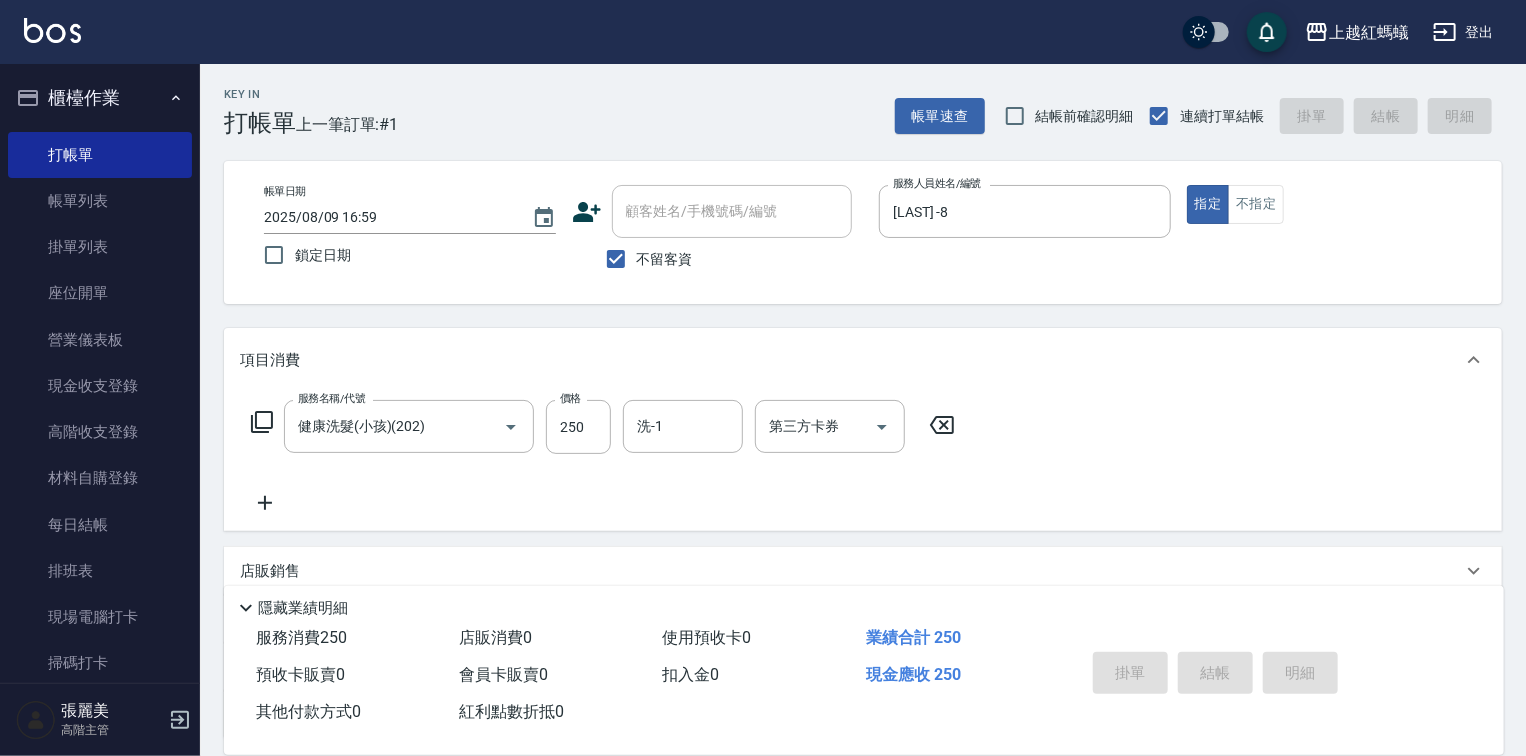 type 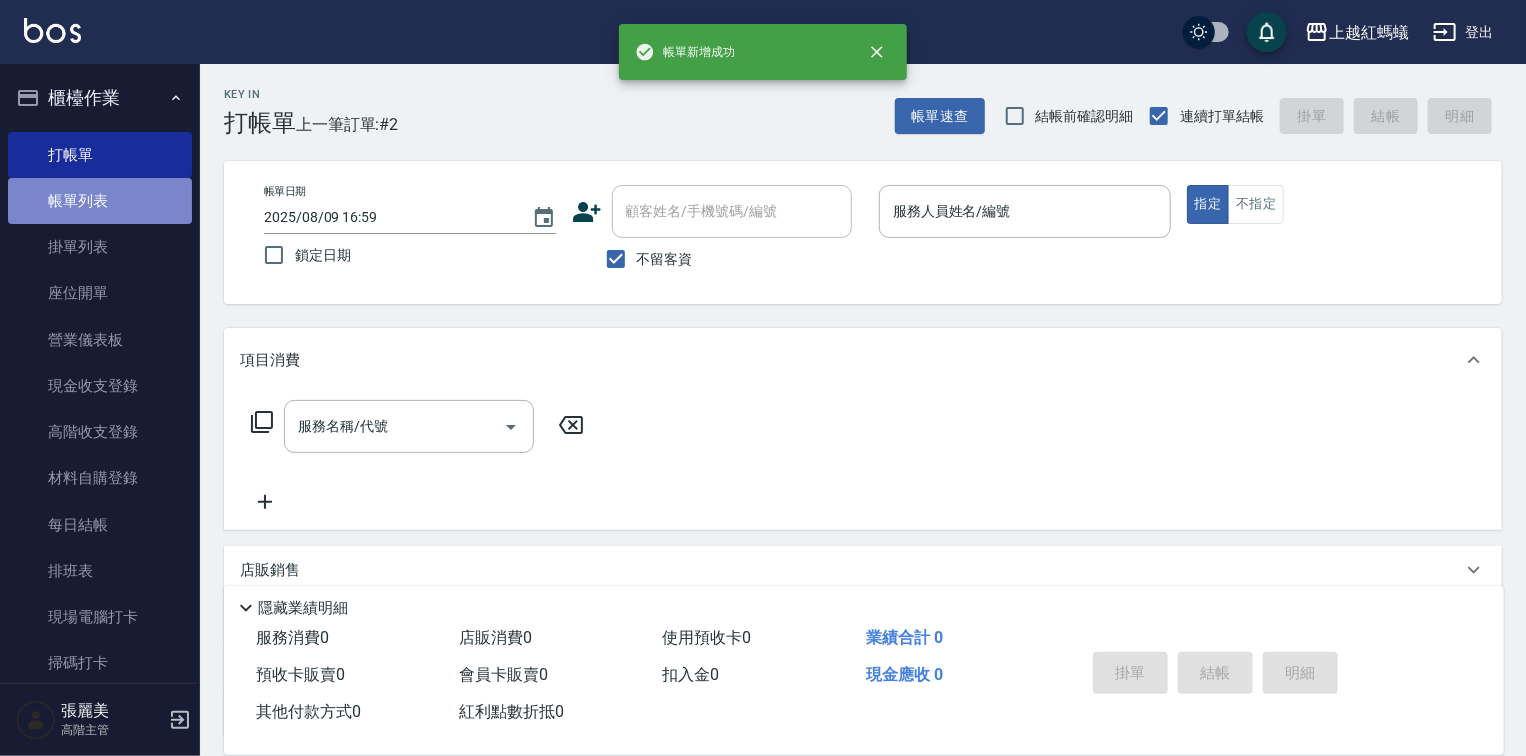 click on "帳單列表" at bounding box center [100, 201] 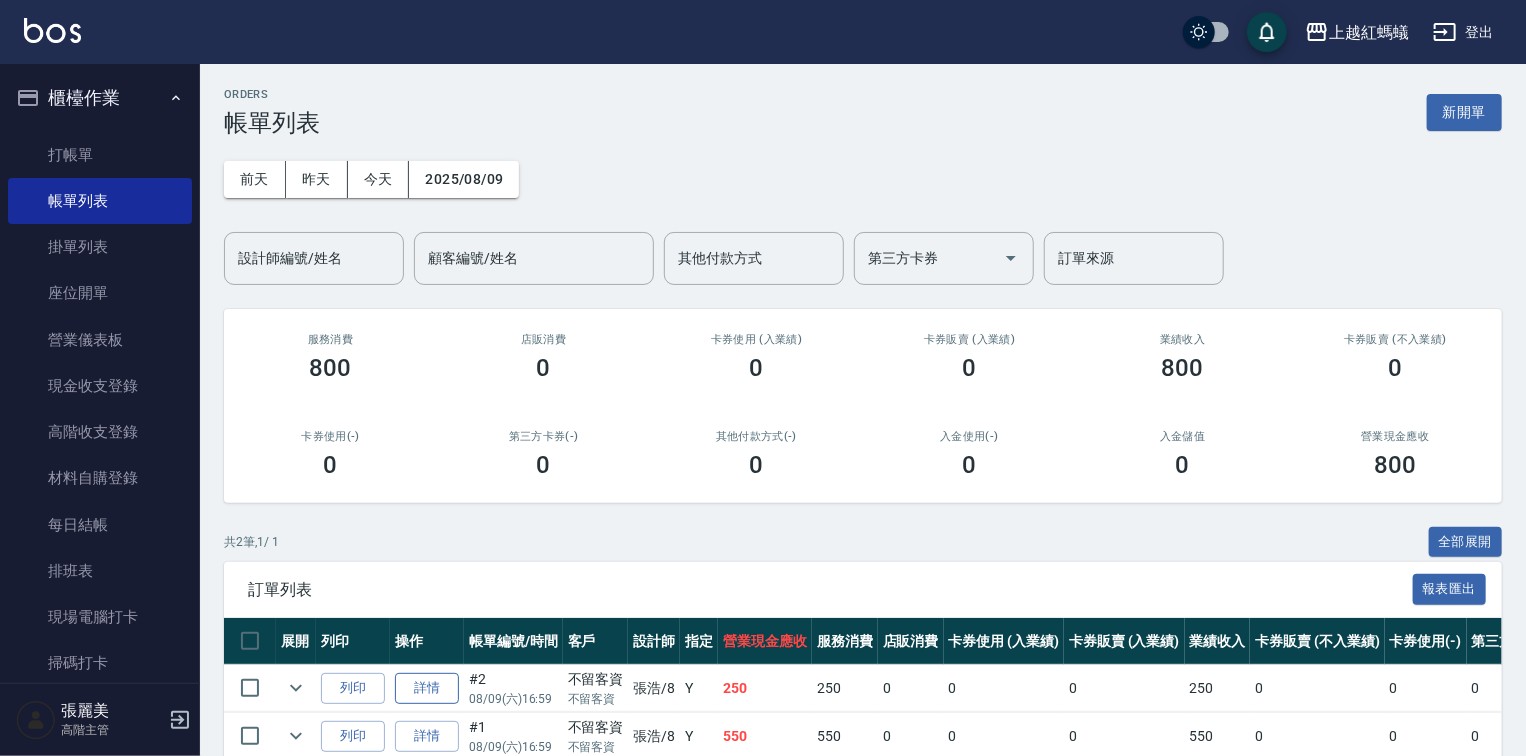 click on "詳情" at bounding box center [427, 688] 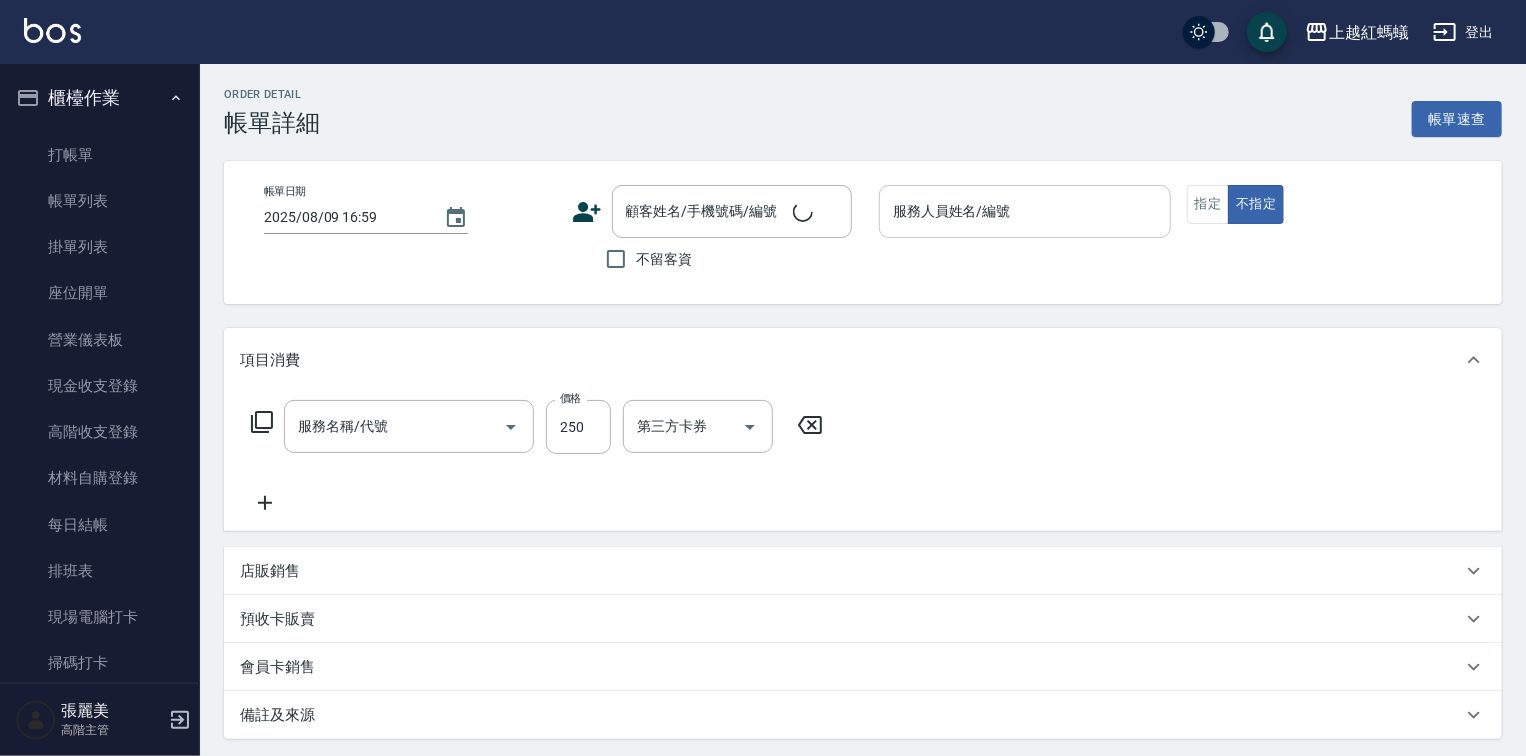 checkbox on "true" 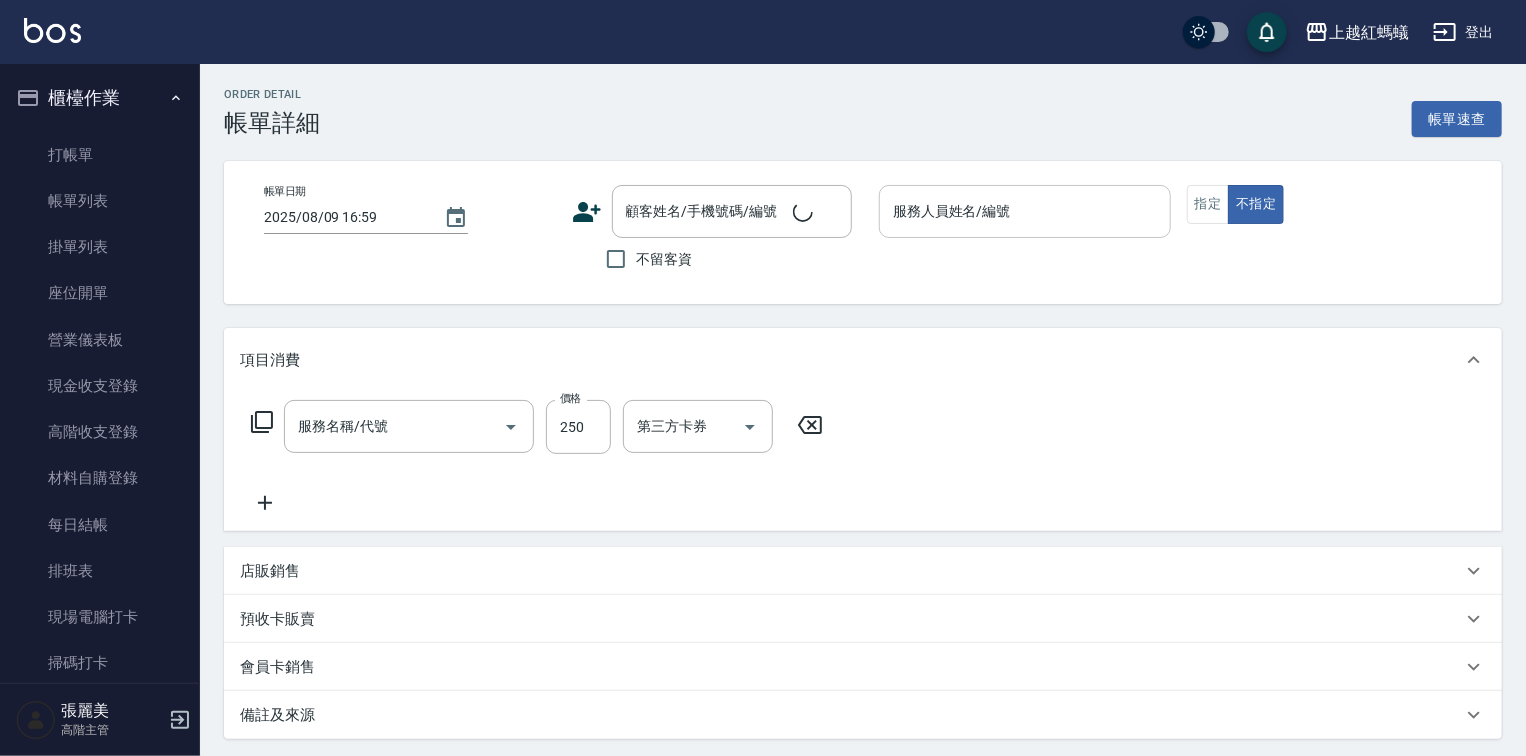 type on "[LAST] -8" 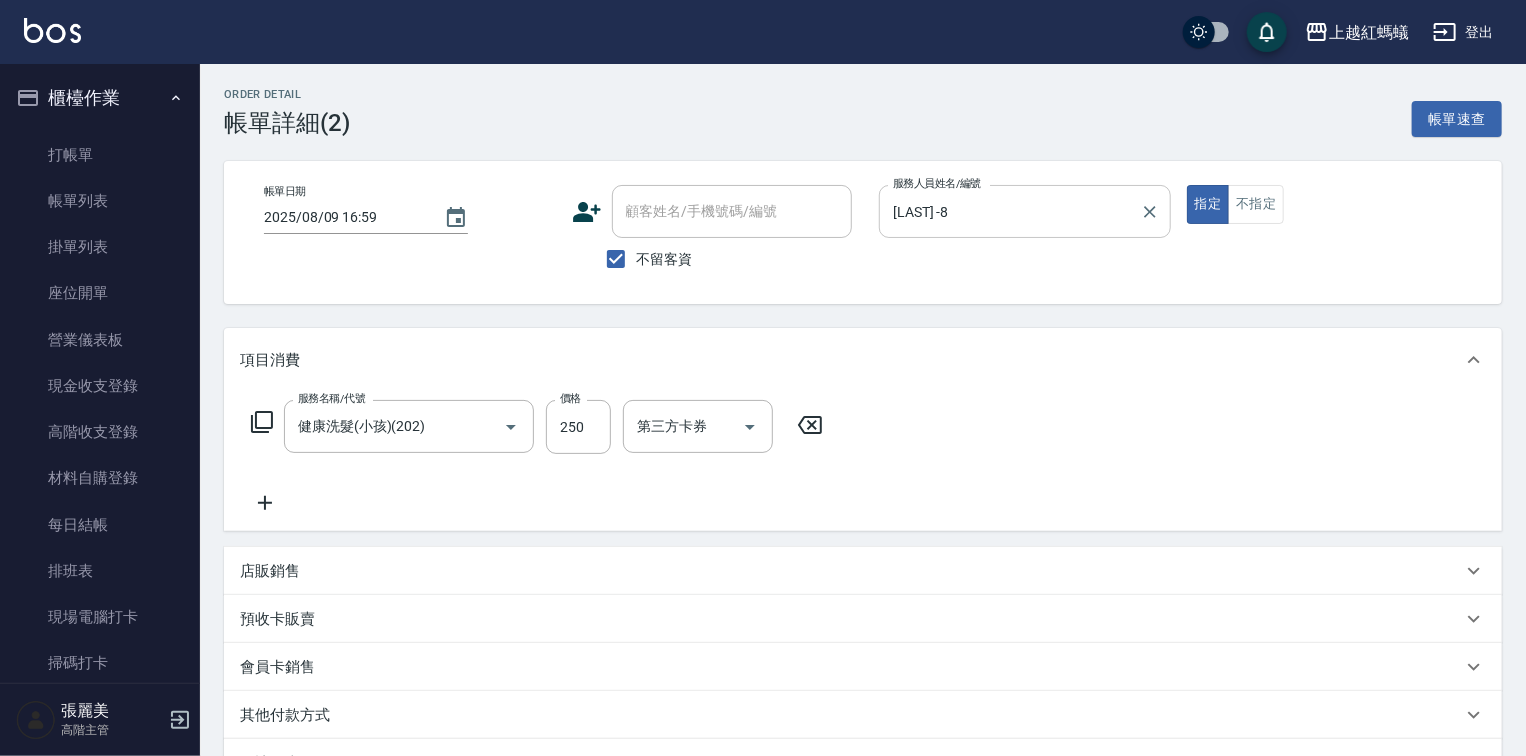type on "健康洗髮(小孩)(202)" 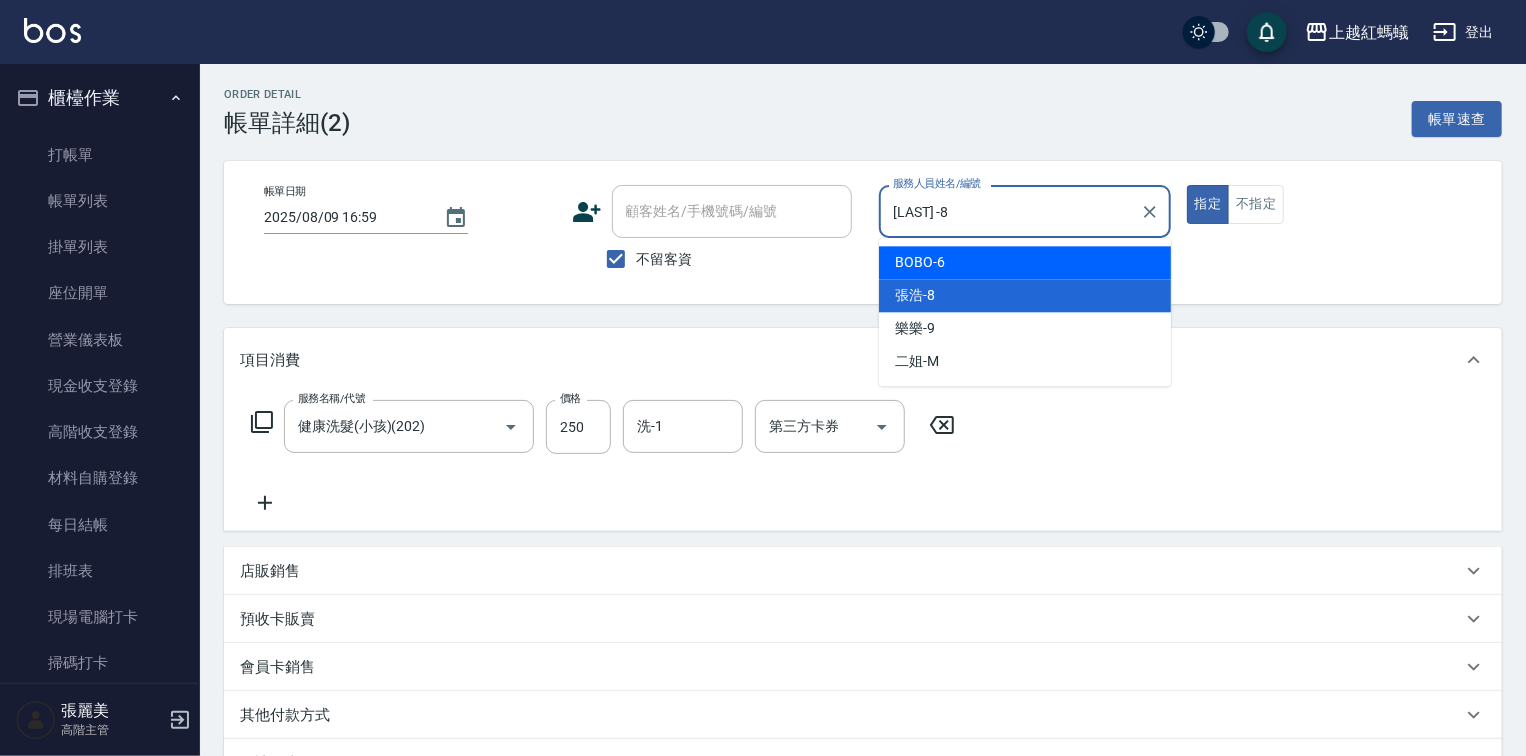 click on "BOBO -6" at bounding box center (1025, 262) 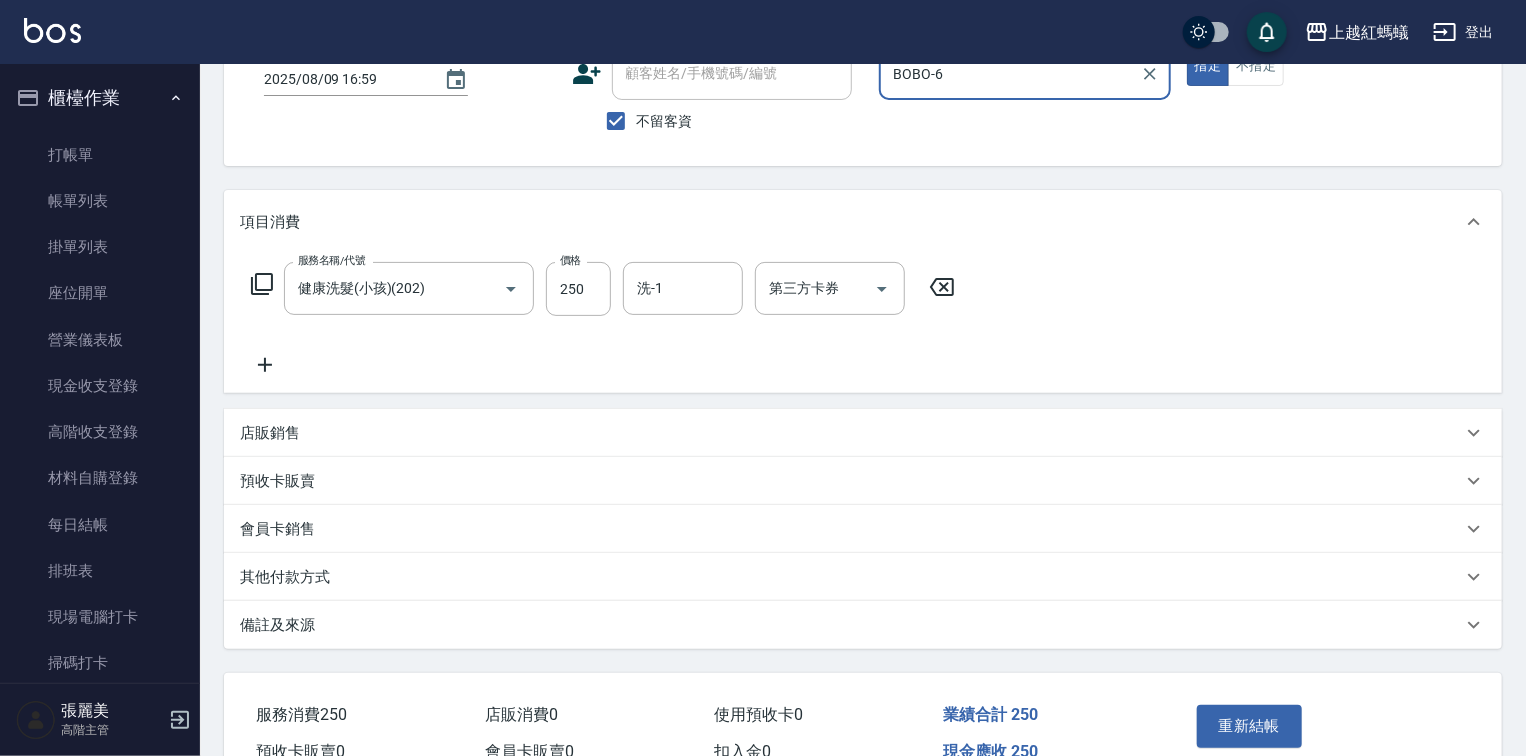 scroll, scrollTop: 244, scrollLeft: 0, axis: vertical 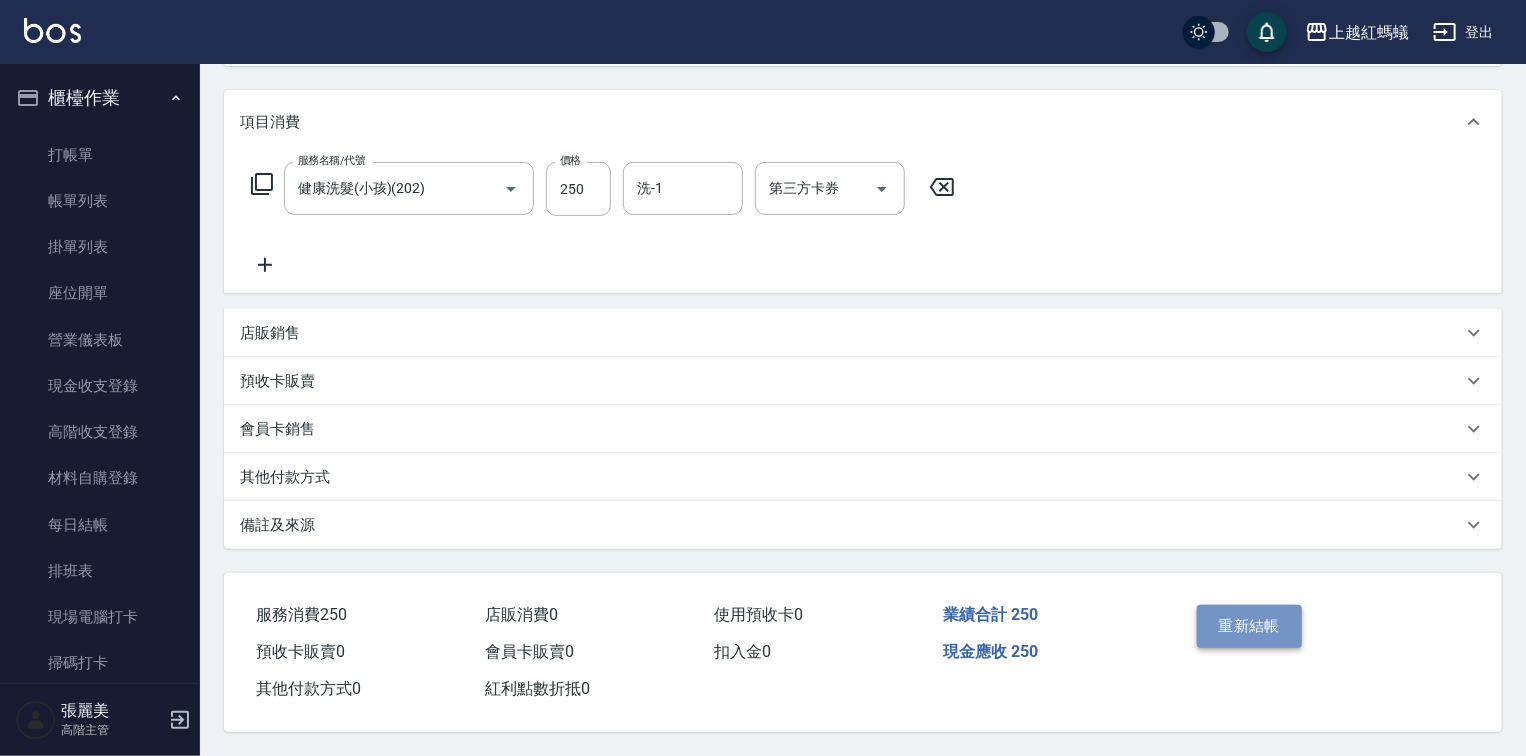 click on "重新結帳" at bounding box center [1250, 626] 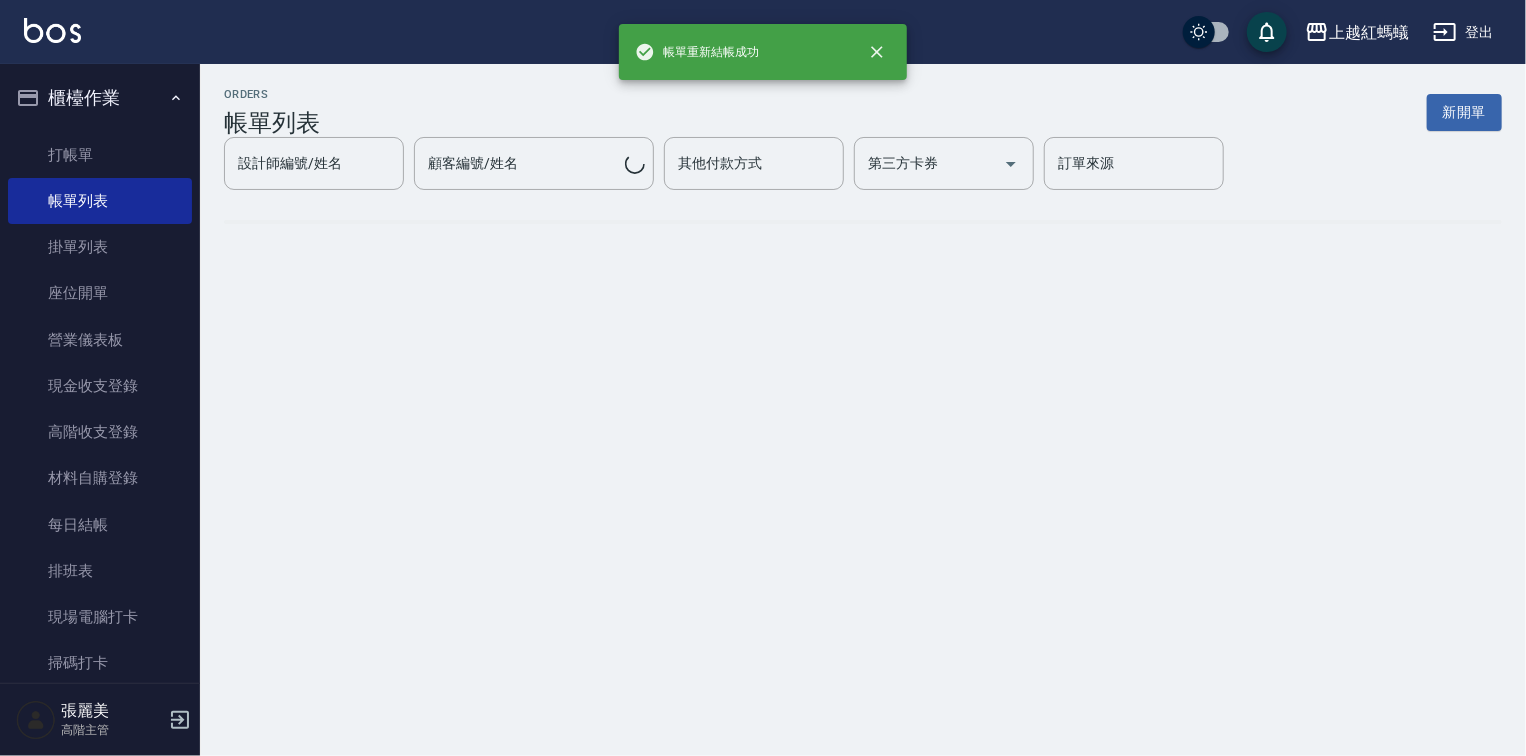 scroll, scrollTop: 0, scrollLeft: 0, axis: both 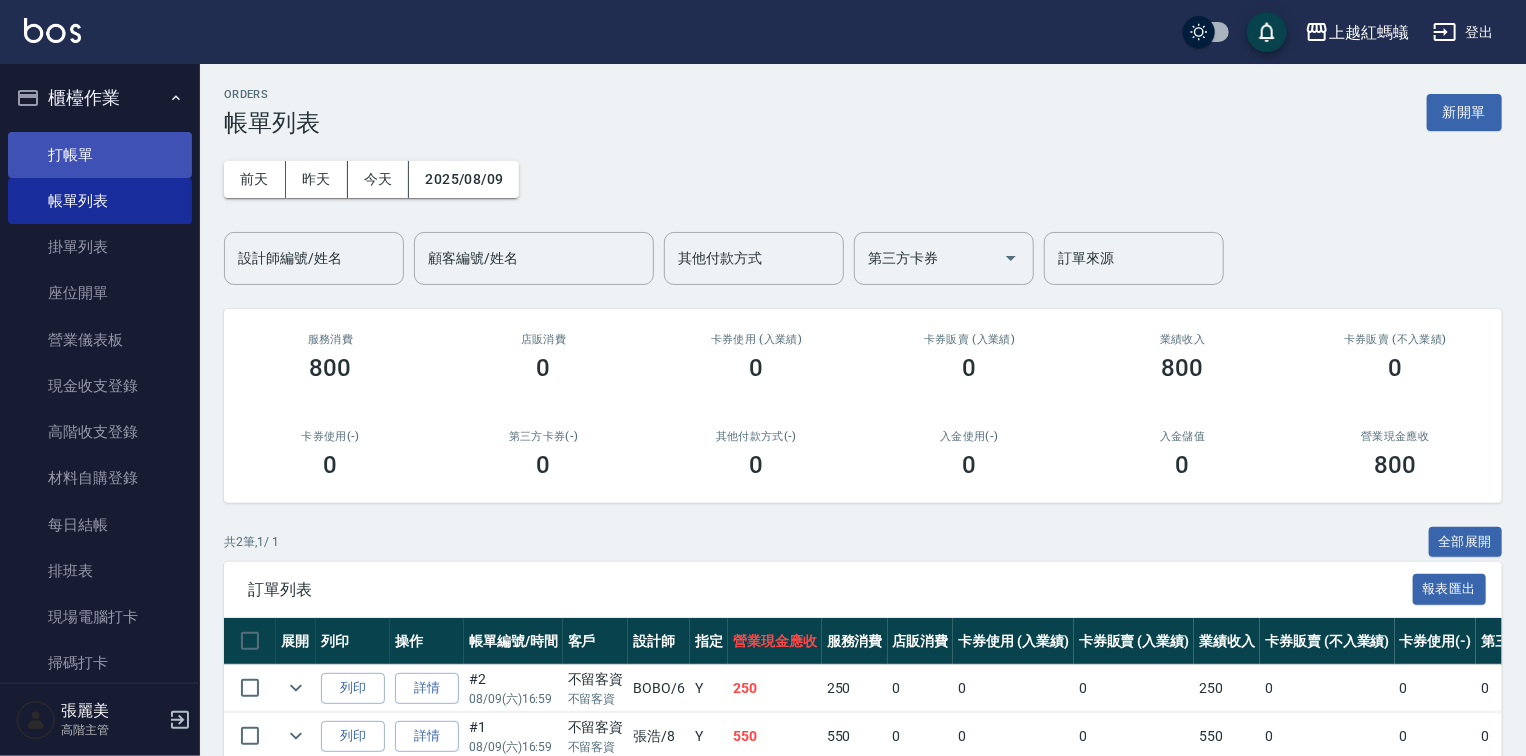 click on "打帳單" at bounding box center (100, 155) 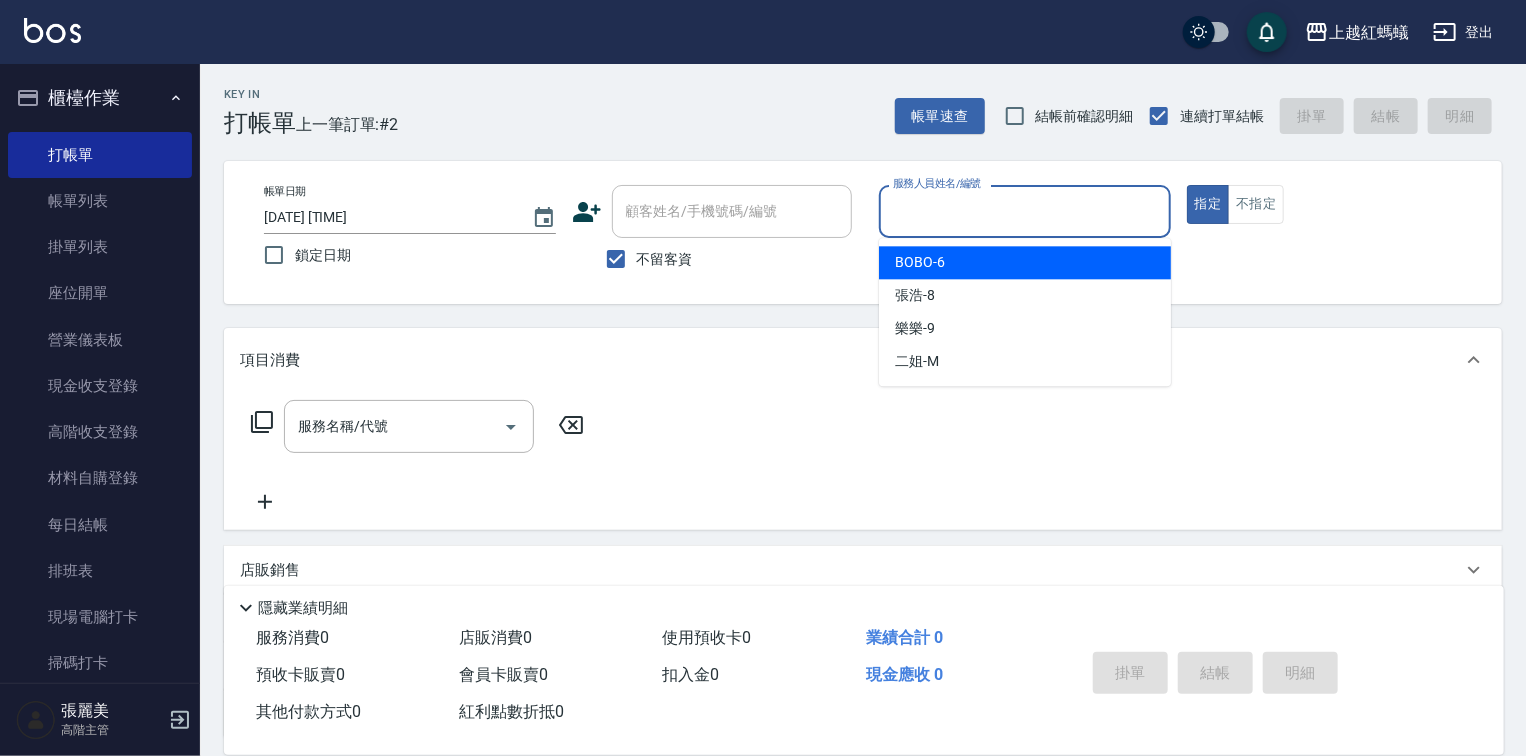 click on "服務人員姓名/編號" at bounding box center (1025, 211) 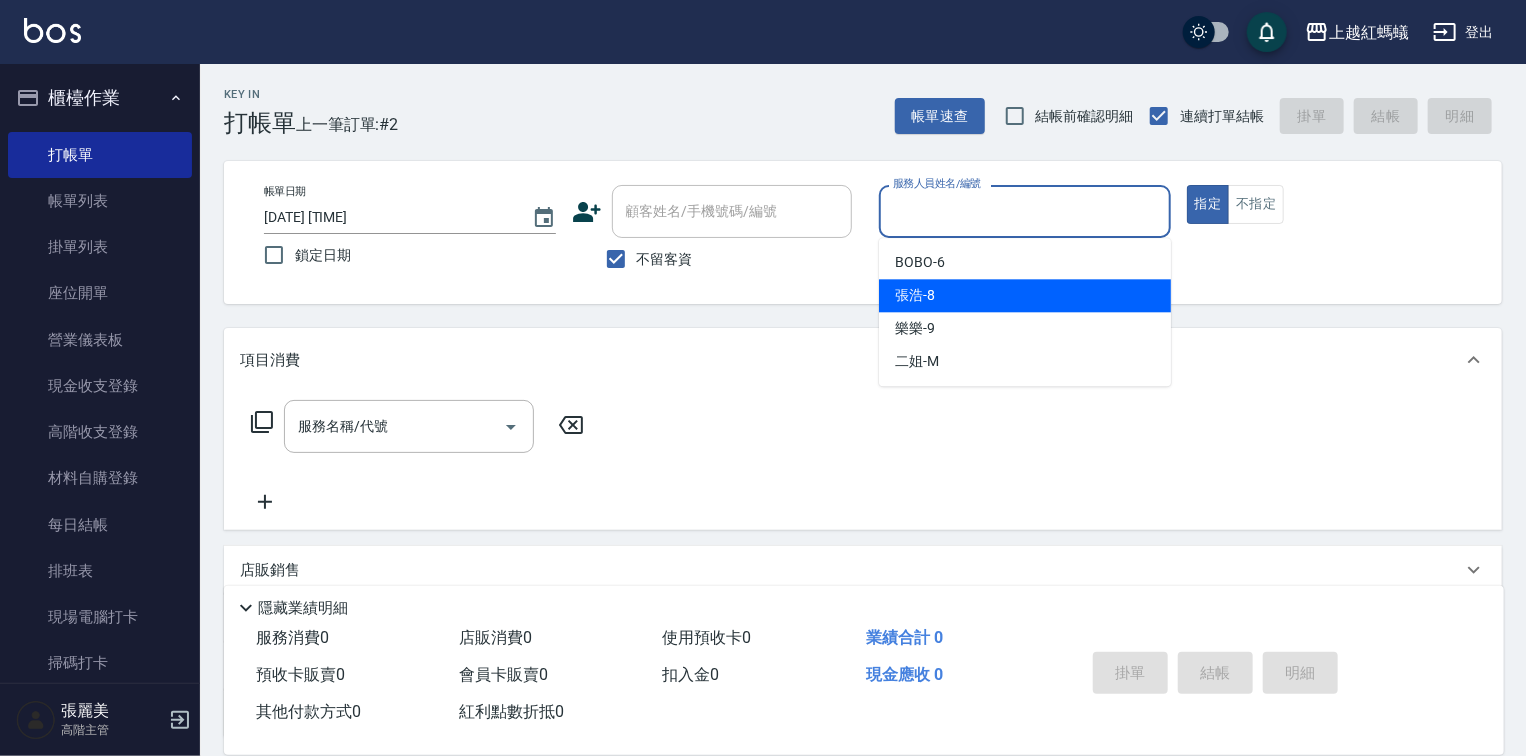 click on "[LAST] -8" at bounding box center (1025, 295) 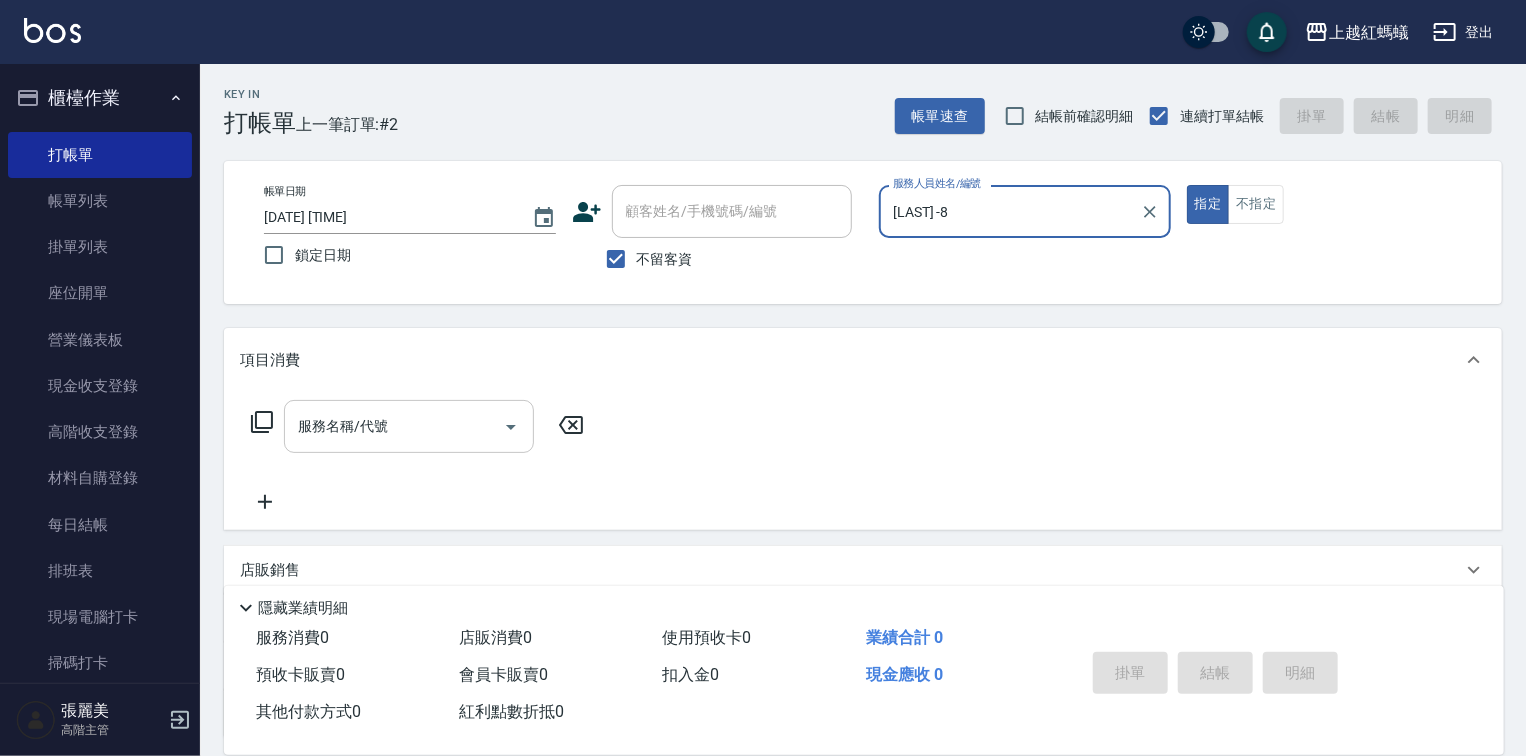 click on "服務名稱/代號" at bounding box center [394, 426] 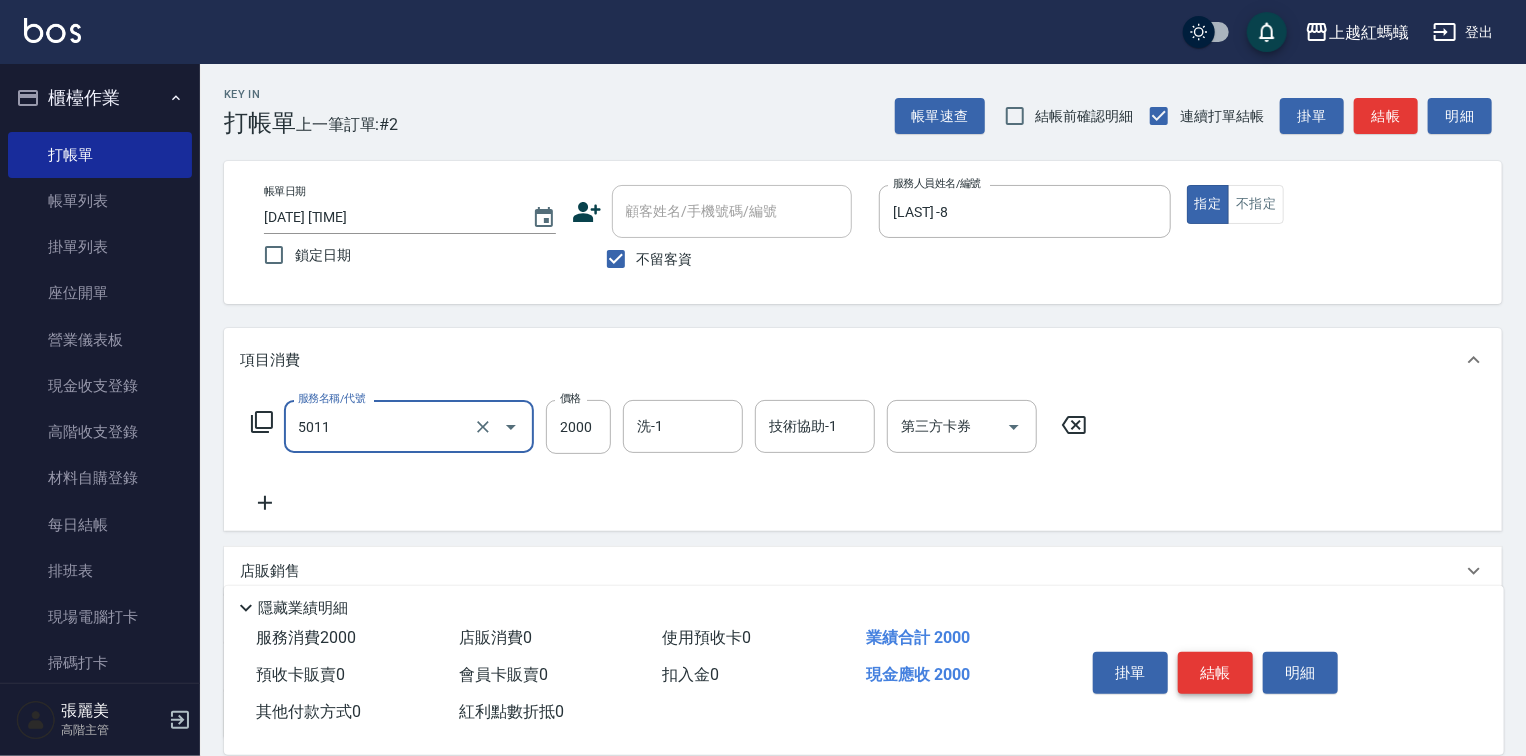type on "桑多麗燙(短)(5011)" 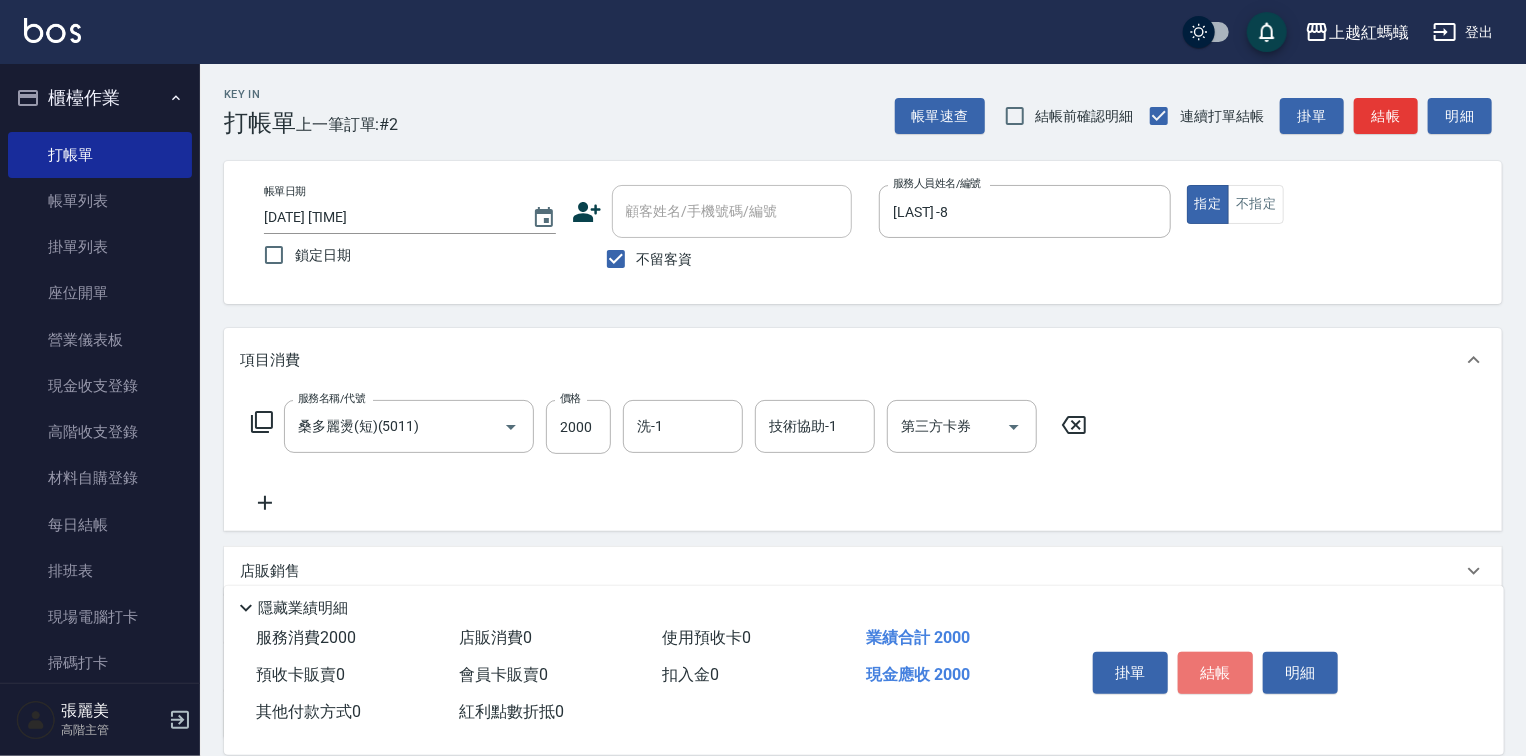 click on "結帳" at bounding box center [1215, 673] 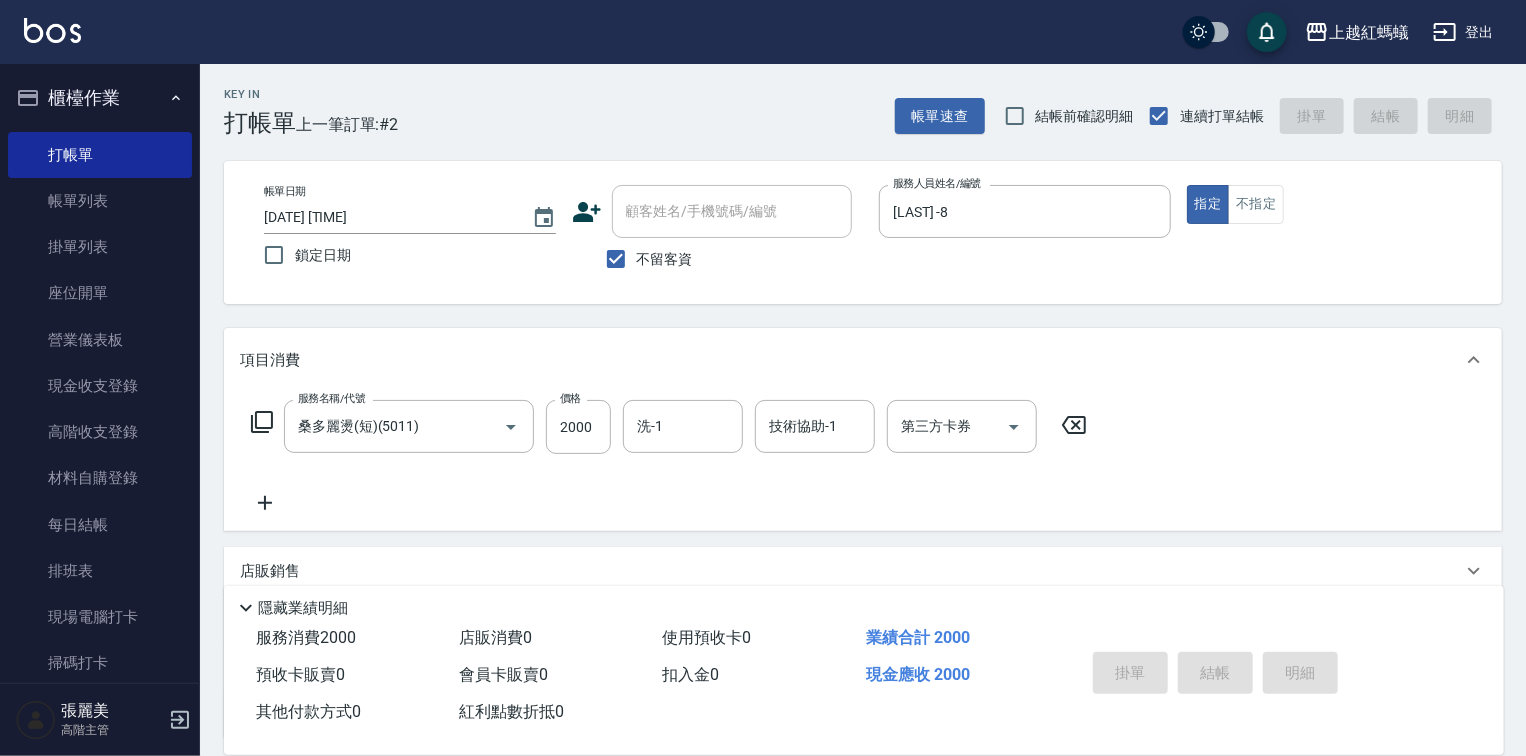 type 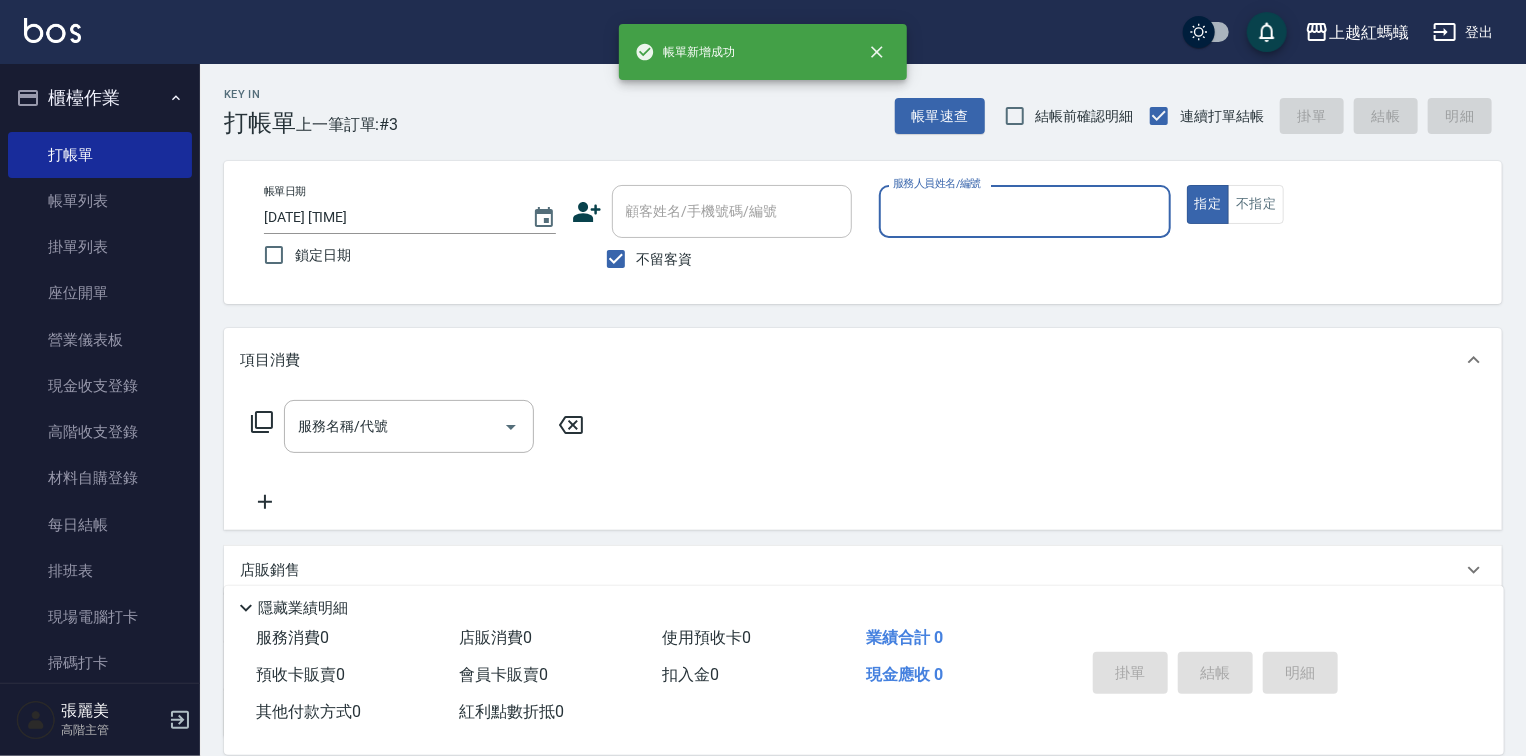 click on "服務人員姓名/編號" at bounding box center [1025, 211] 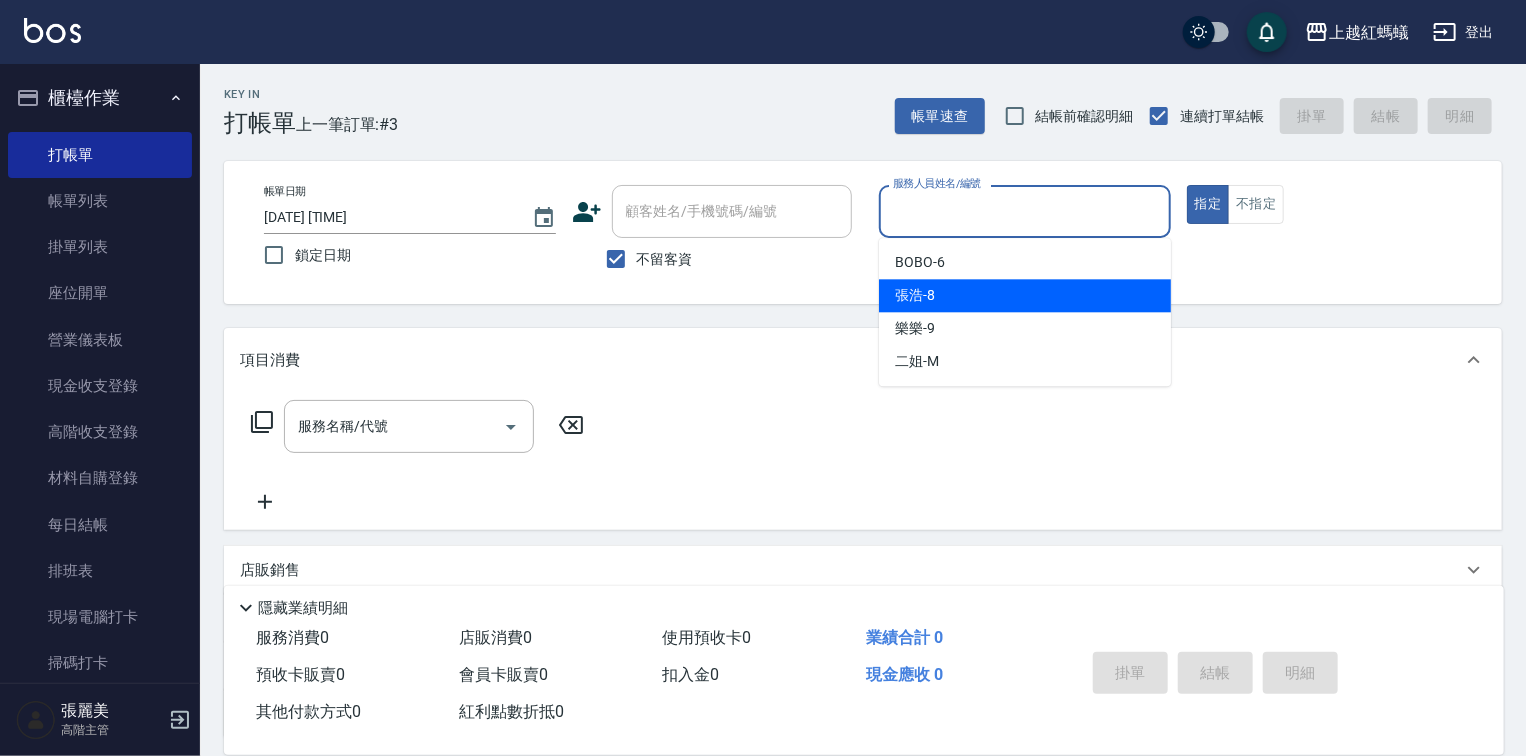 click on "[LAST] -8" at bounding box center (1025, 295) 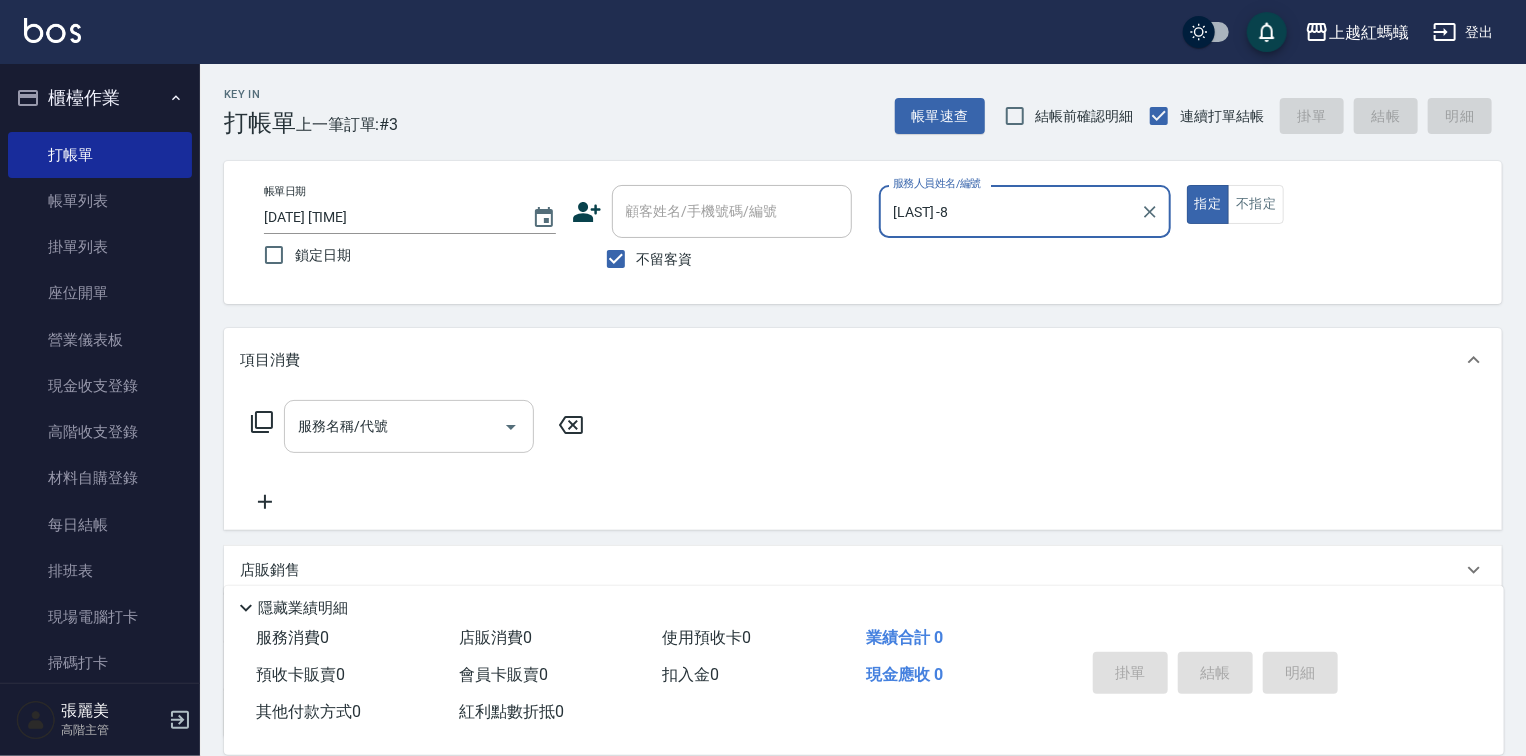 click on "服務名稱/代號" at bounding box center (394, 426) 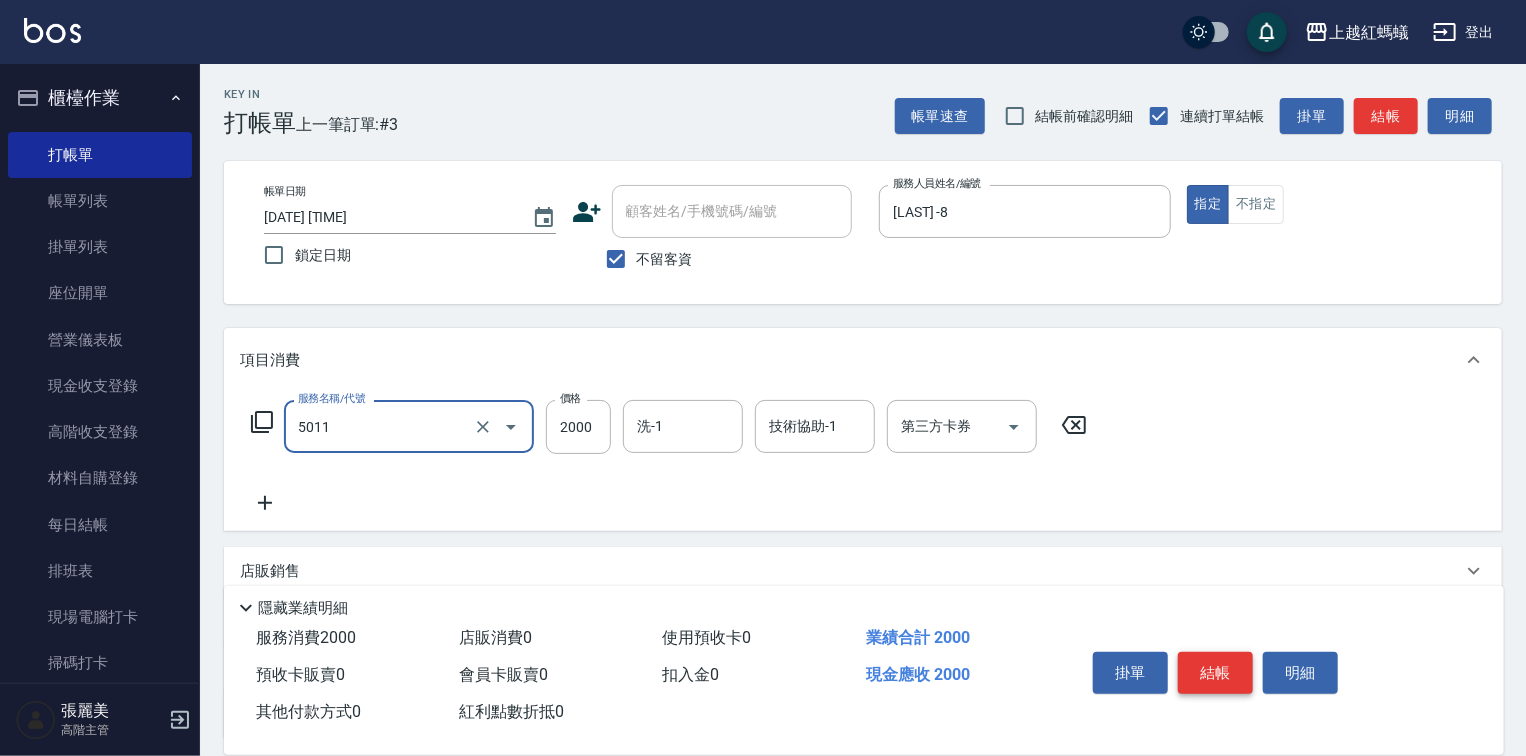 type on "桑多麗燙(短)(5011)" 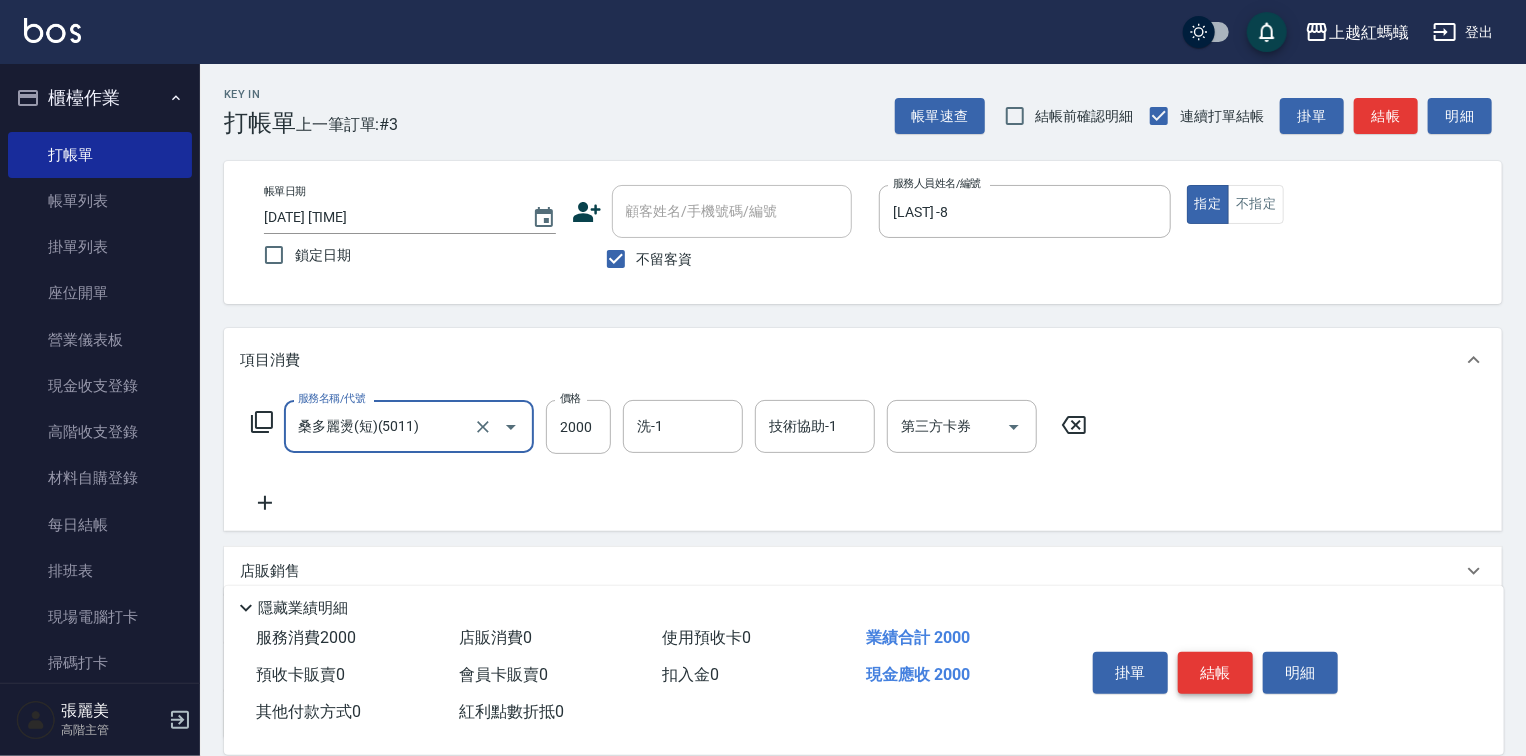 click on "結帳" at bounding box center [1215, 673] 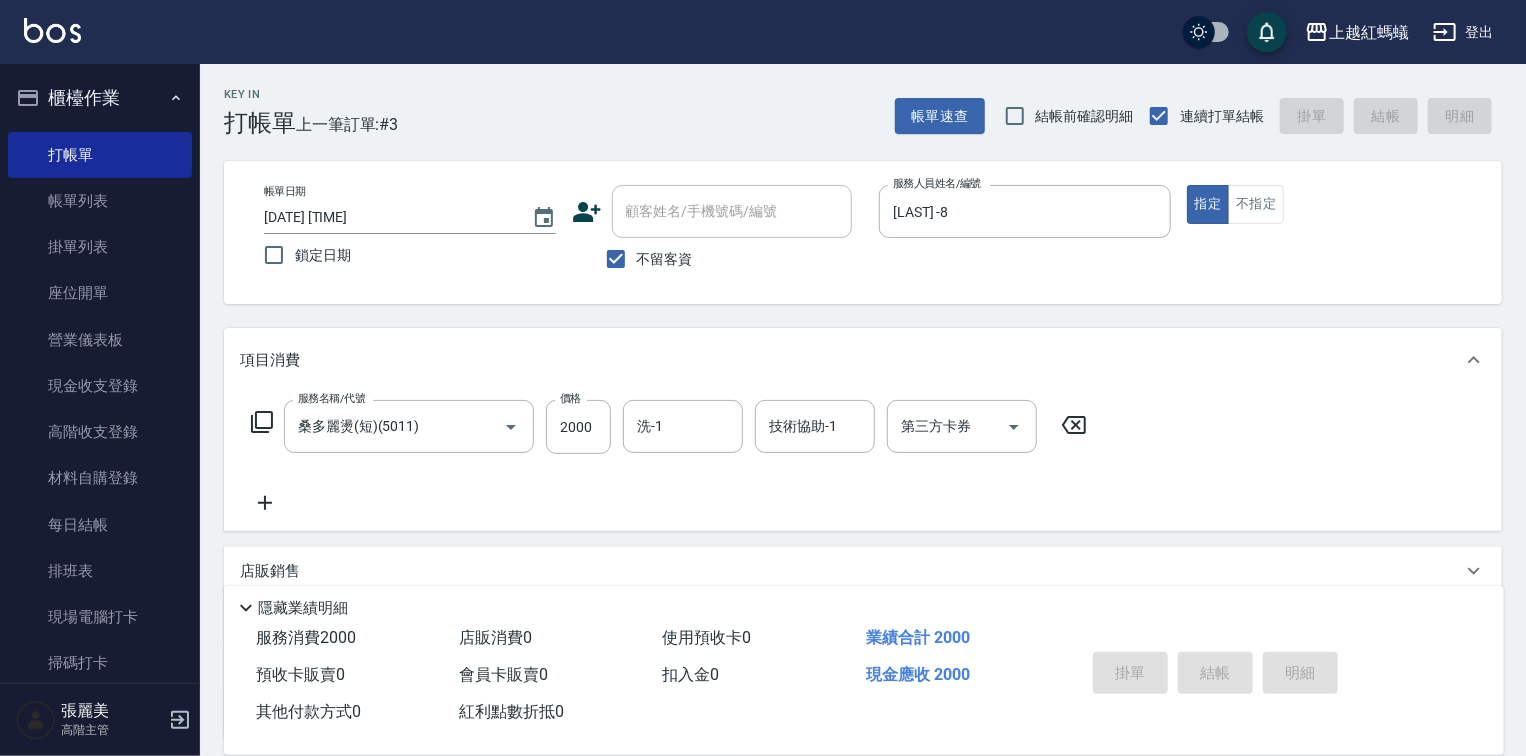 type 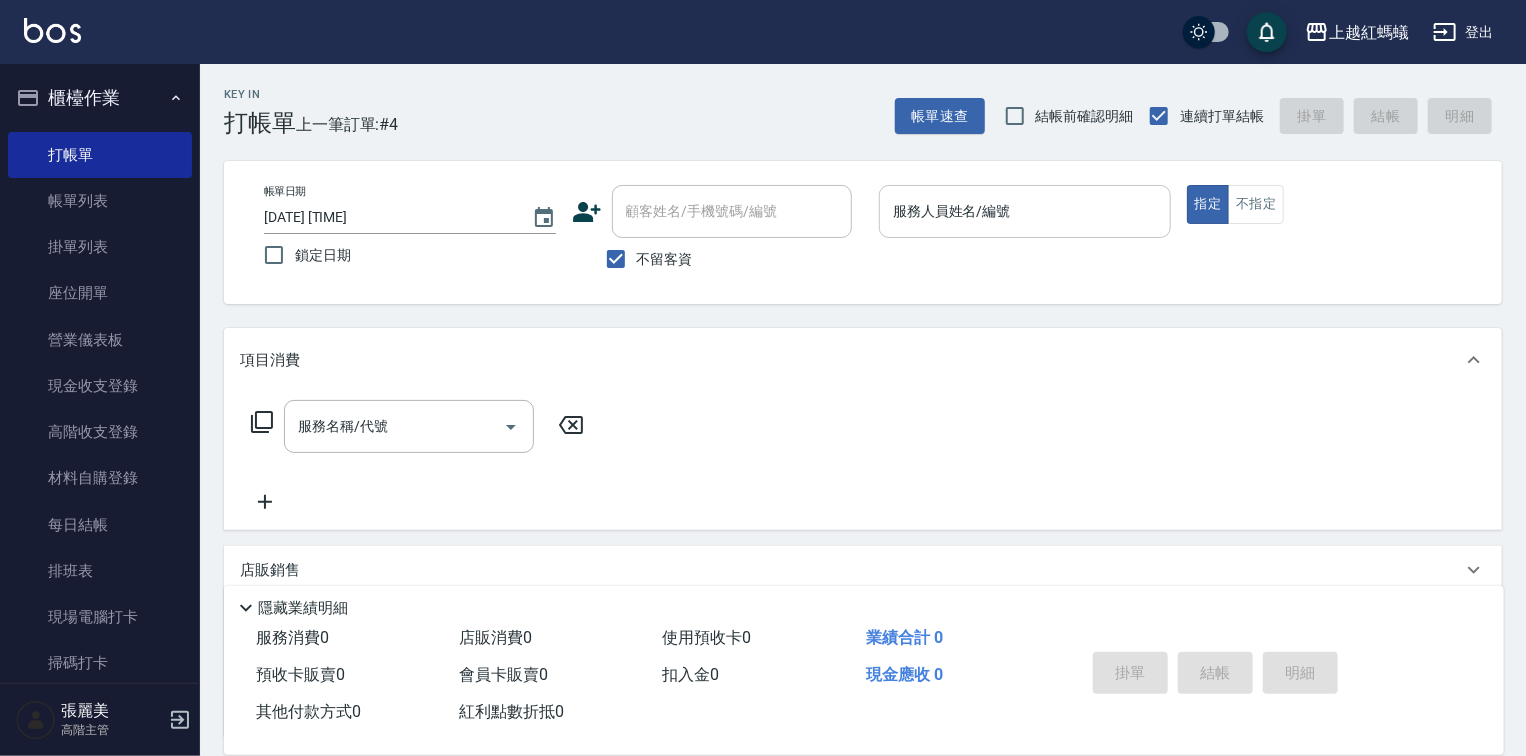 drag, startPoint x: 996, startPoint y: 169, endPoint x: 979, endPoint y: 207, distance: 41.62932 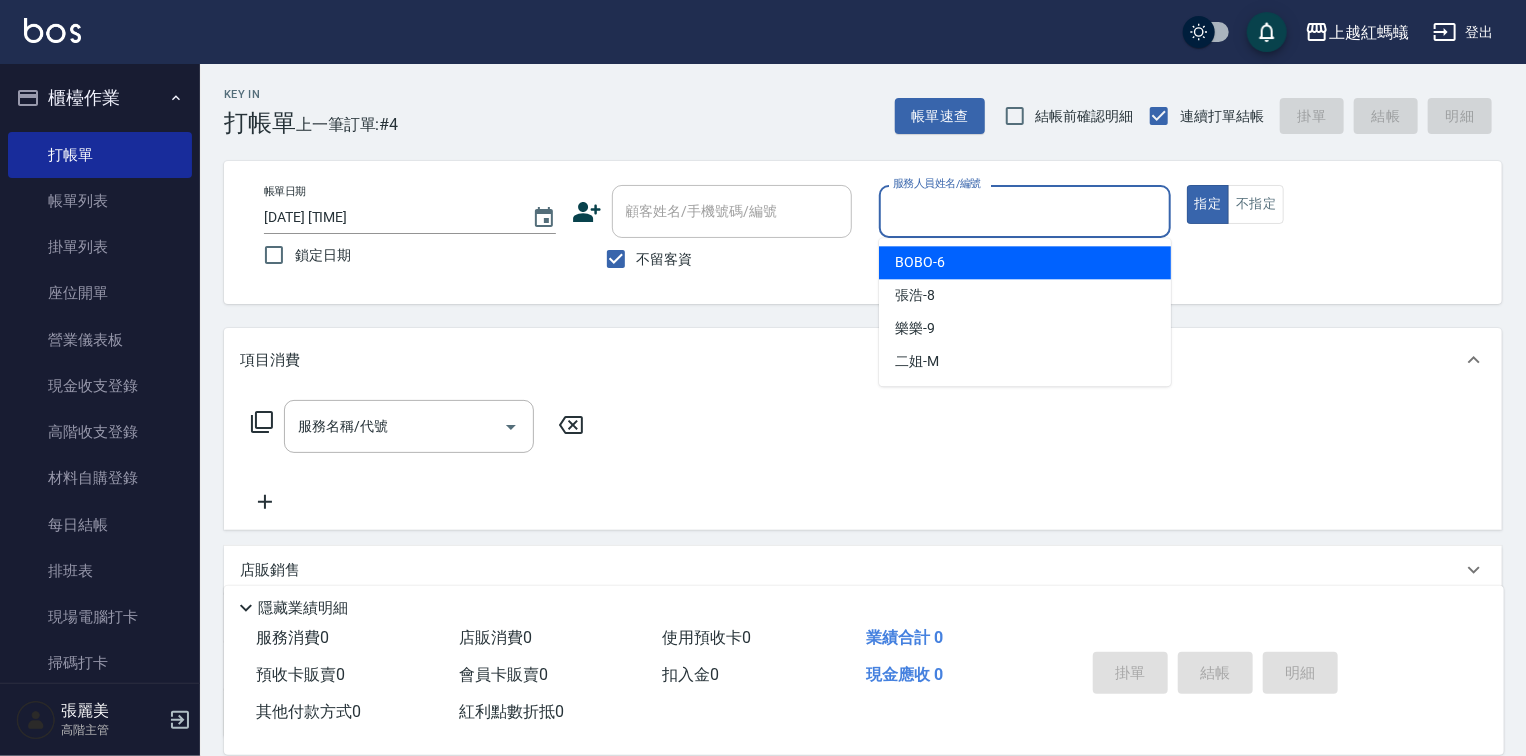 click on "服務人員姓名/編號" at bounding box center [1025, 211] 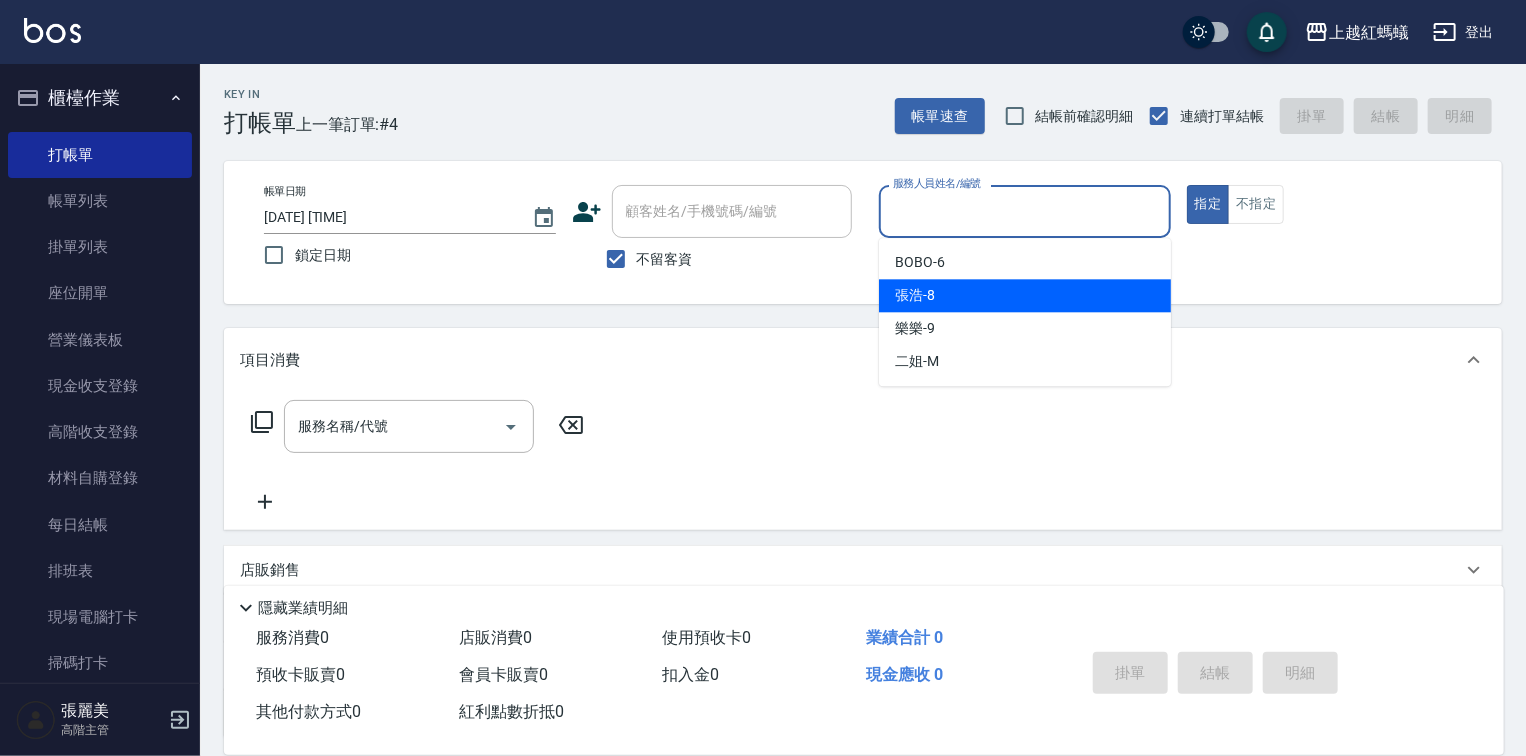 click on "[LAST] -8" at bounding box center [1025, 295] 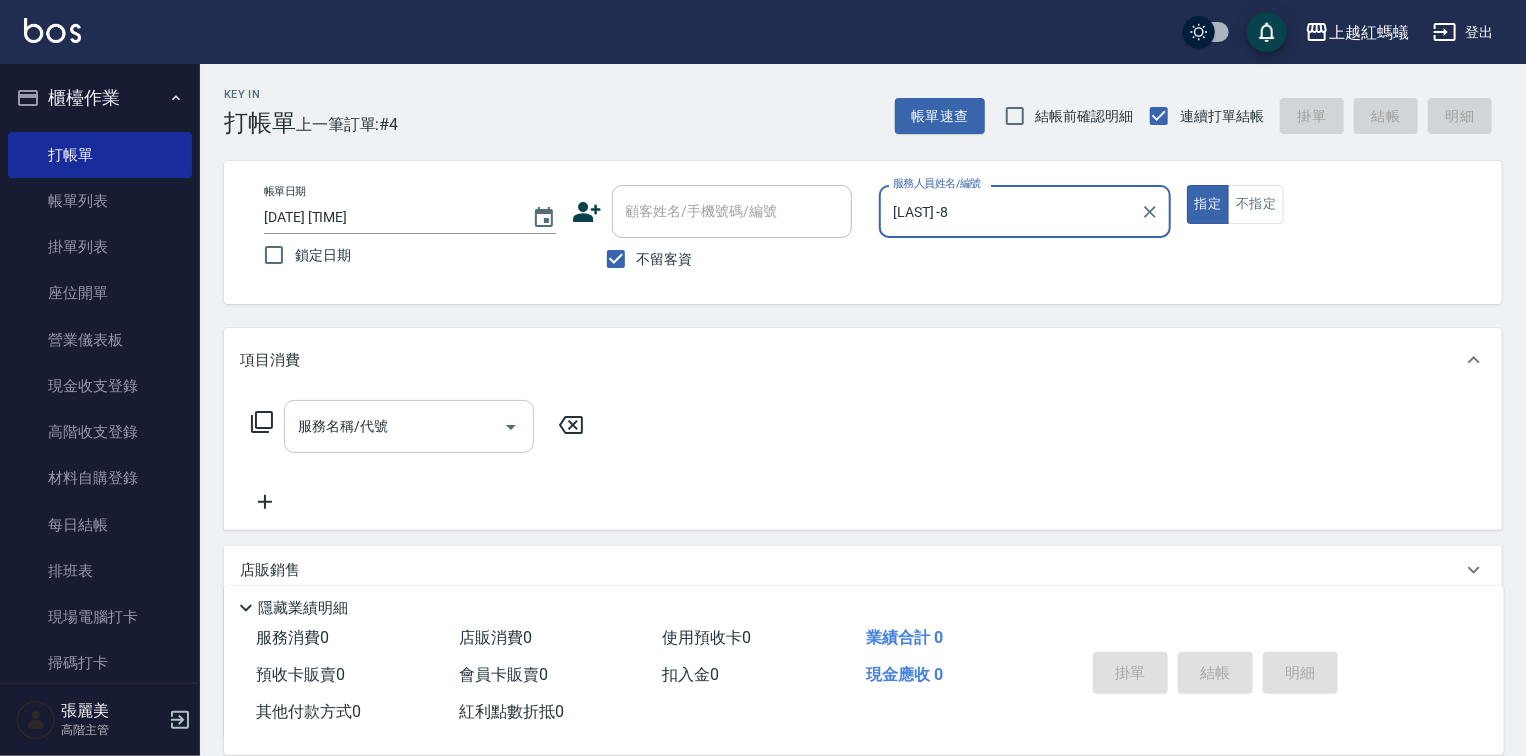 click on "服務名稱/代號" at bounding box center [394, 426] 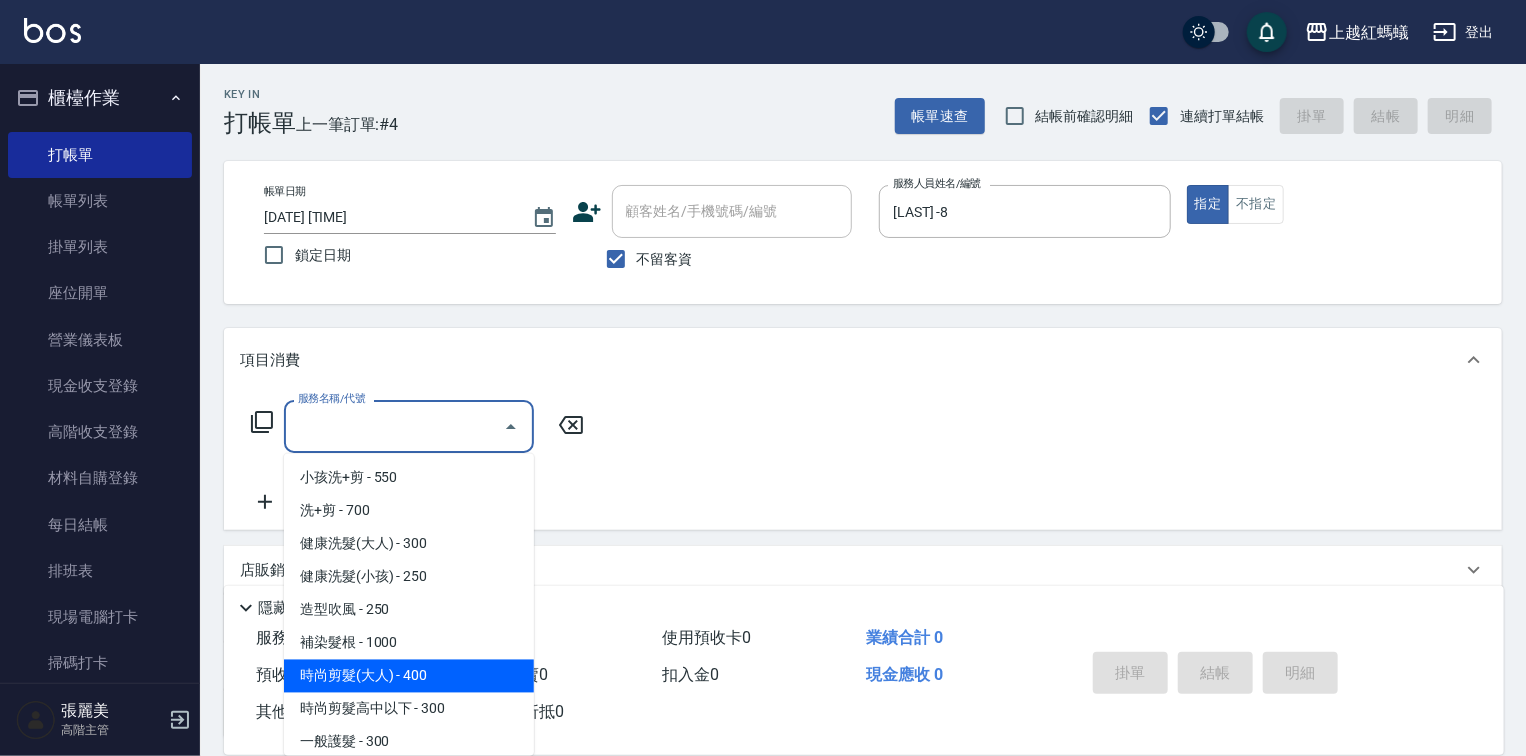 drag, startPoint x: 460, startPoint y: 679, endPoint x: 694, endPoint y: 698, distance: 234.7701 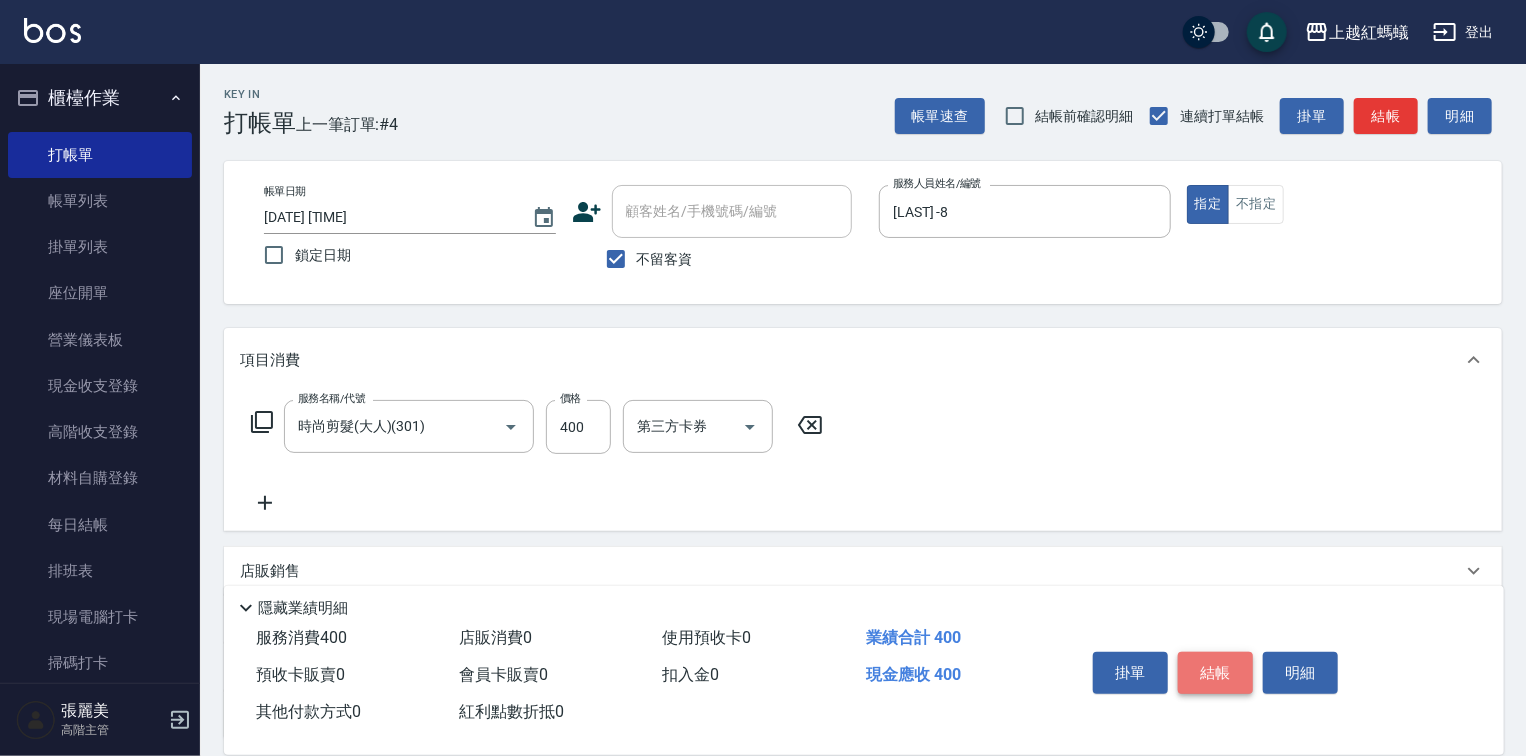 click on "結帳" at bounding box center (1215, 673) 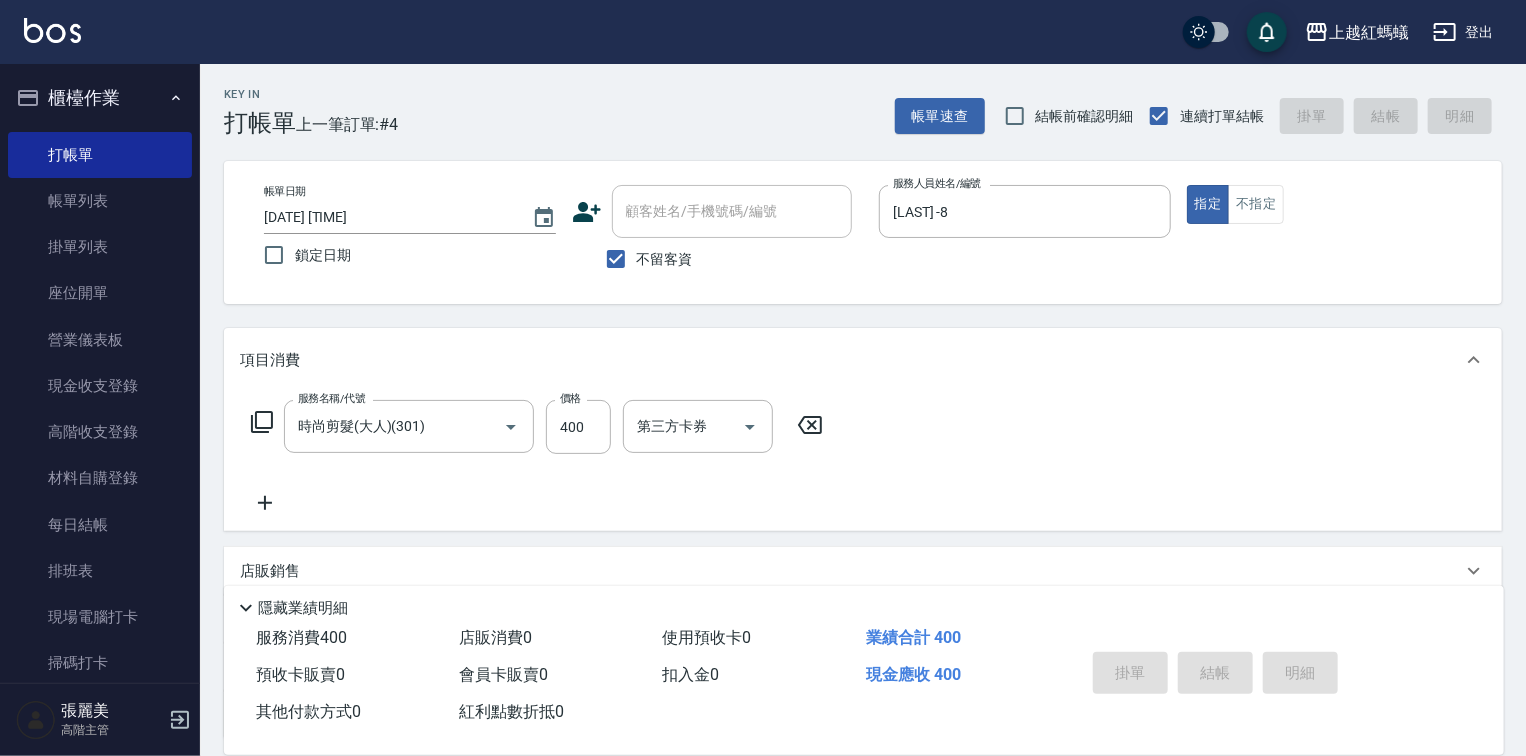 type 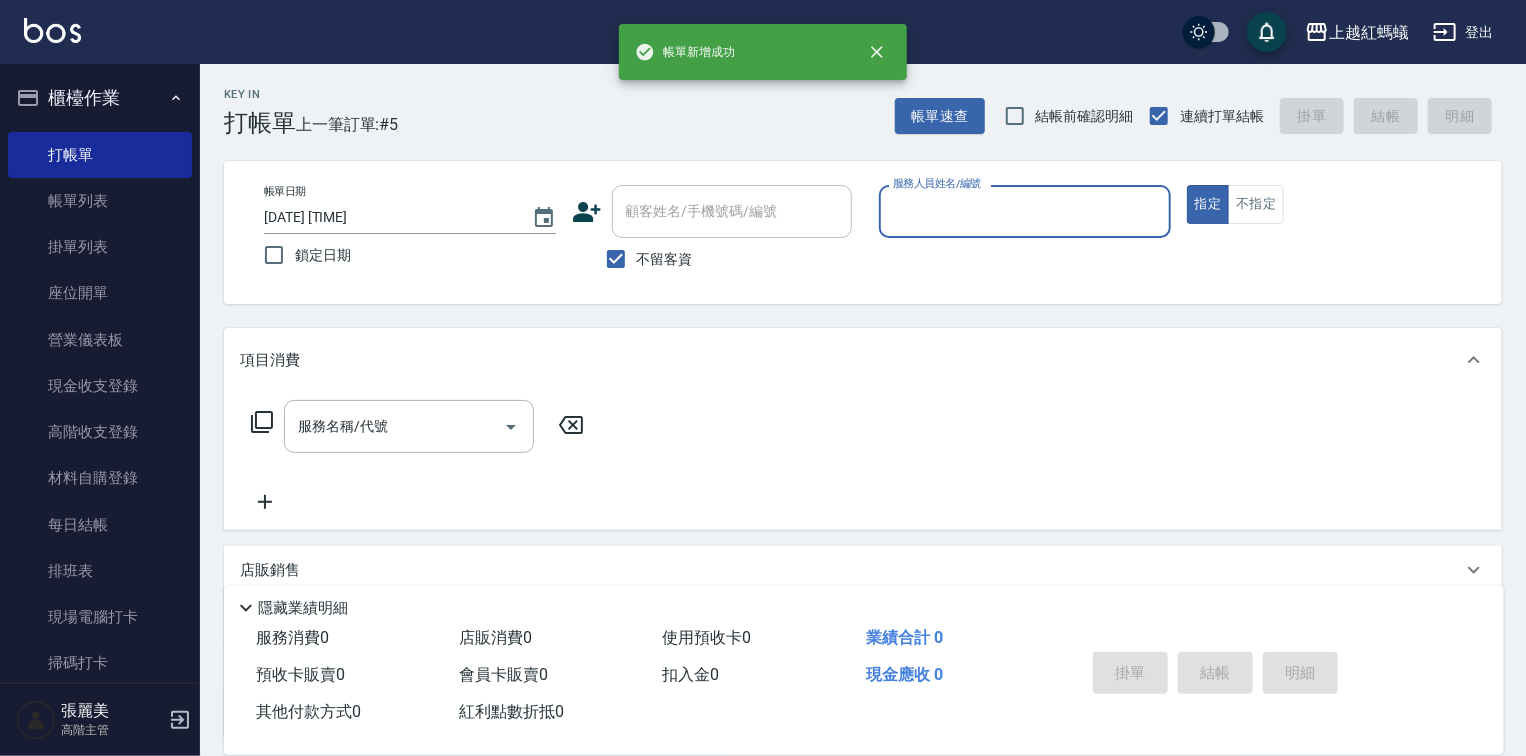 click on "服務人員姓名/編號" at bounding box center (1025, 211) 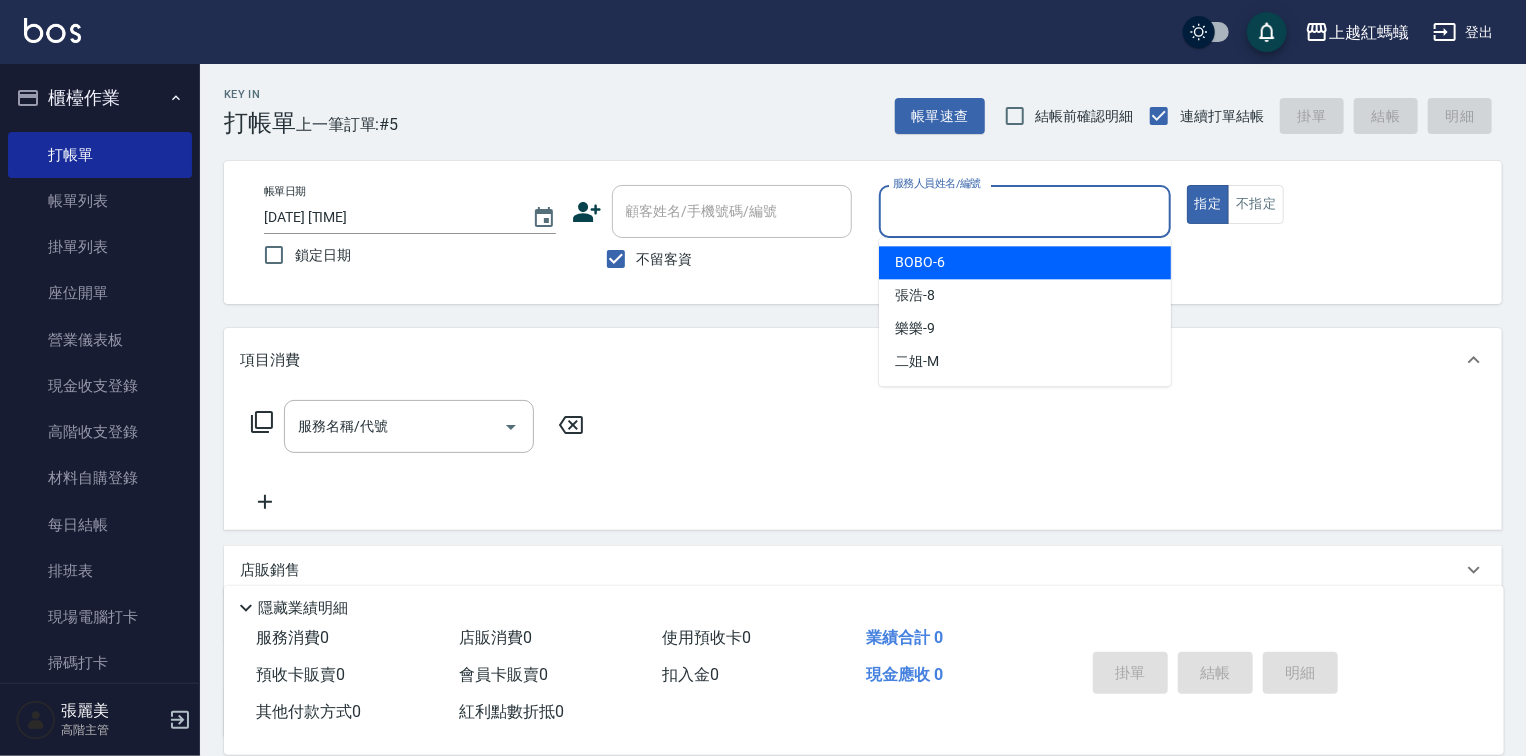 click on "BOBO -6" at bounding box center (1025, 262) 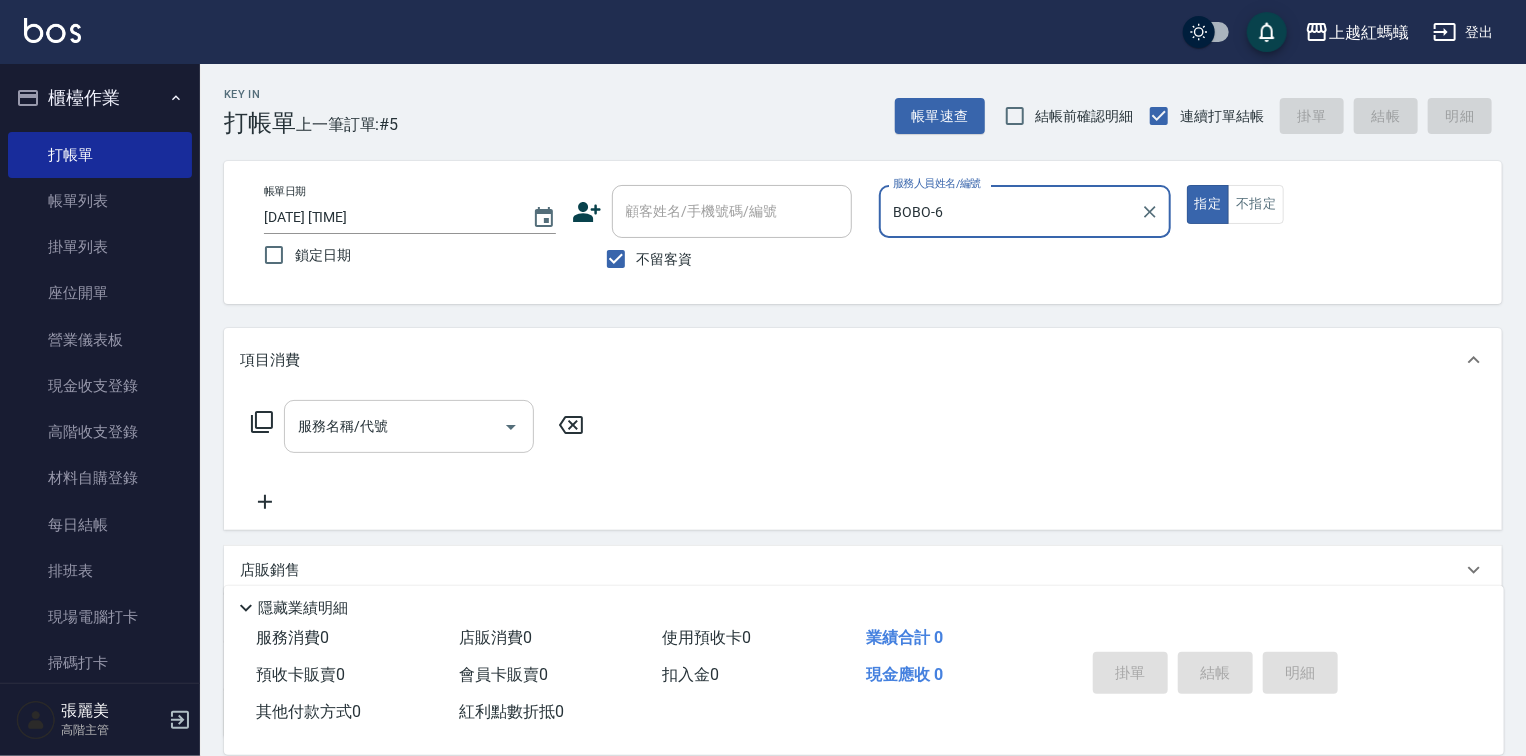 click on "服務名稱/代號" at bounding box center [394, 426] 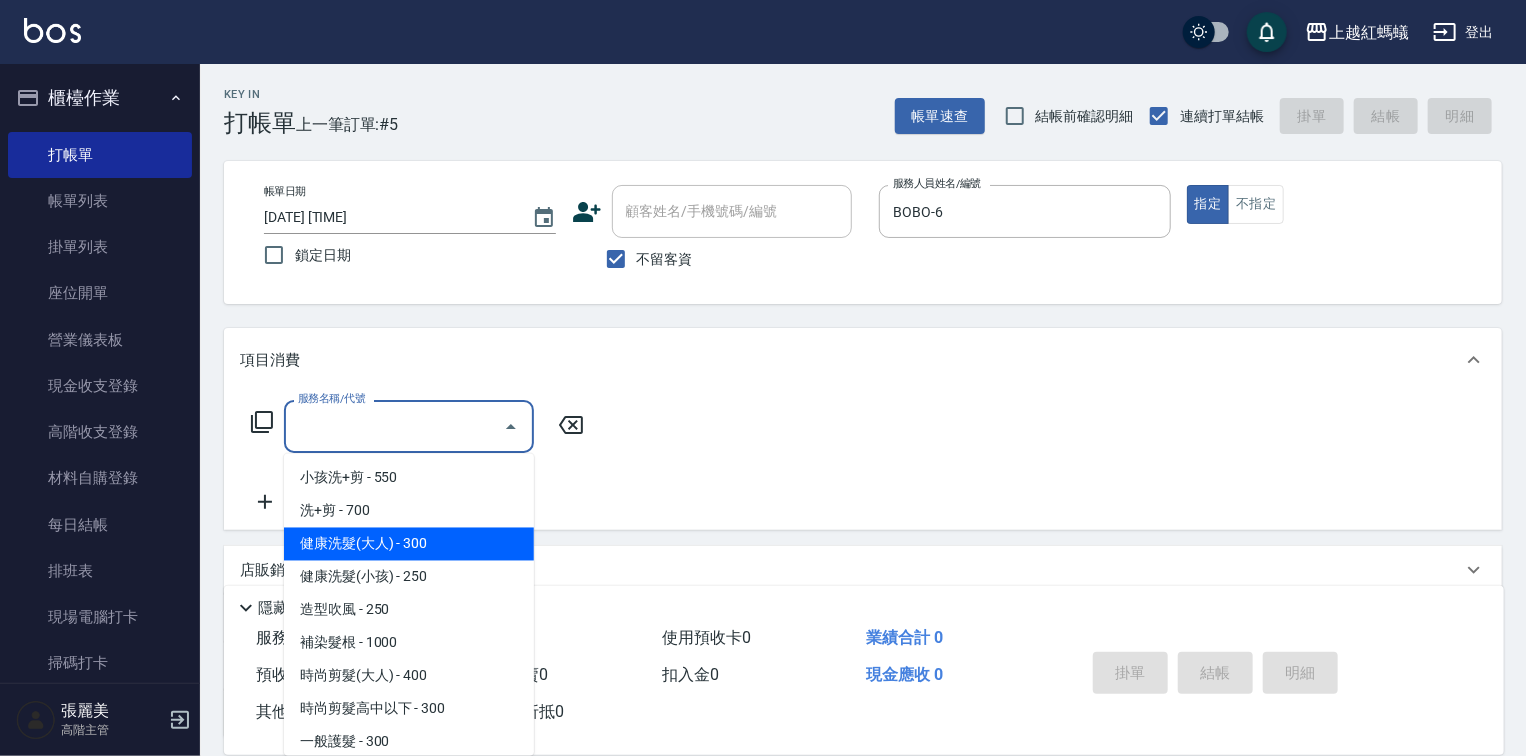 click on "健康洗髮(大人) - 300" at bounding box center [409, 544] 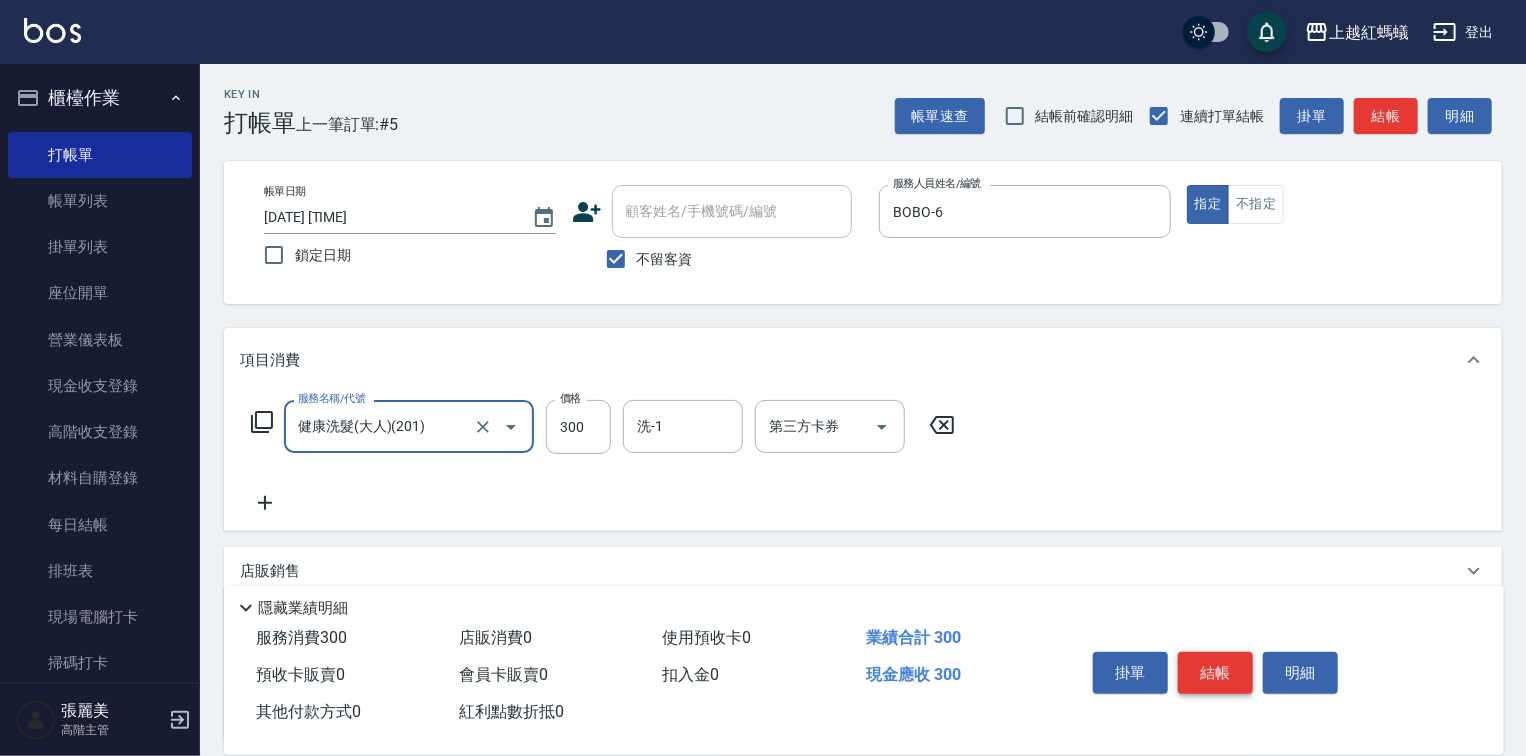 click on "結帳" at bounding box center [1215, 673] 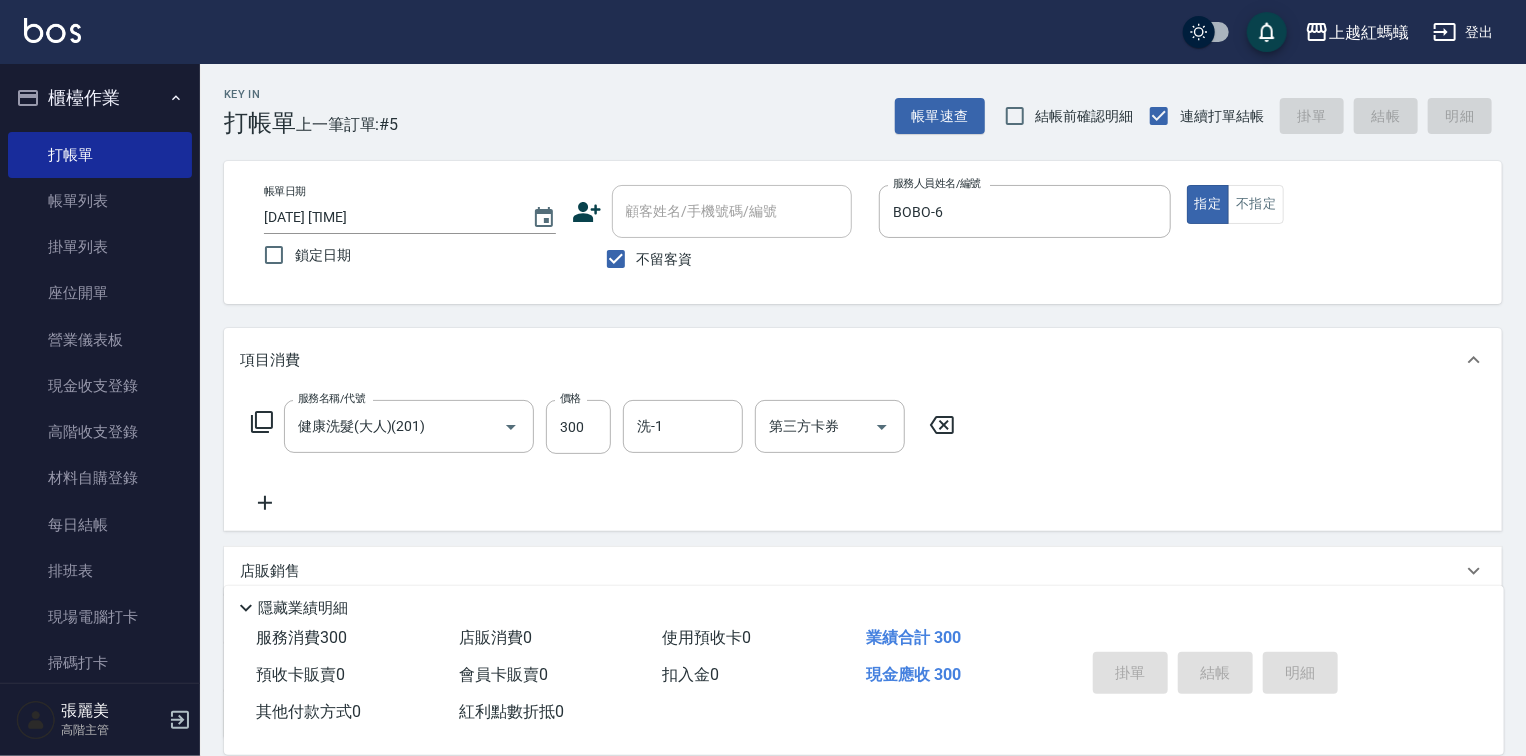 type on "[DATE] [TIME]" 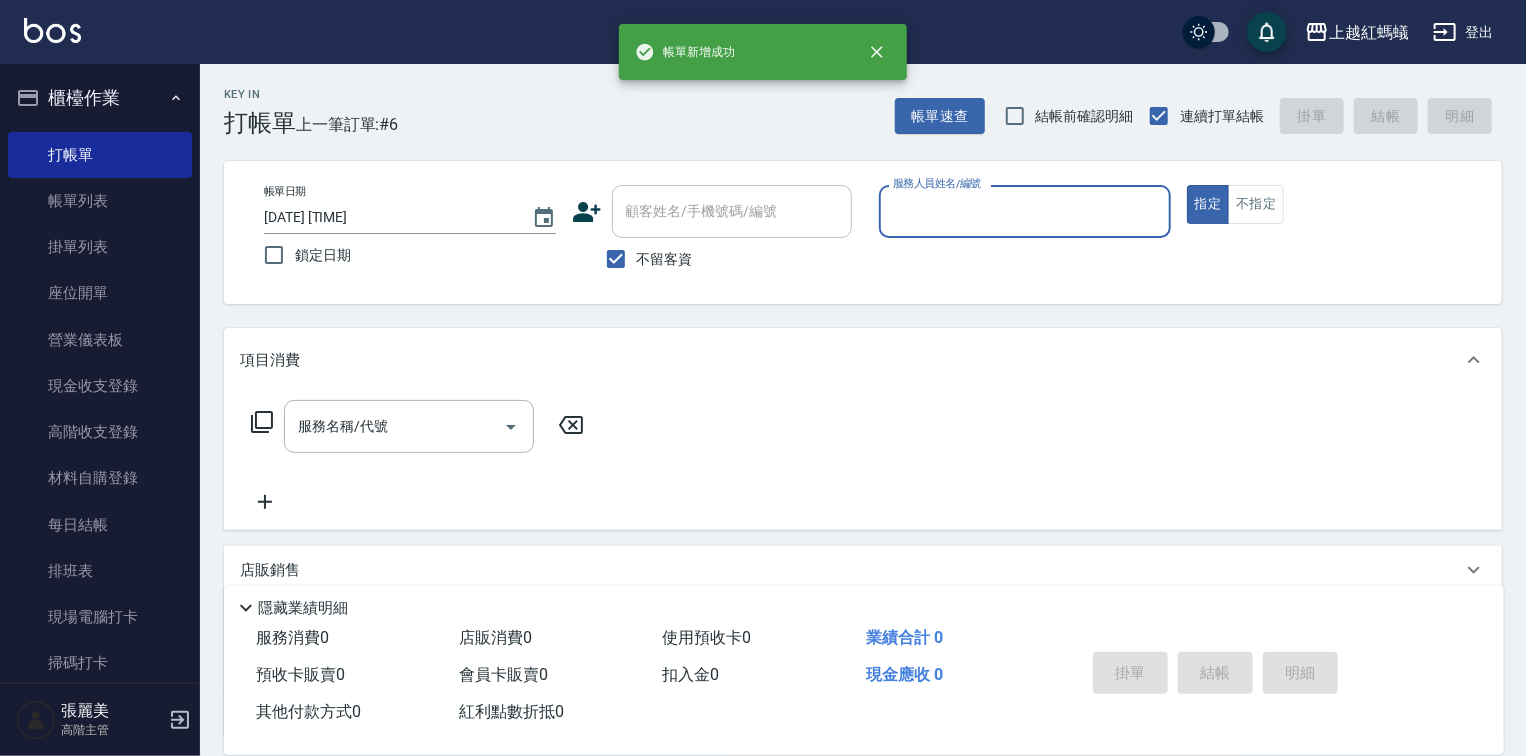 click on "服務人員姓名/編號" at bounding box center [1025, 211] 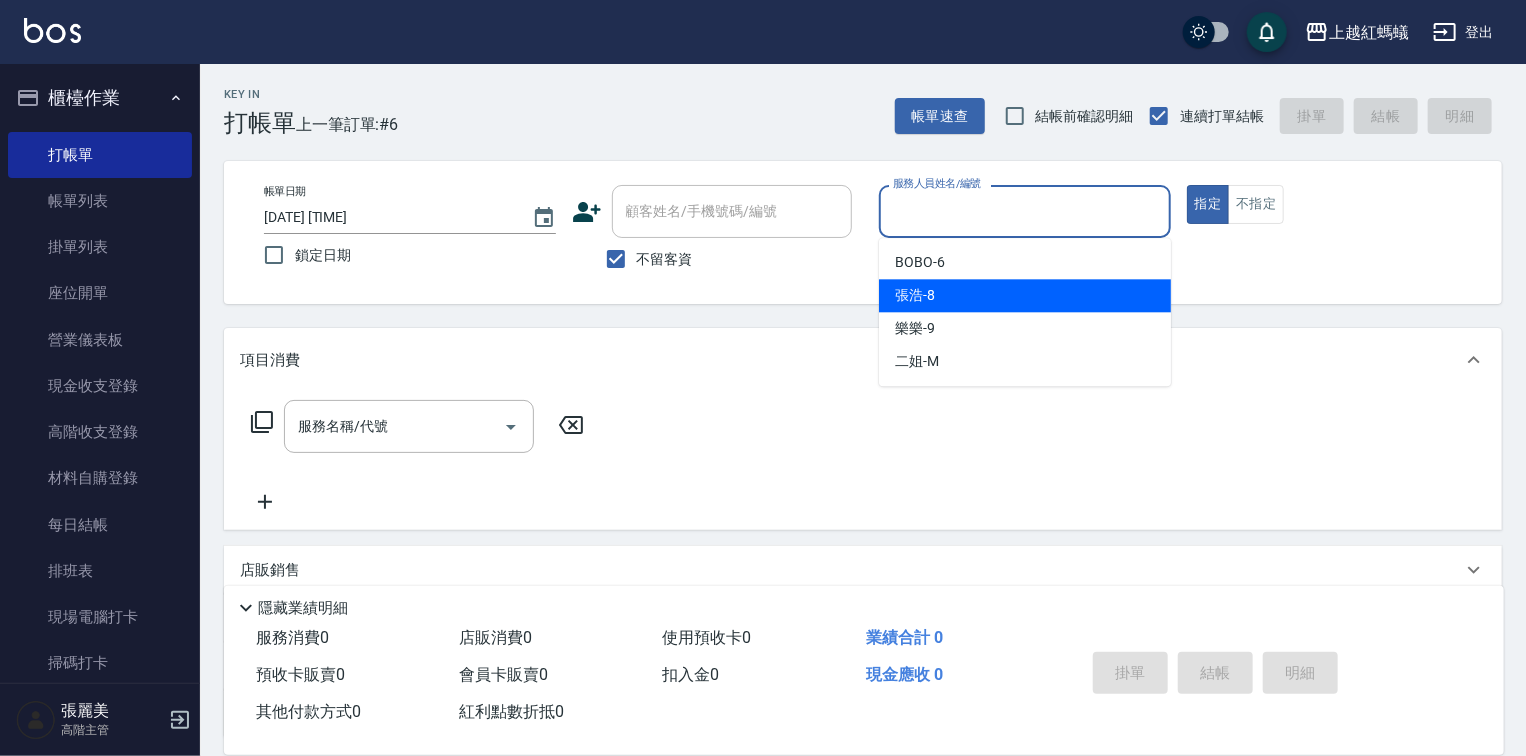 click on "[LAST] -8" at bounding box center [915, 295] 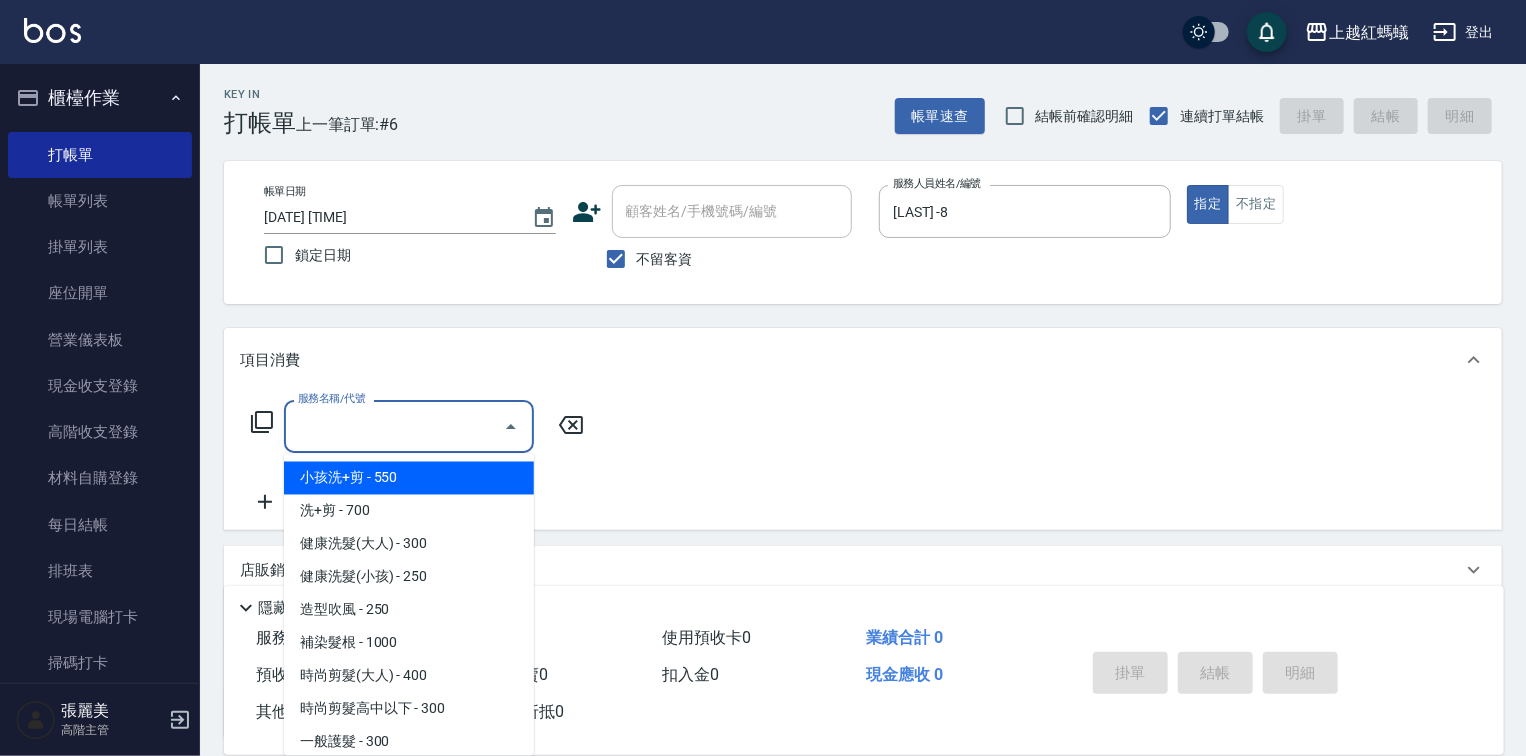 click on "服務名稱/代號" at bounding box center [394, 426] 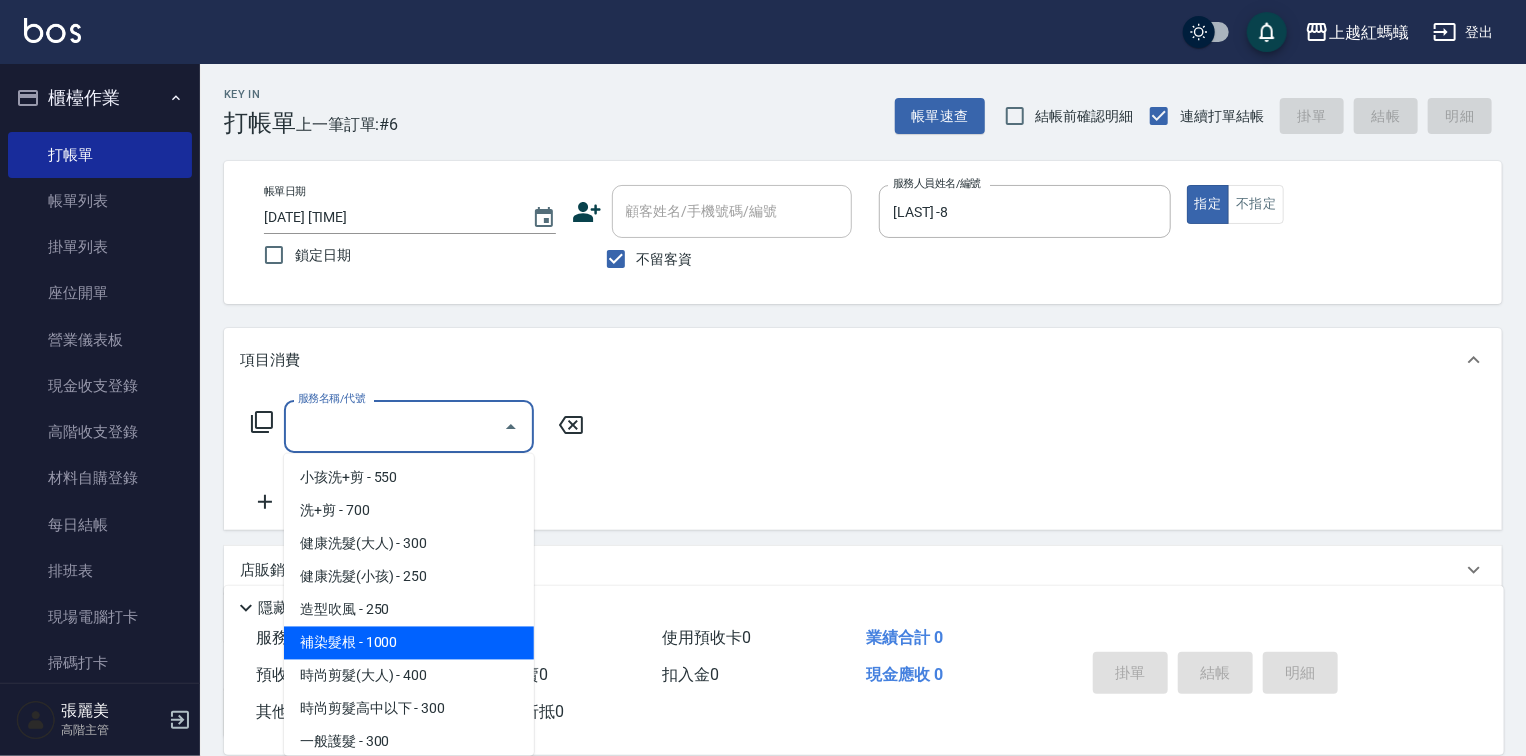drag, startPoint x: 336, startPoint y: 634, endPoint x: 361, endPoint y: 628, distance: 25.70992 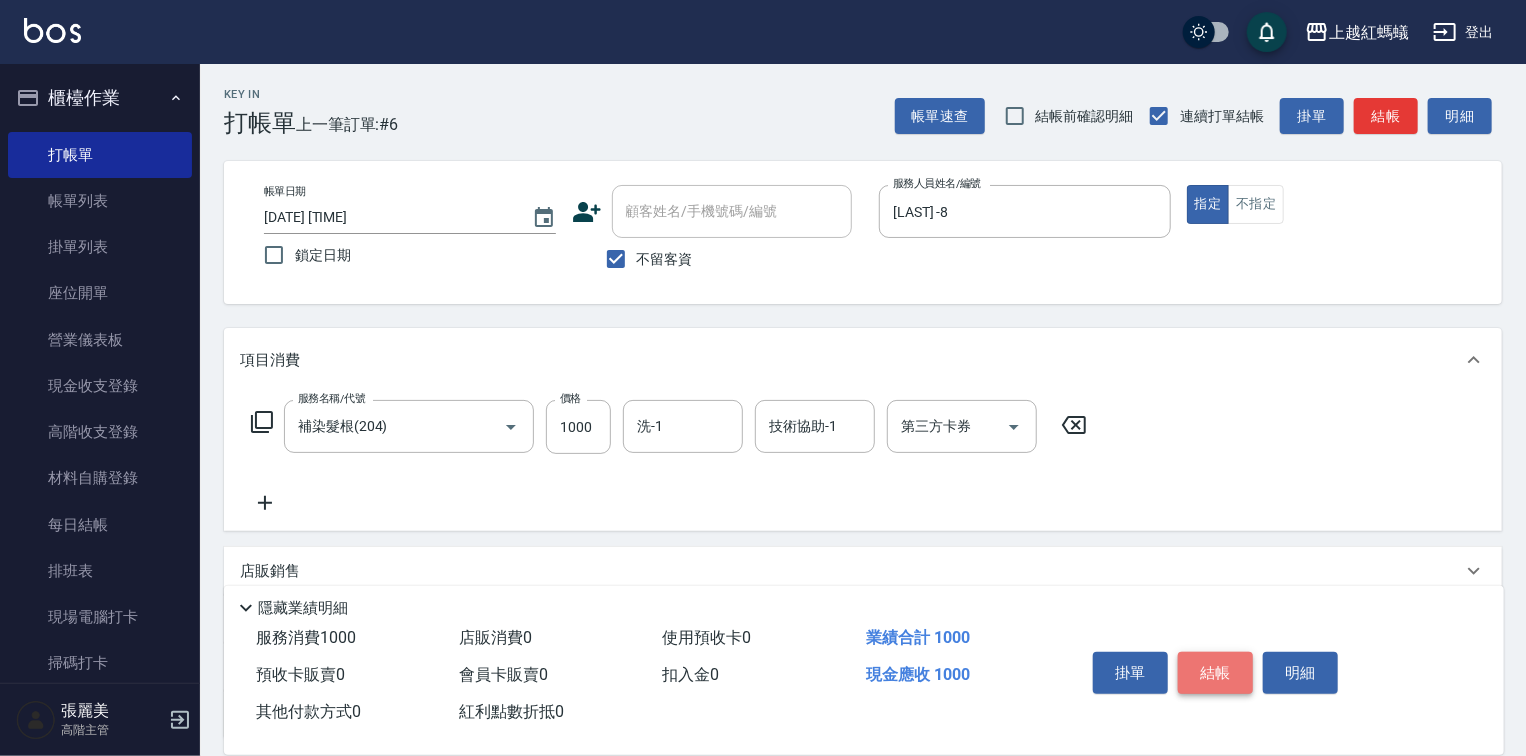 click on "結帳" at bounding box center [1215, 673] 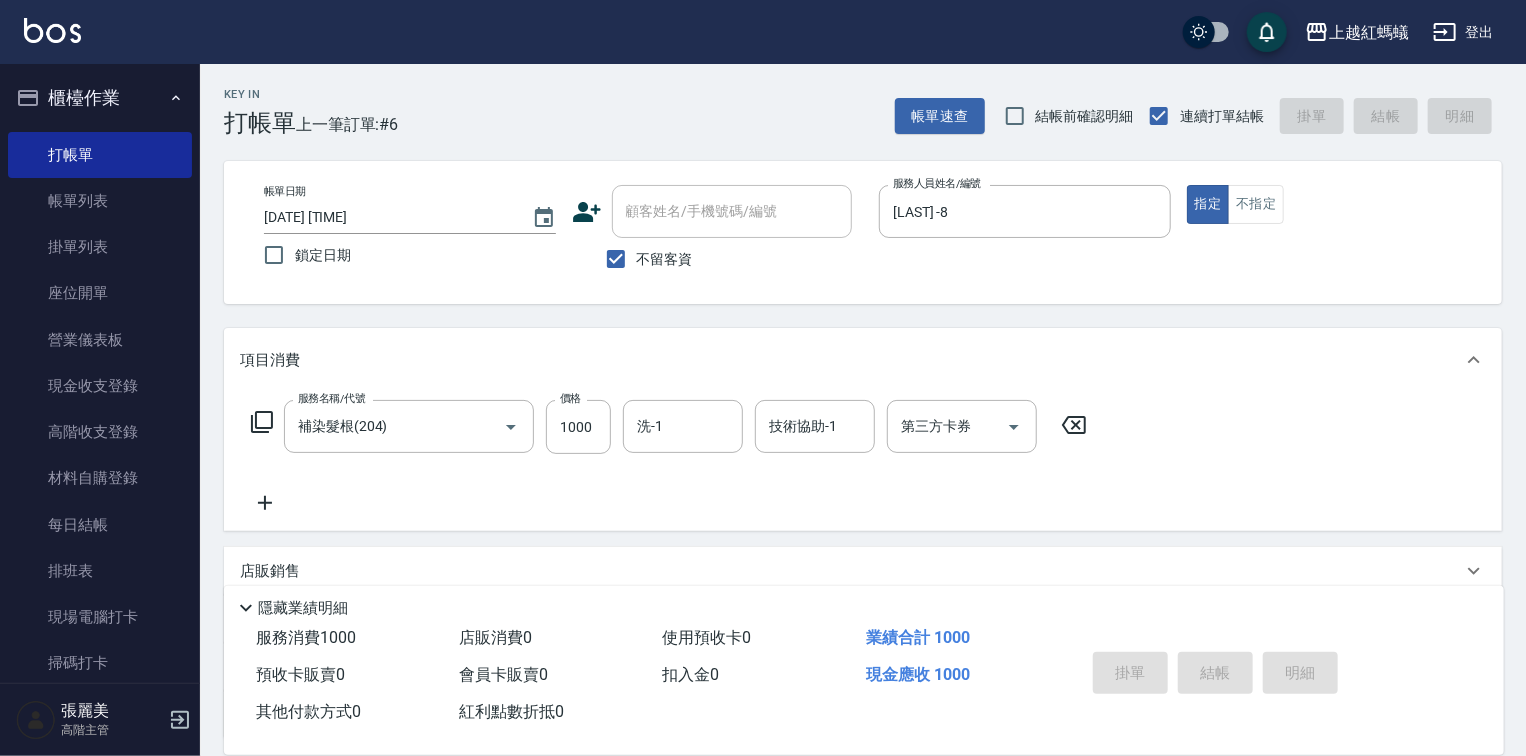type 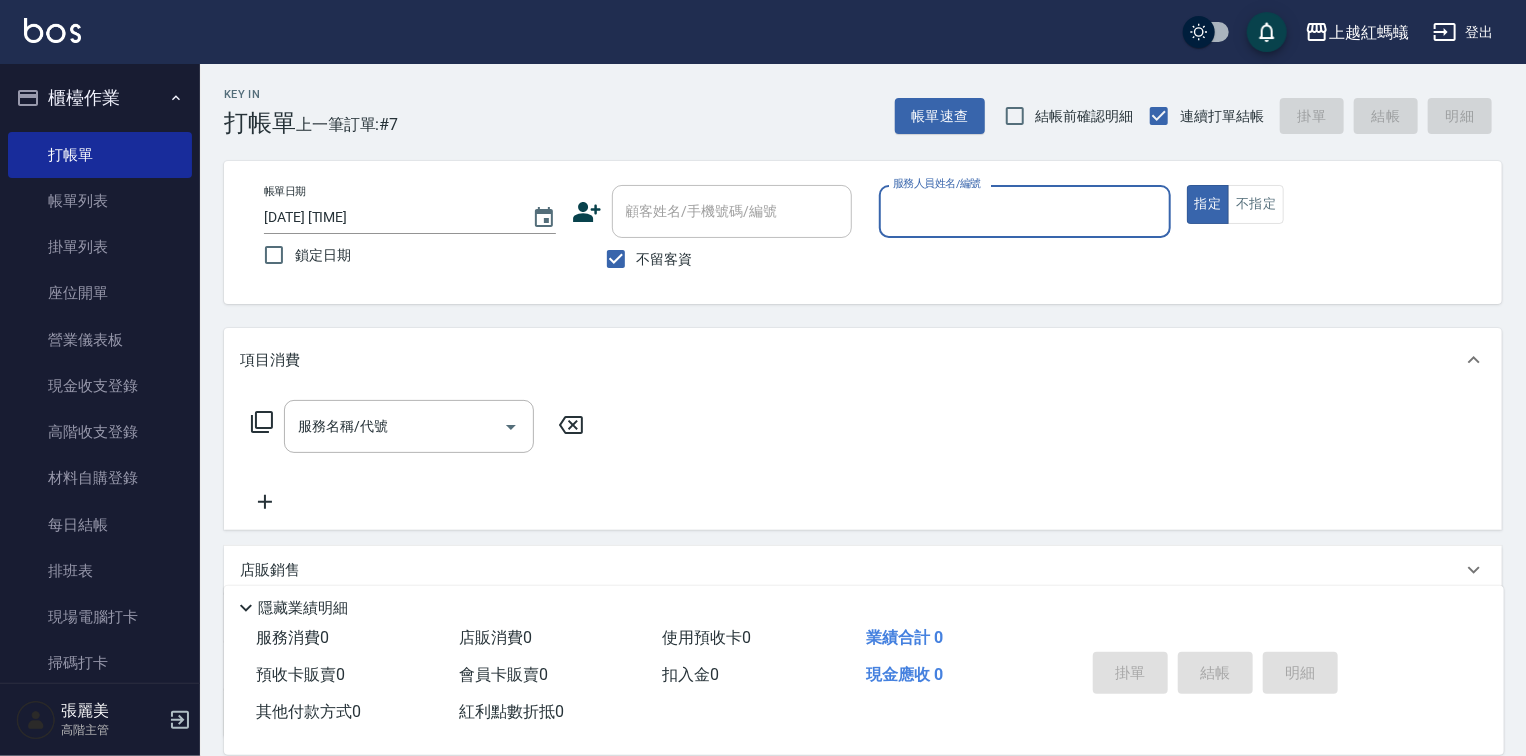 click on "服務人員姓名/編號" at bounding box center [1025, 211] 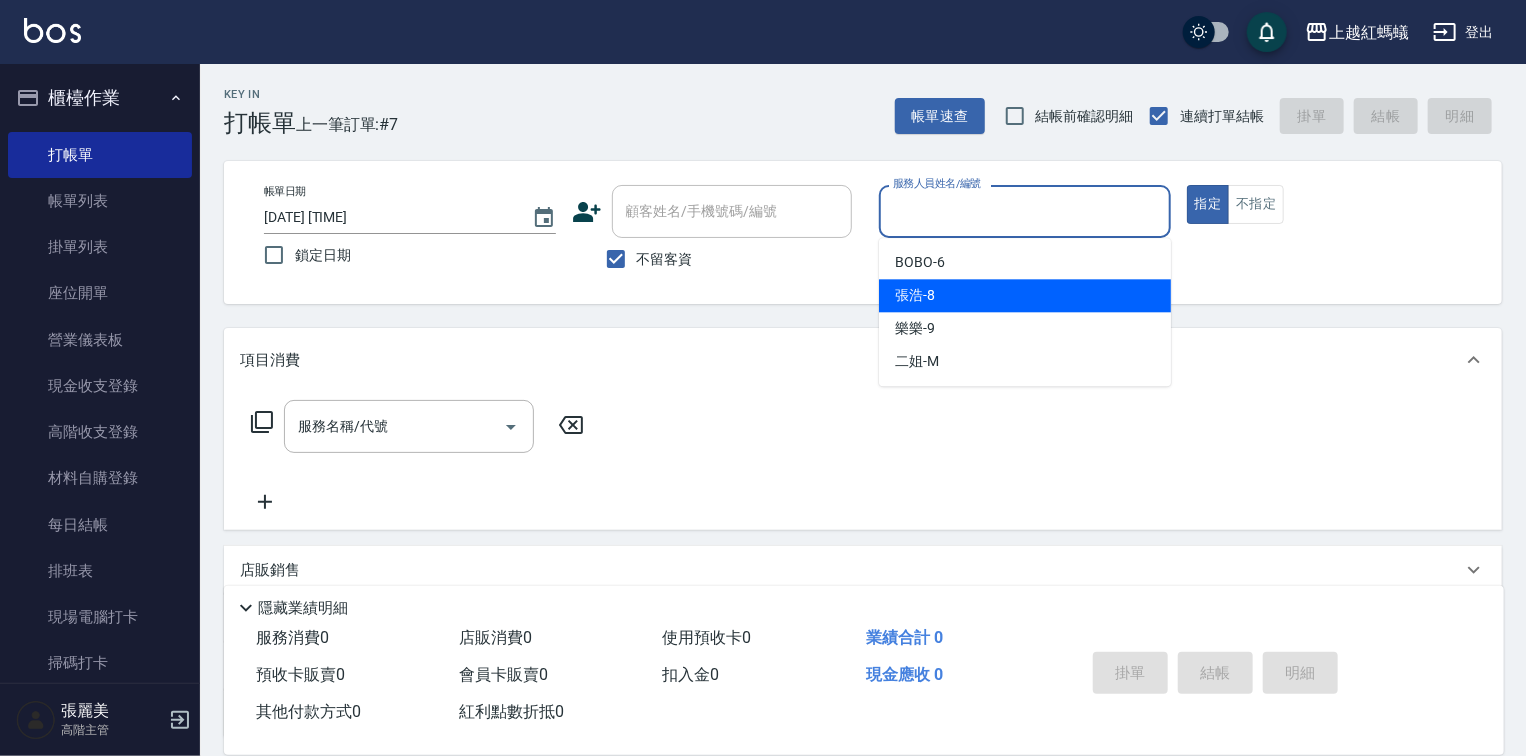 click on "[LAST] -8" at bounding box center [1025, 295] 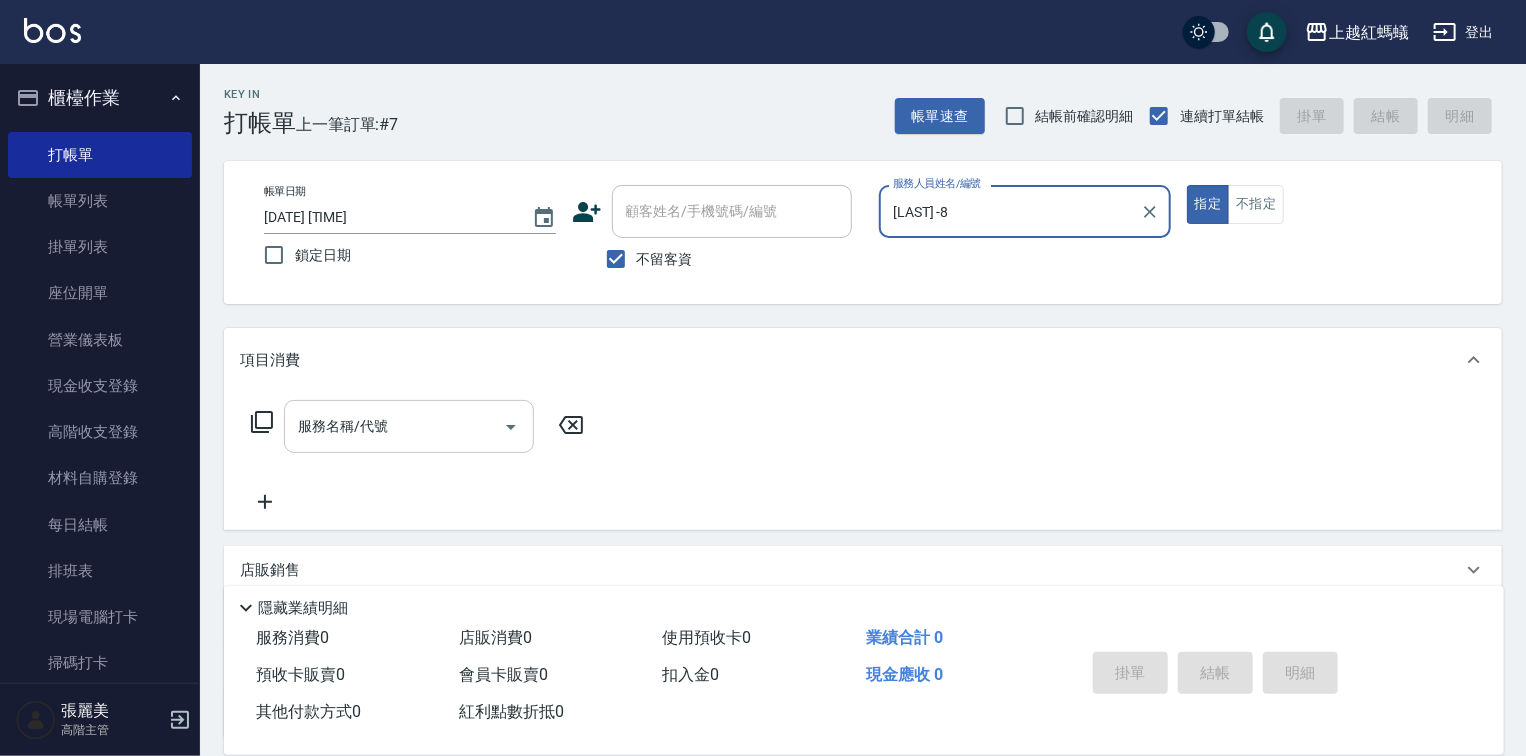 click on "服務名稱/代號" at bounding box center [394, 426] 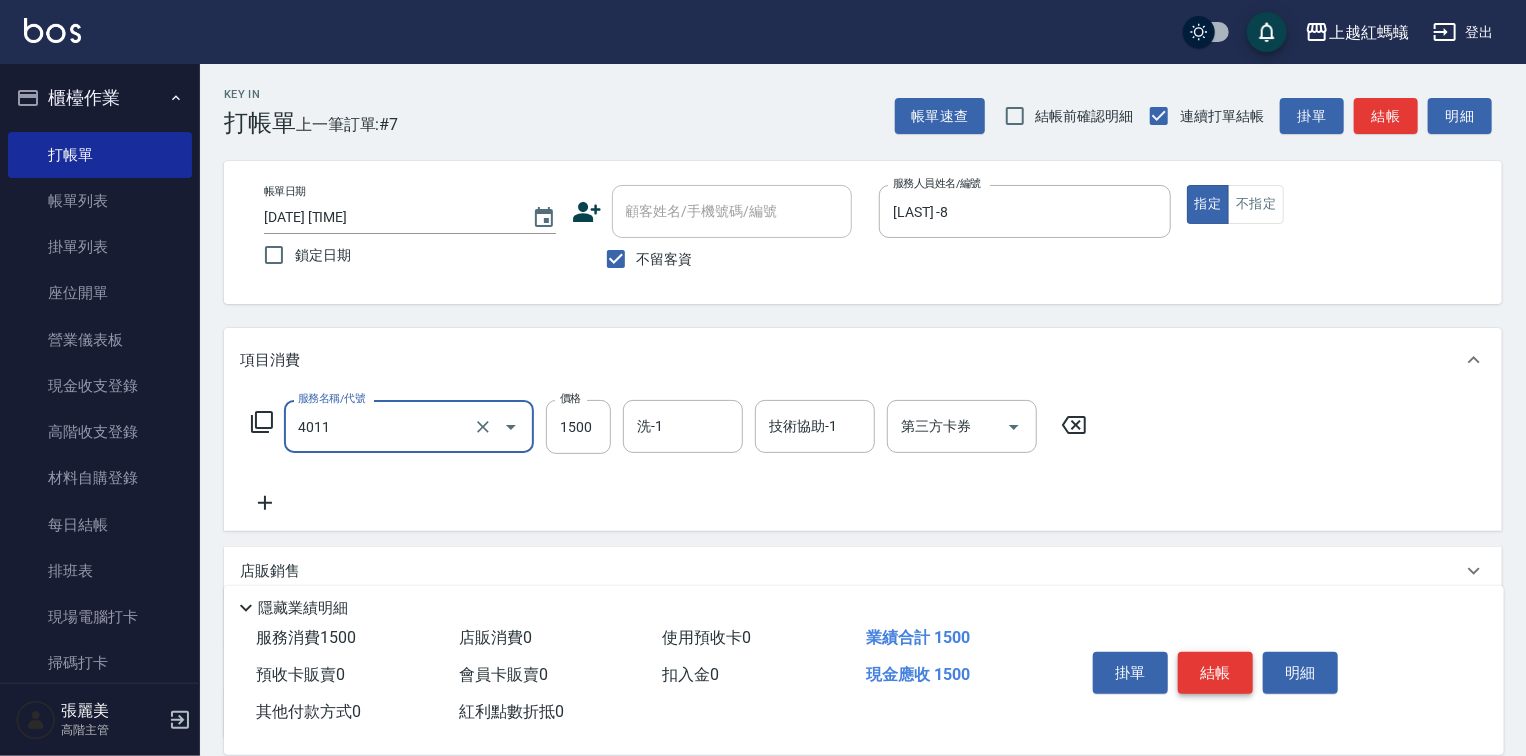 type on "花粉染髮(短)(4011)" 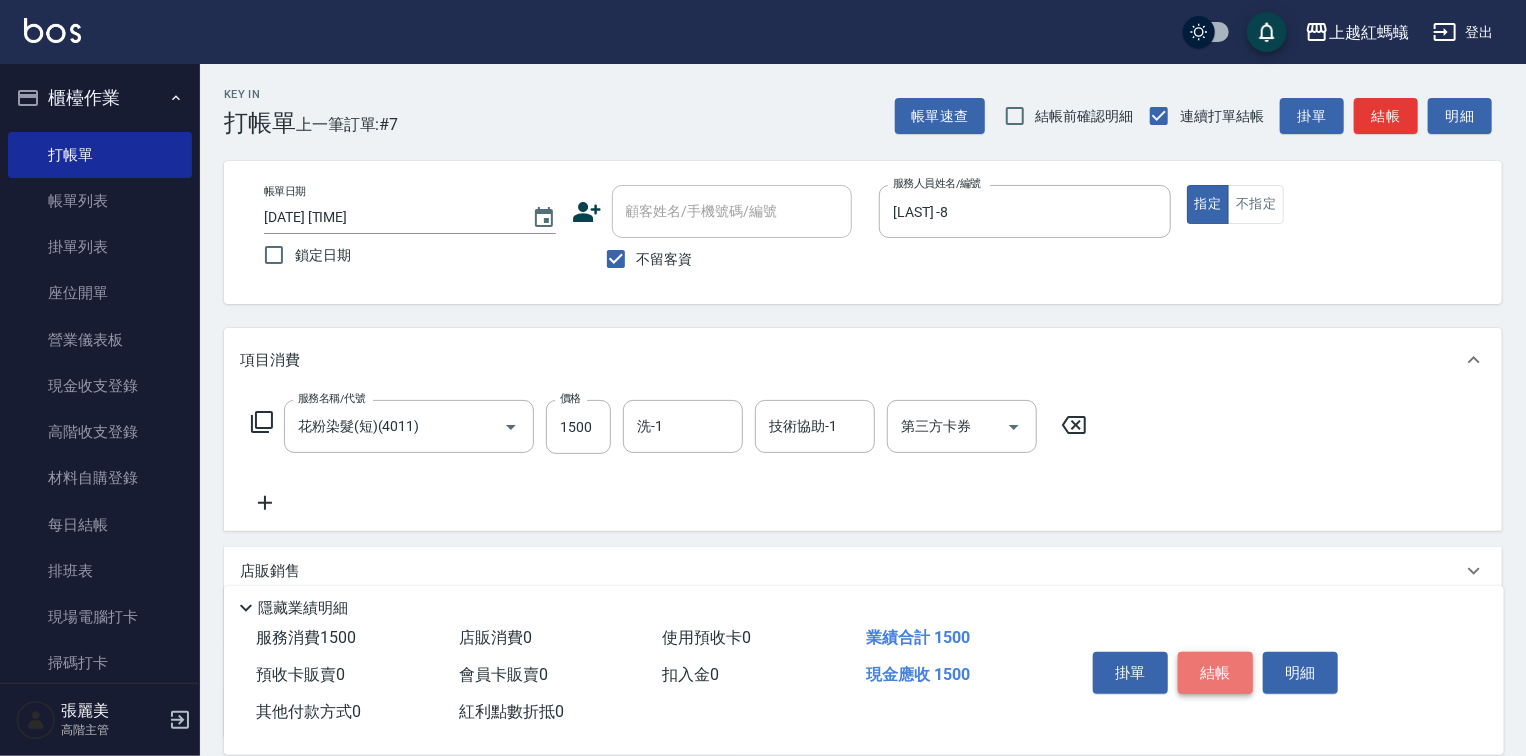 click on "結帳" at bounding box center (1215, 673) 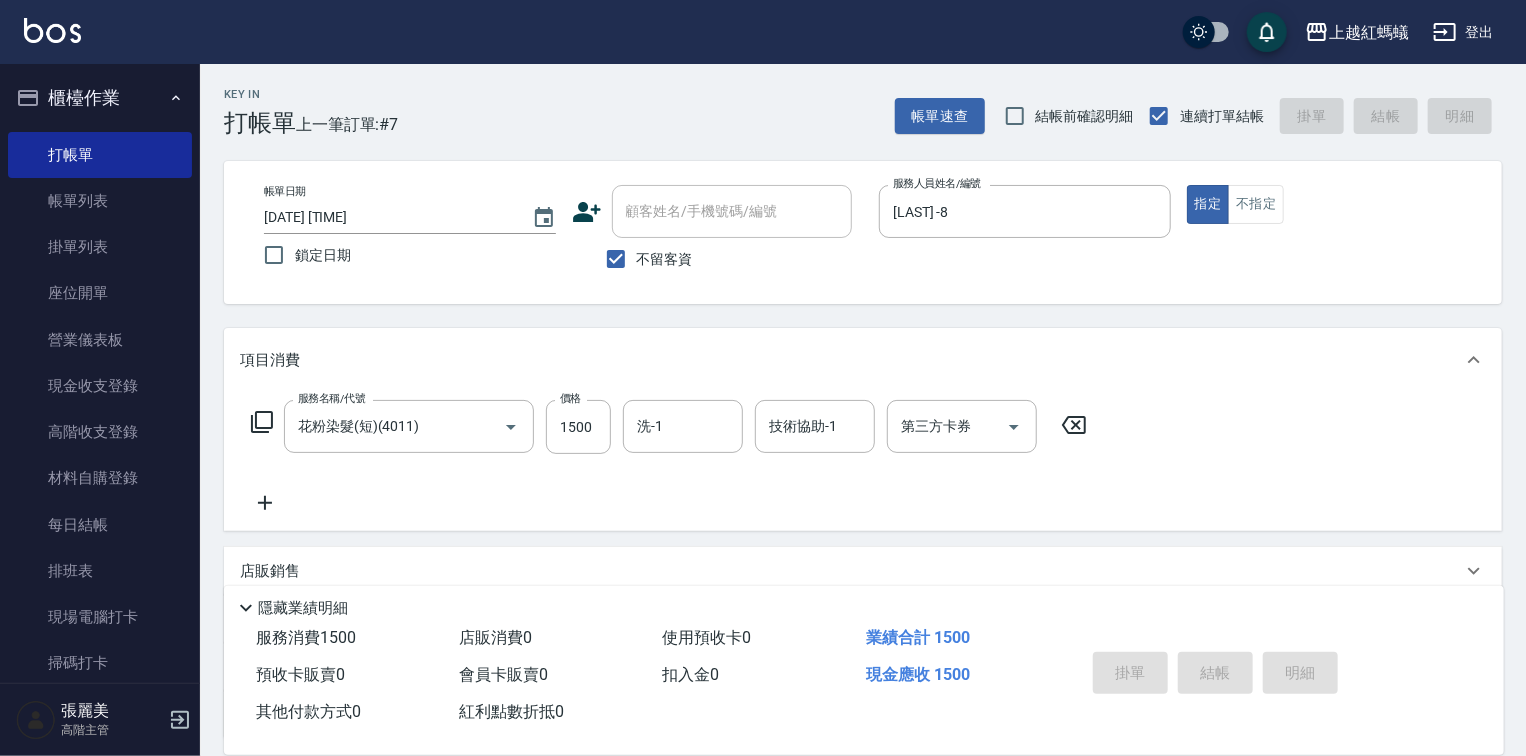 type 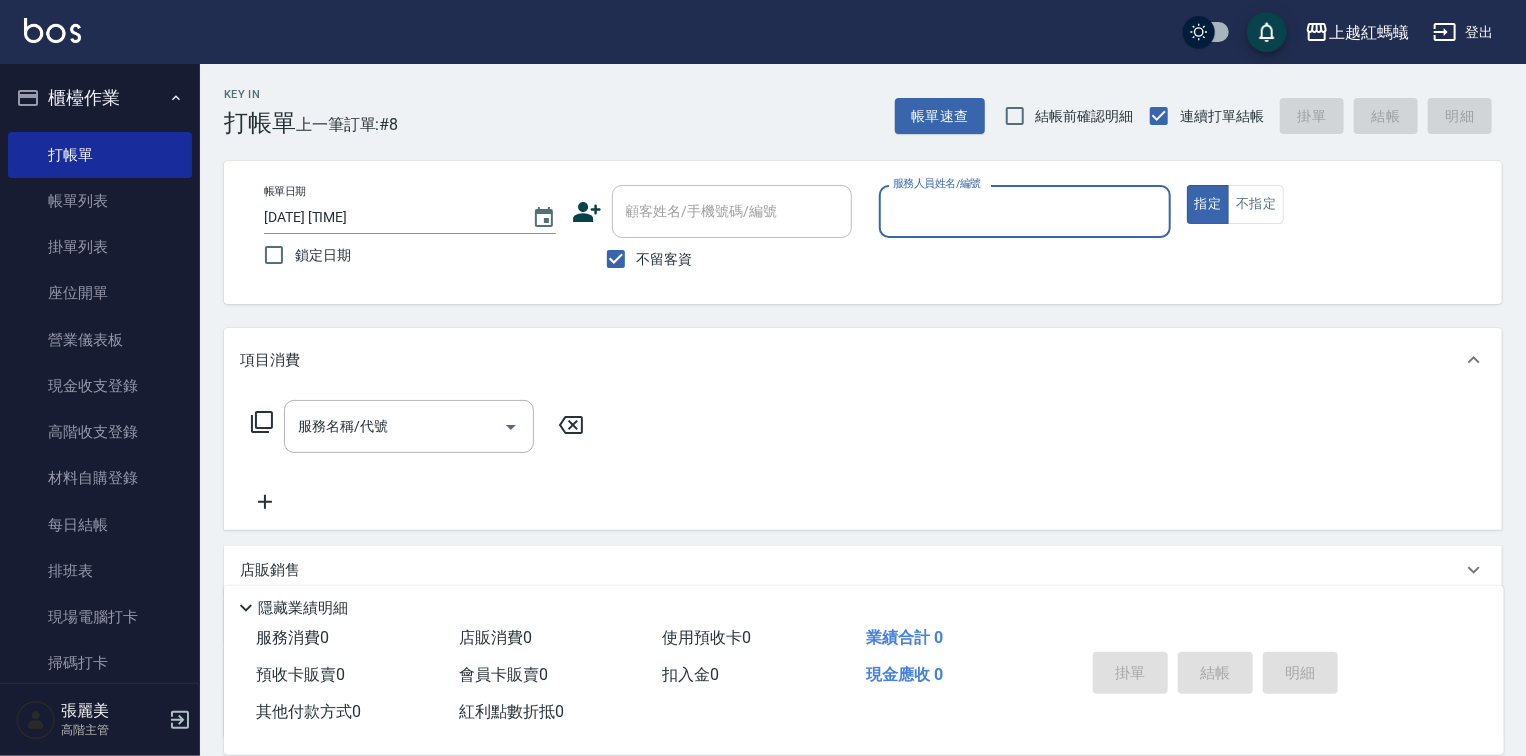 click on "服務人員姓名/編號" at bounding box center [1025, 211] 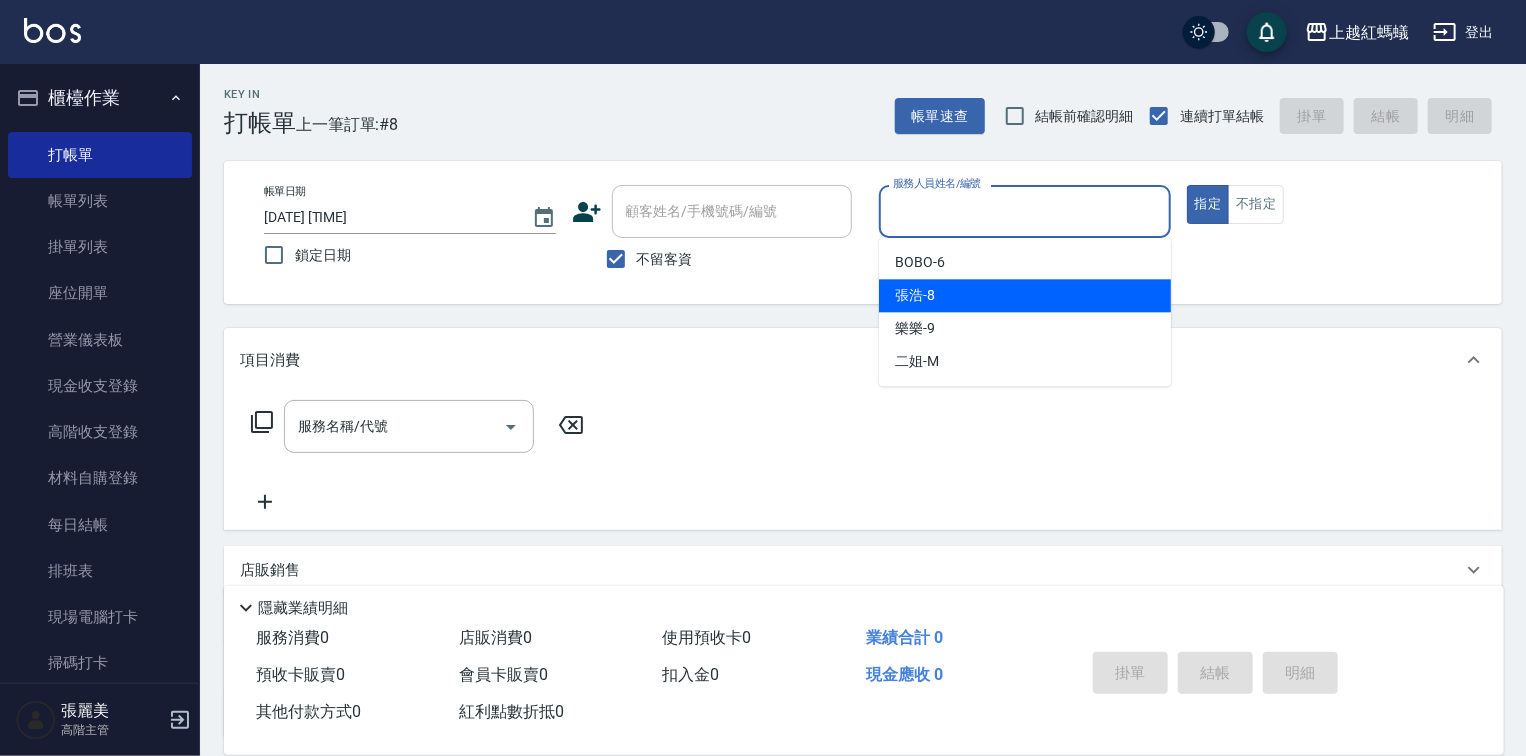 click on "[LAST] -8" at bounding box center [1025, 295] 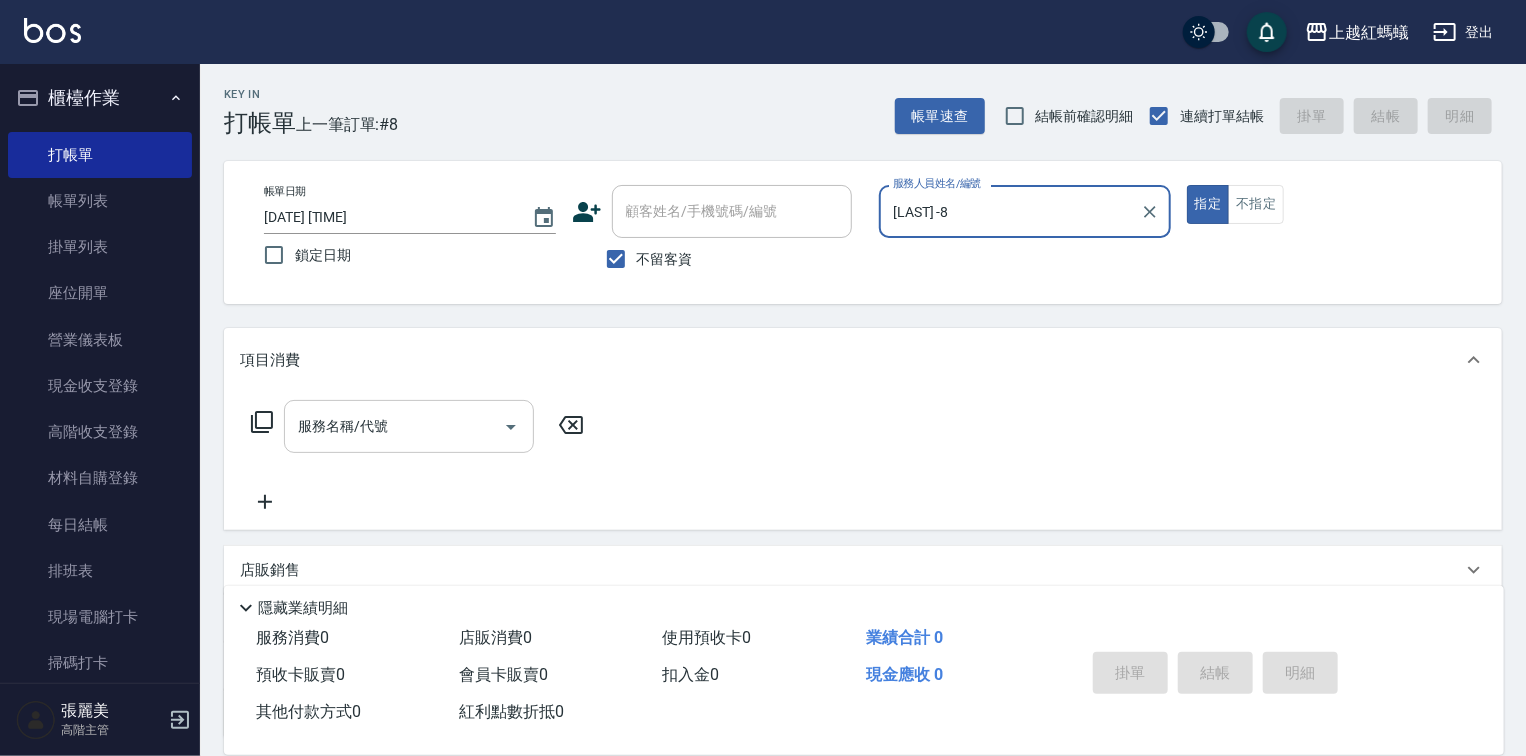 click on "服務名稱/代號" at bounding box center (394, 426) 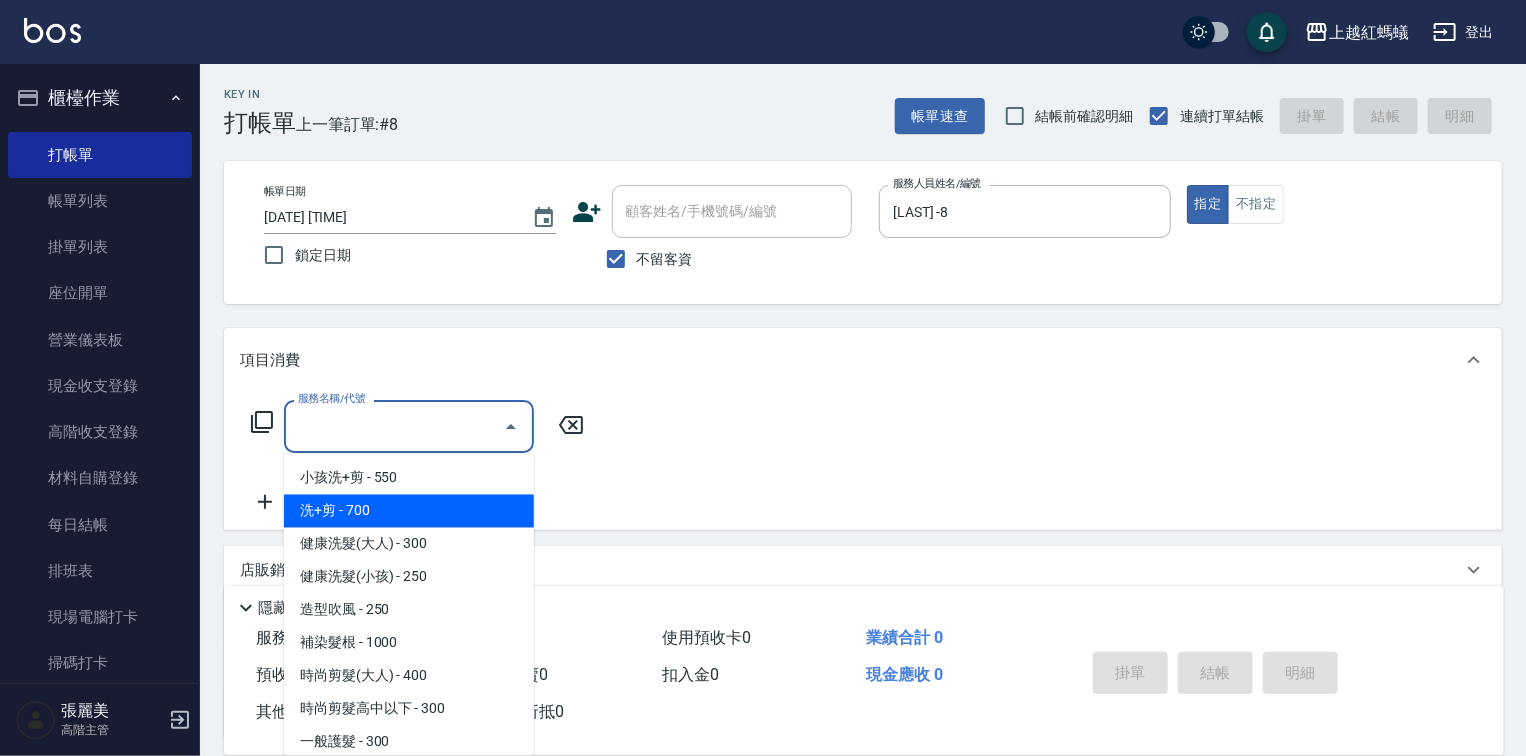 click on "洗+剪 - 700" at bounding box center (409, 511) 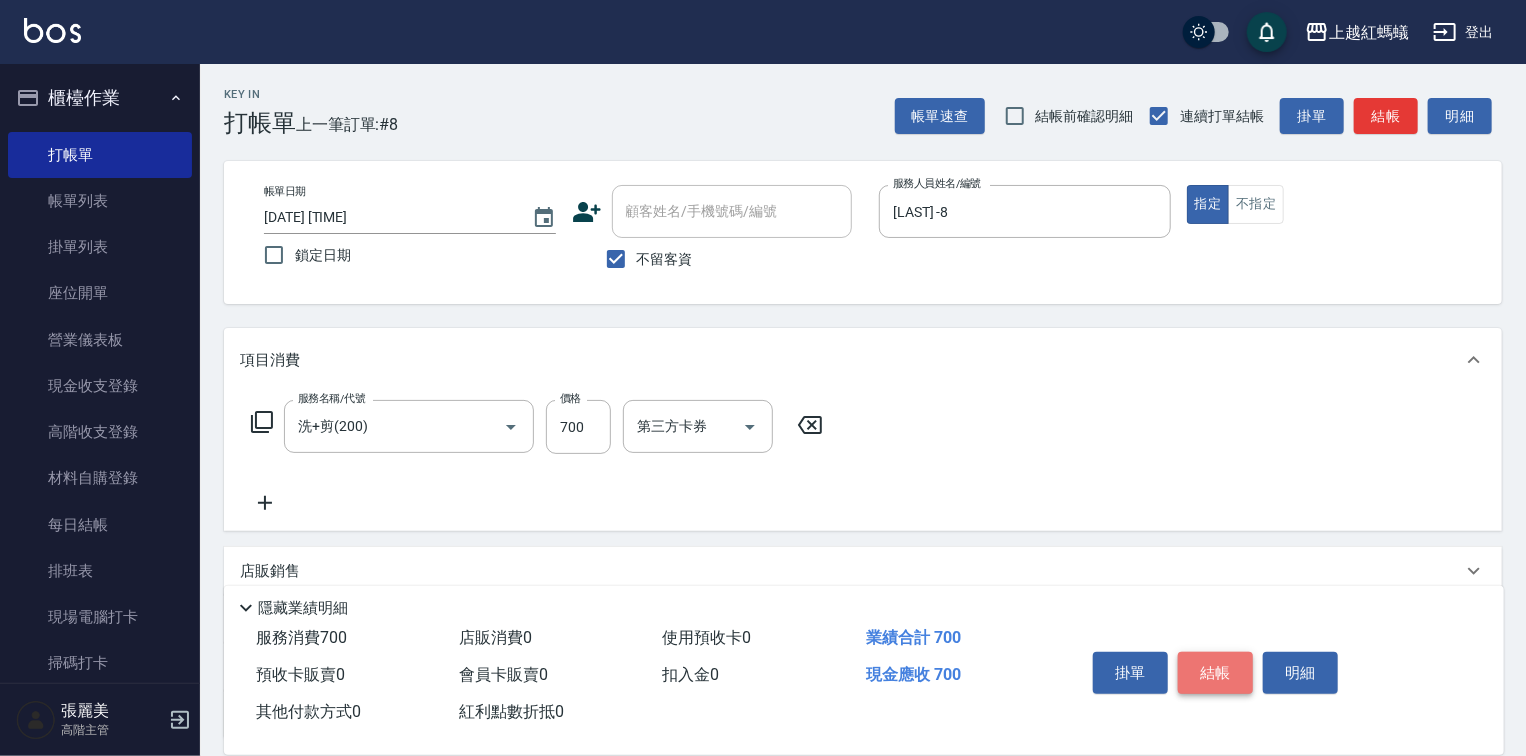 click on "結帳" at bounding box center (1215, 673) 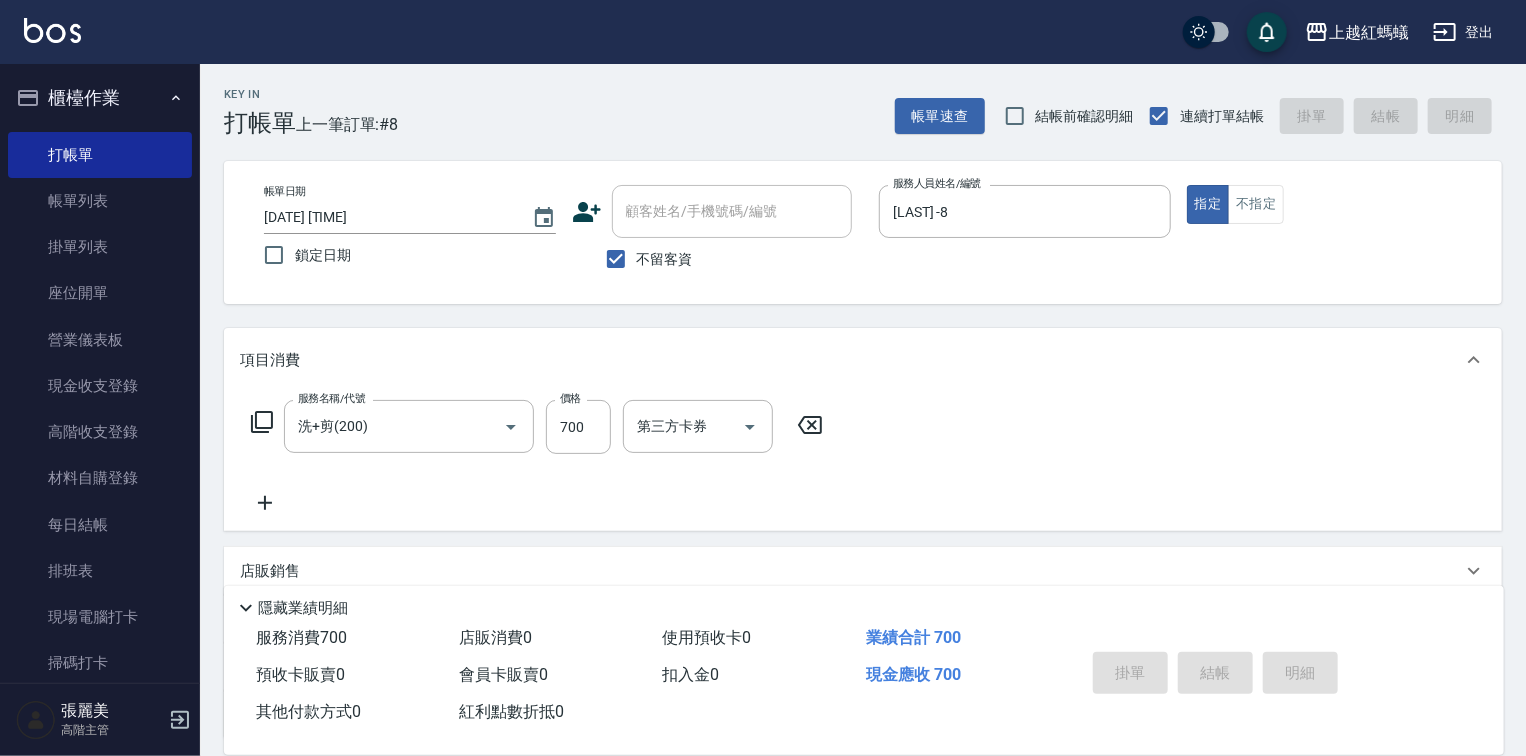 type 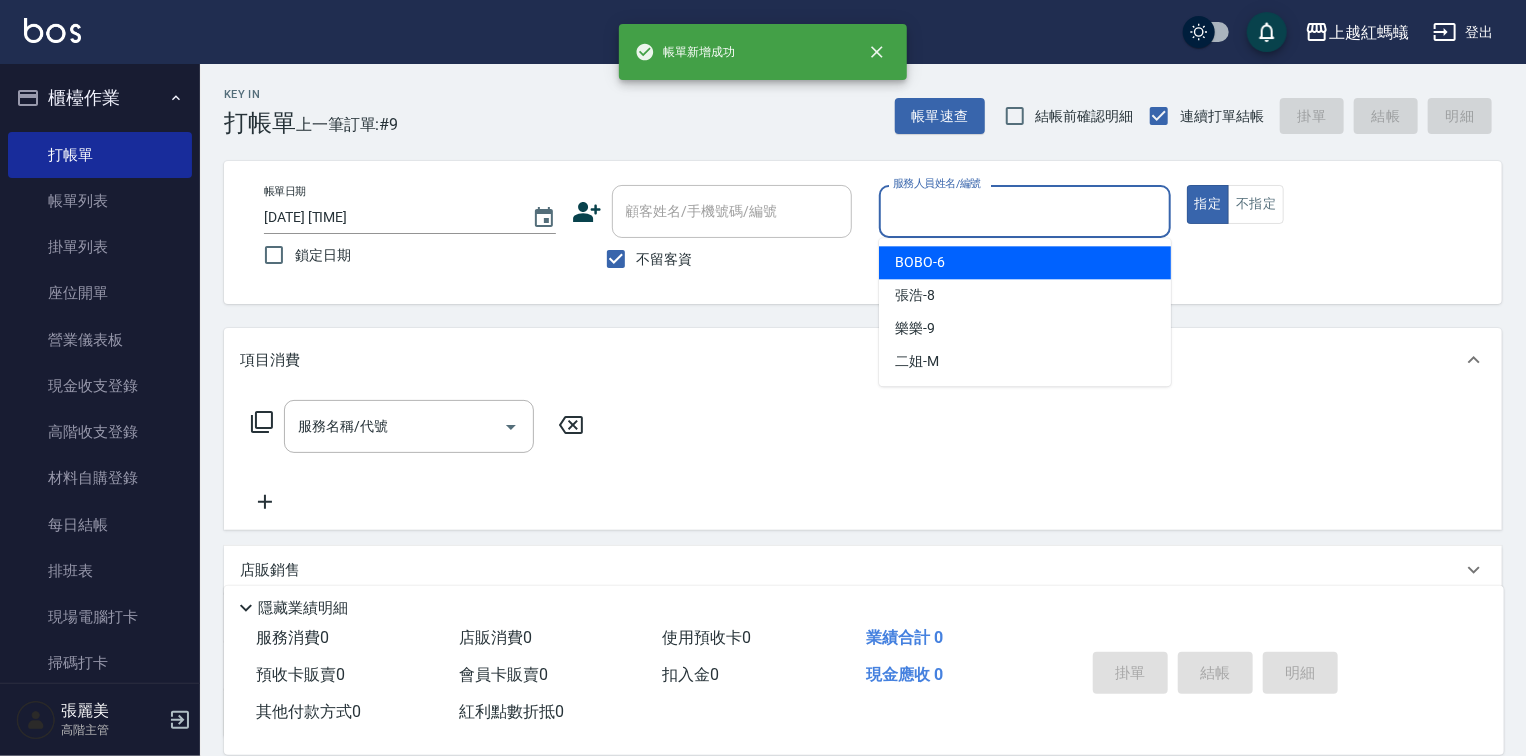 click on "服務人員姓名/編號" at bounding box center (1025, 211) 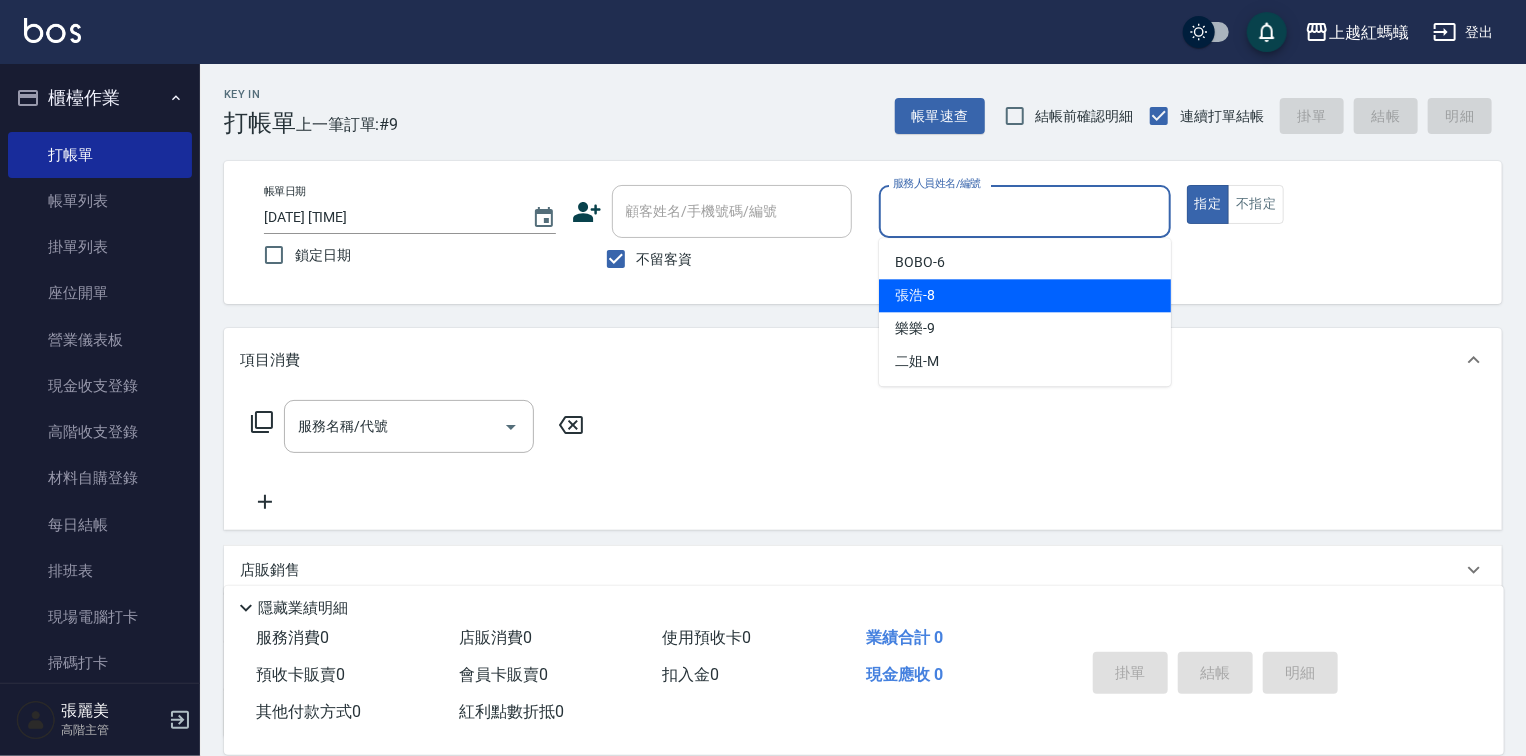 click on "[LAST] -8" at bounding box center [1025, 295] 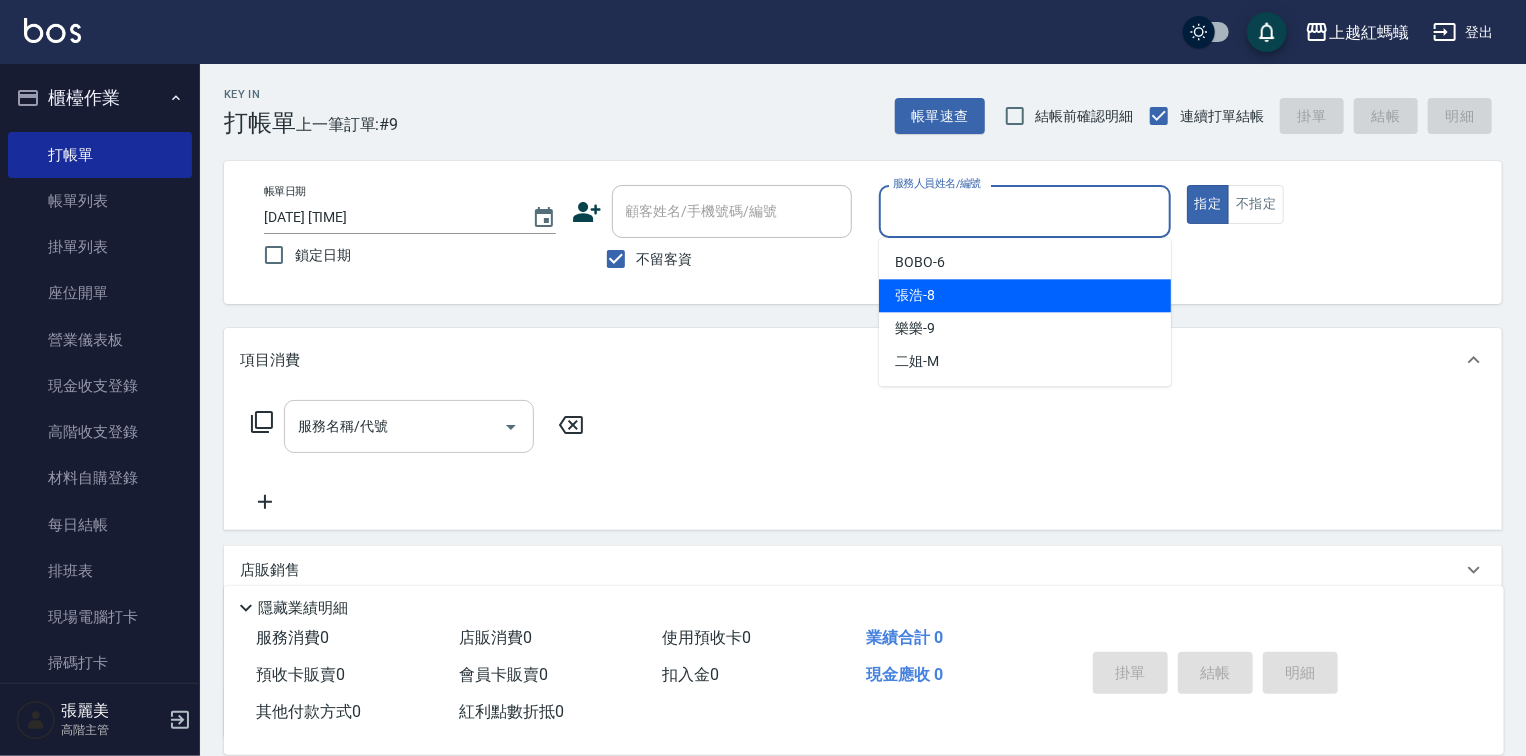 type on "[LAST] -8" 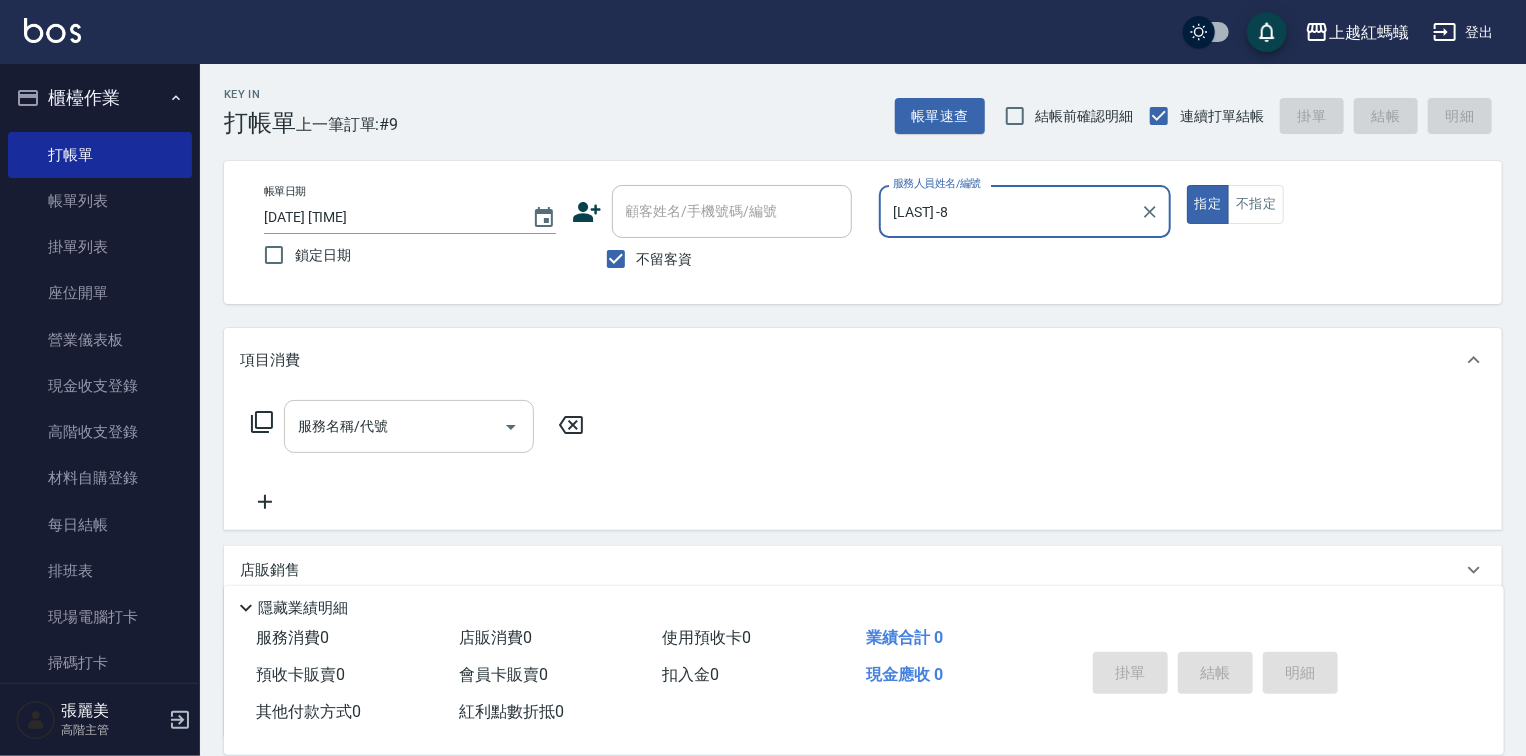 click on "服務名稱/代號" at bounding box center (394, 426) 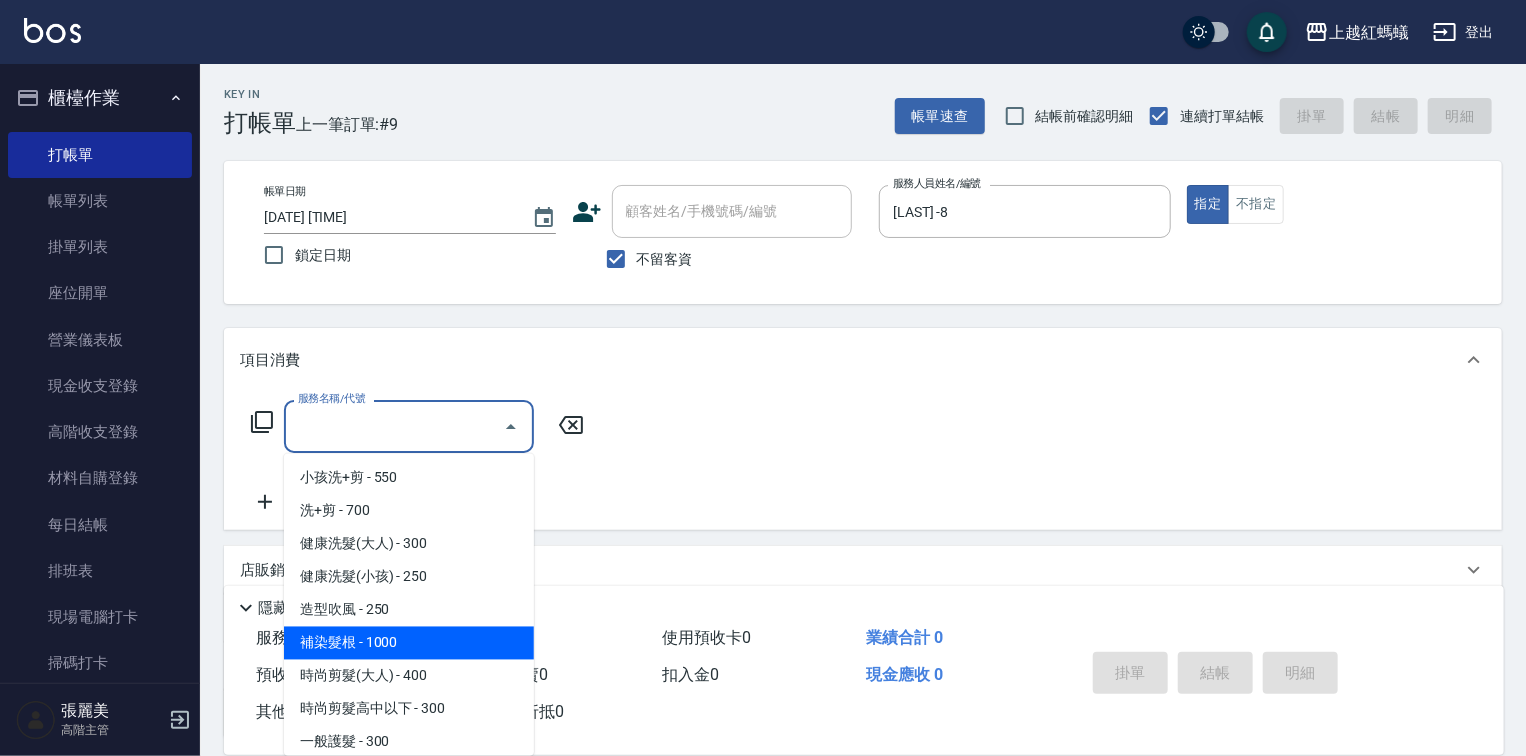click on "補染髮根 - 1000" at bounding box center (409, 643) 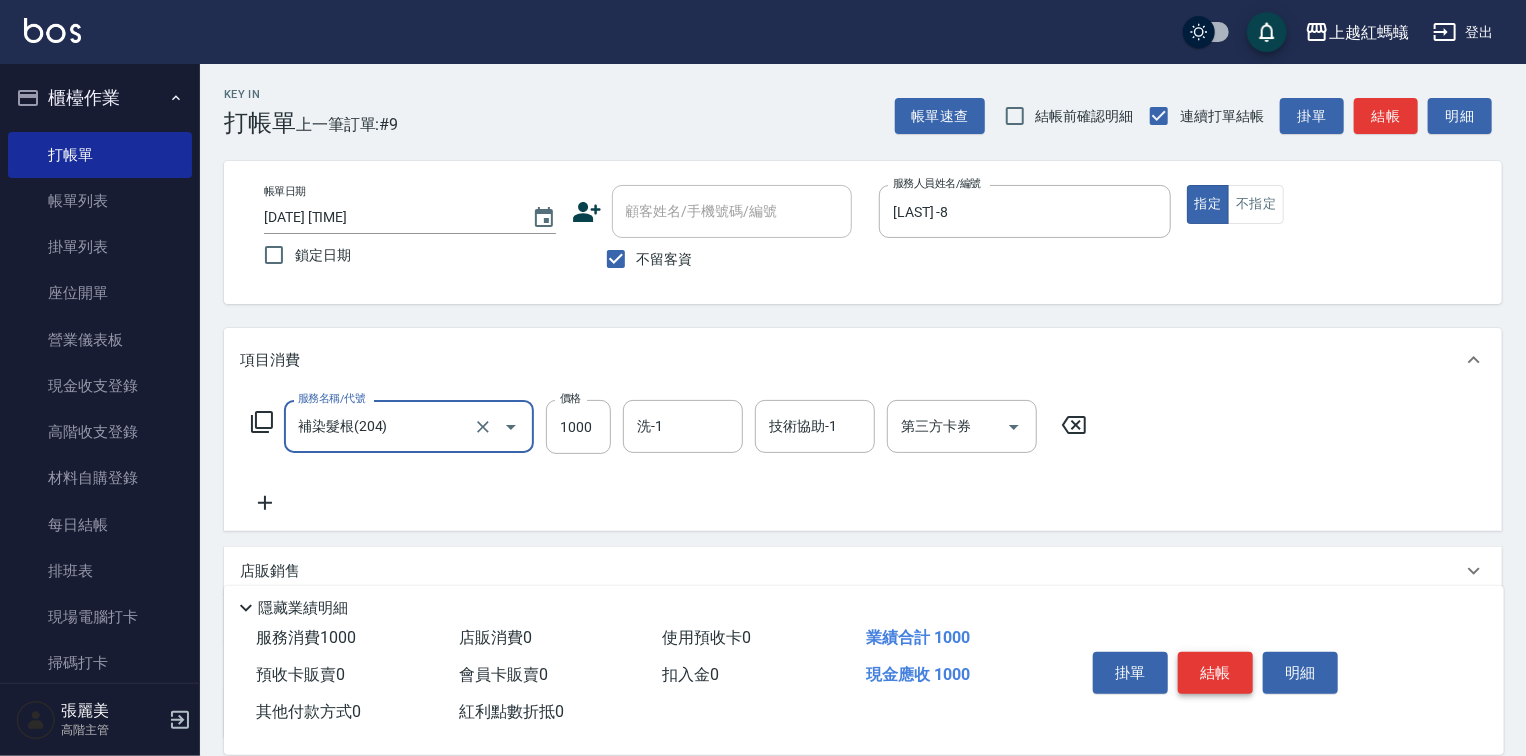 click on "結帳" at bounding box center (1215, 673) 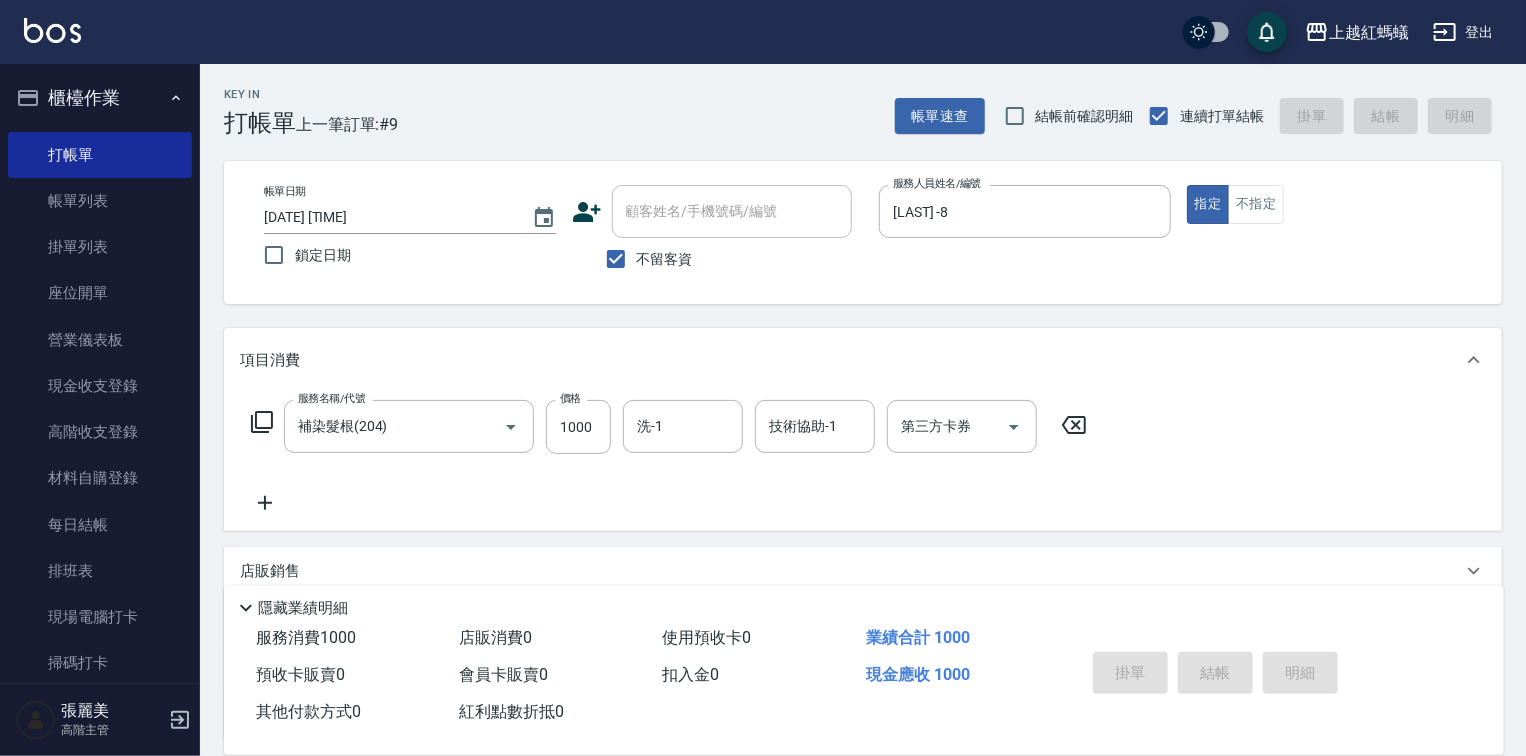 type 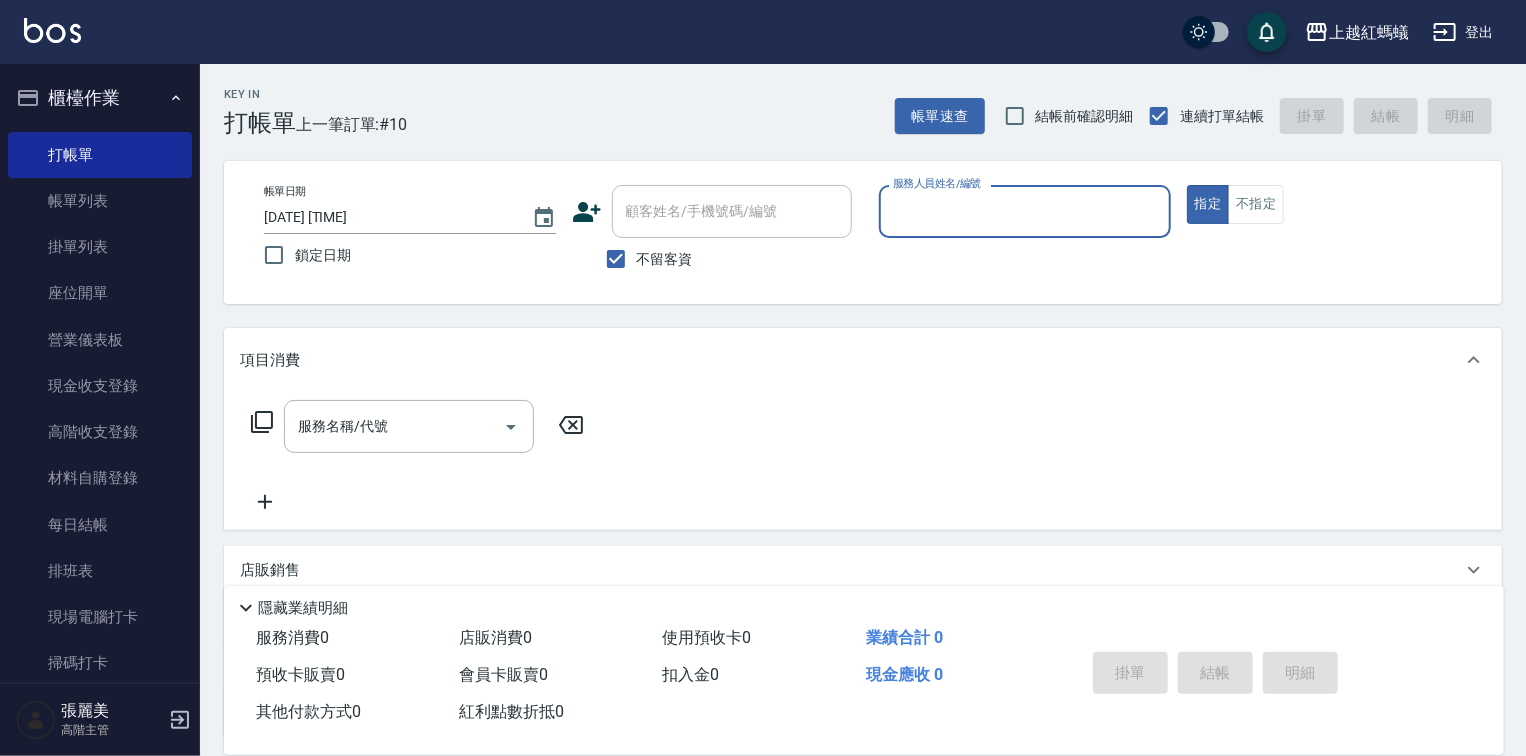click on "服務人員姓名/編號" at bounding box center [1025, 211] 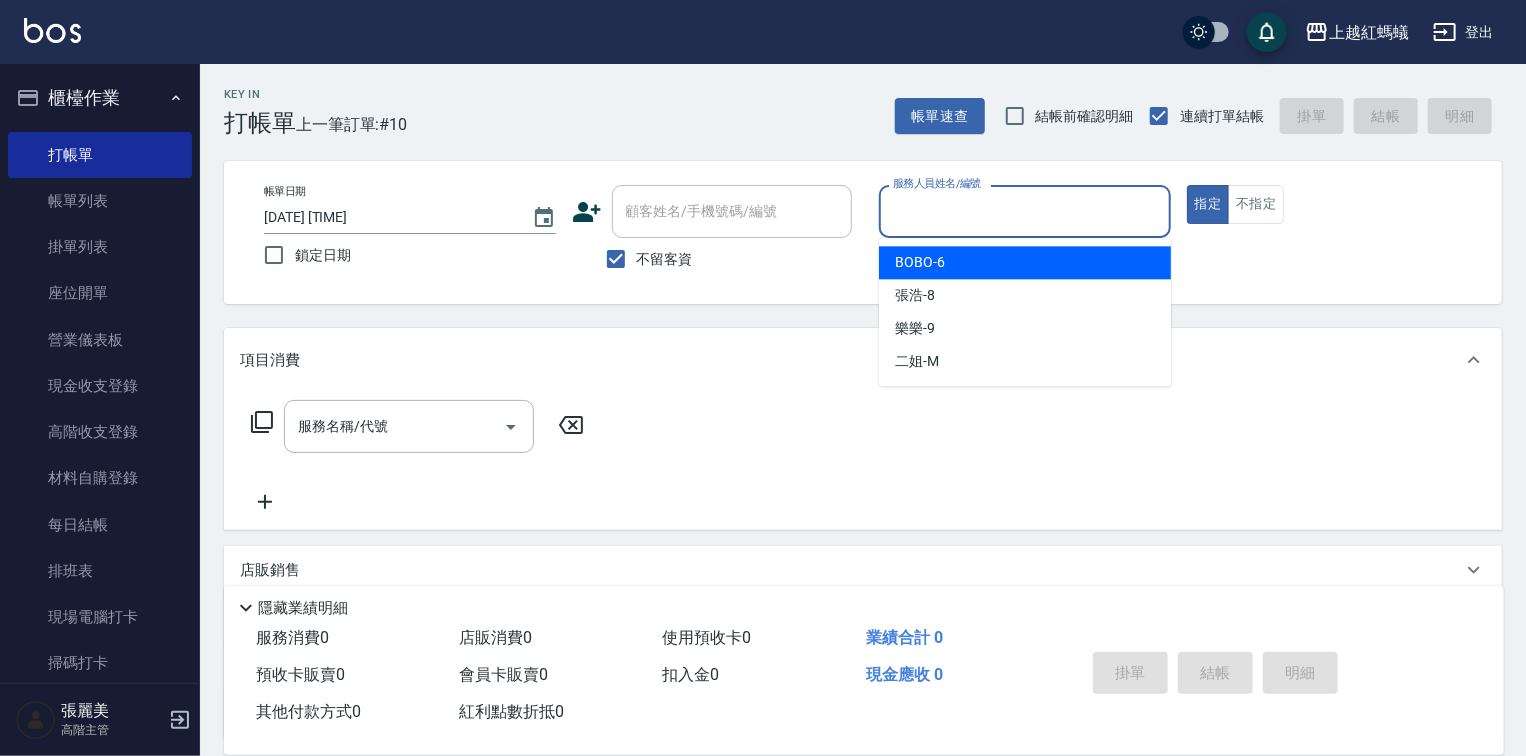 click on "BOBO -6" at bounding box center [1025, 262] 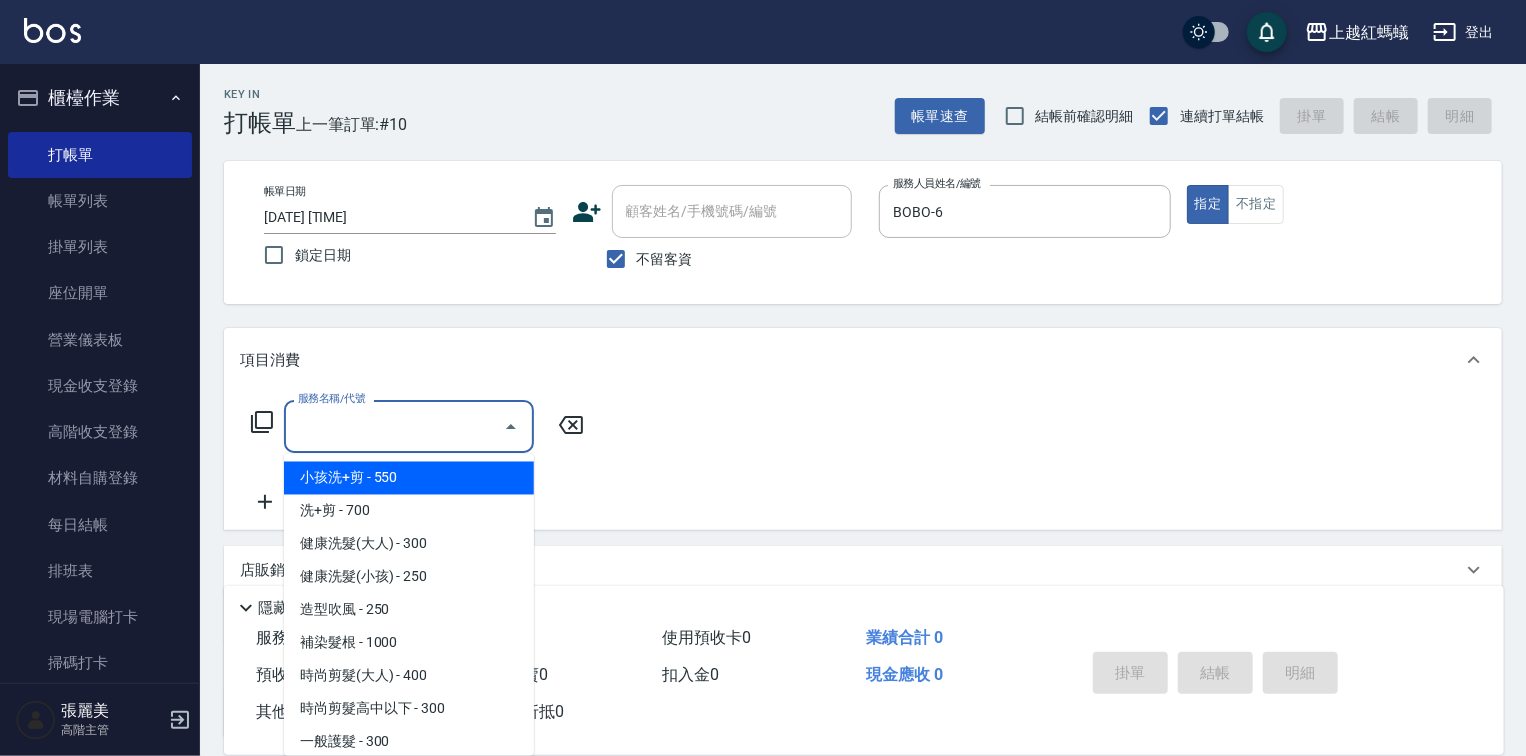 click on "服務名稱/代號" at bounding box center (394, 426) 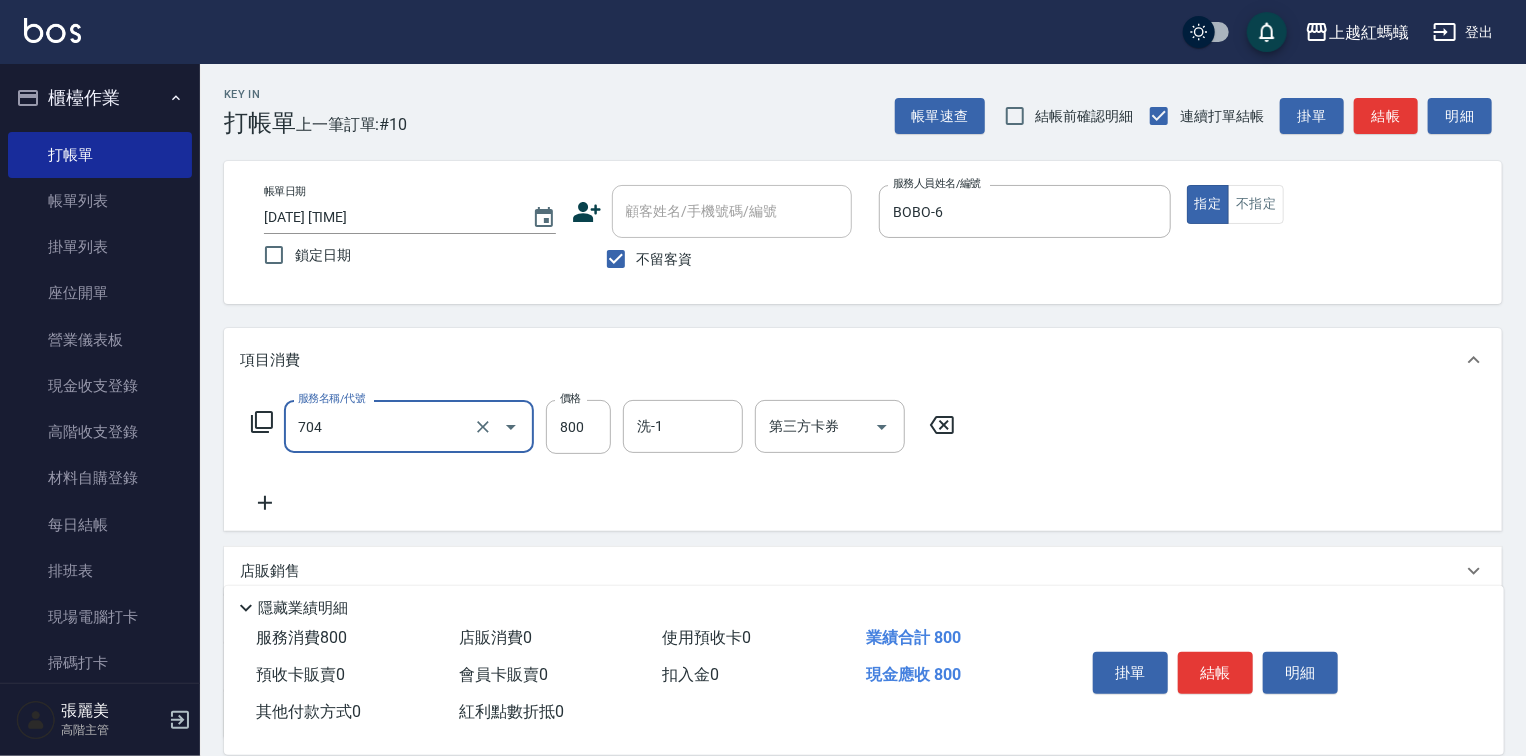 type on "華旭四段頭皮養護(704)" 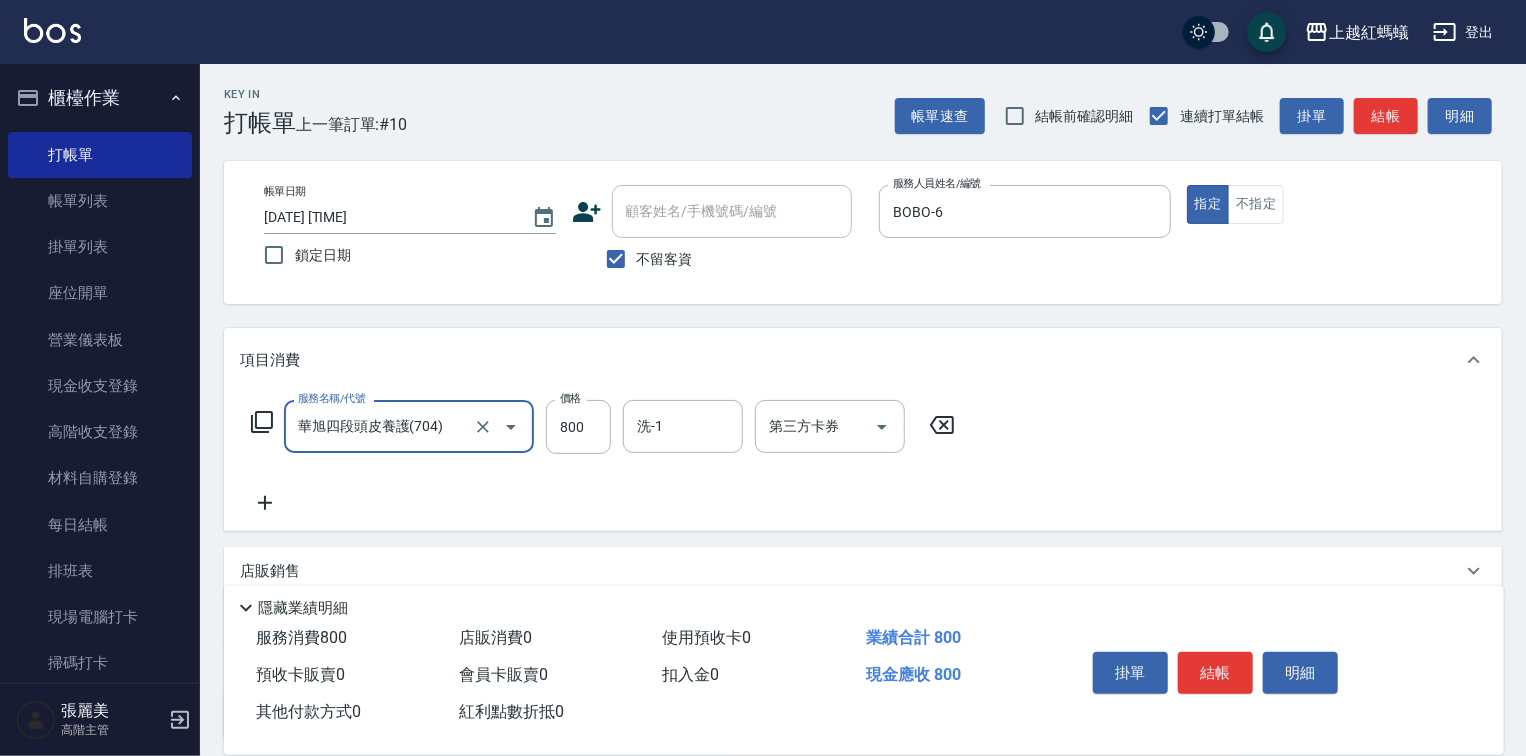 click 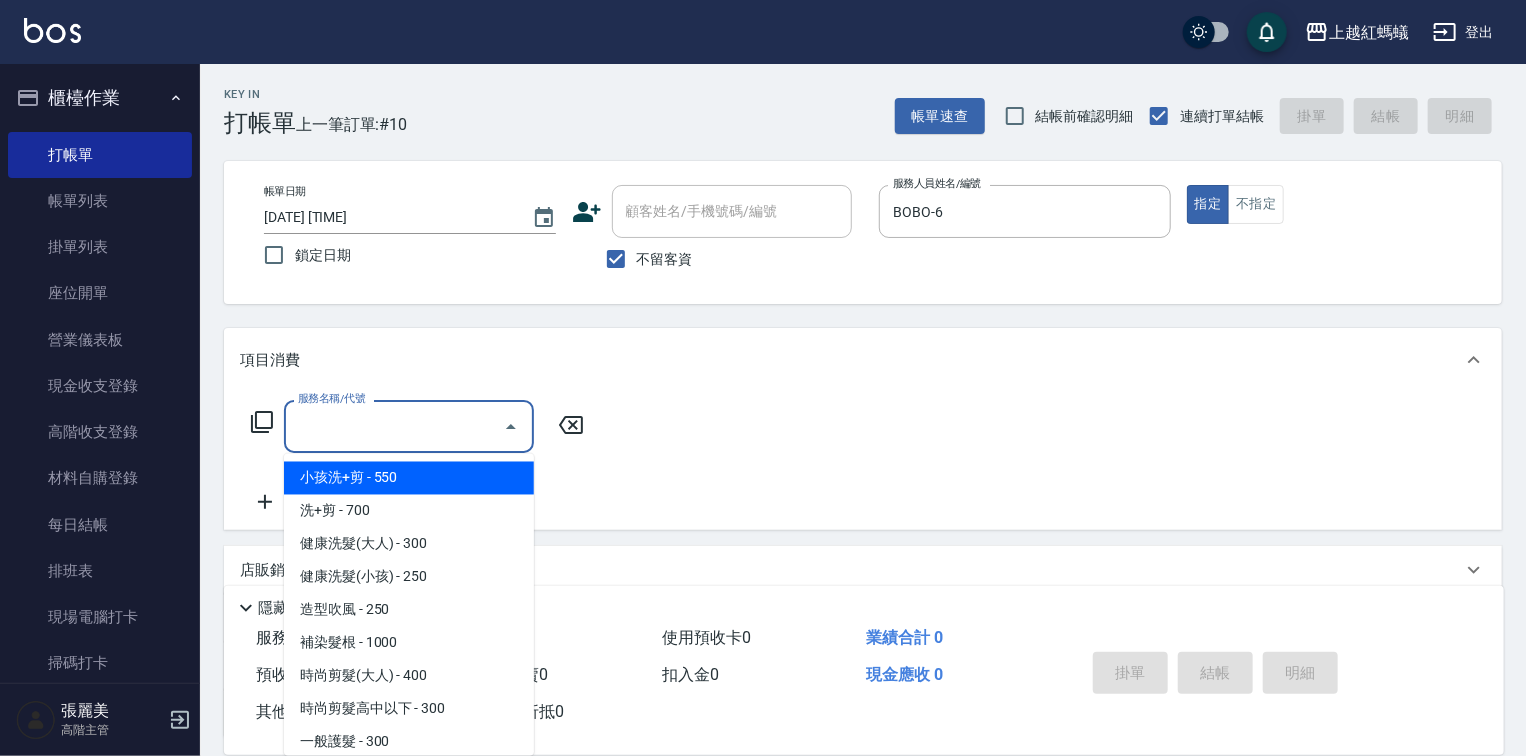 click on "服務名稱/代號" at bounding box center [394, 426] 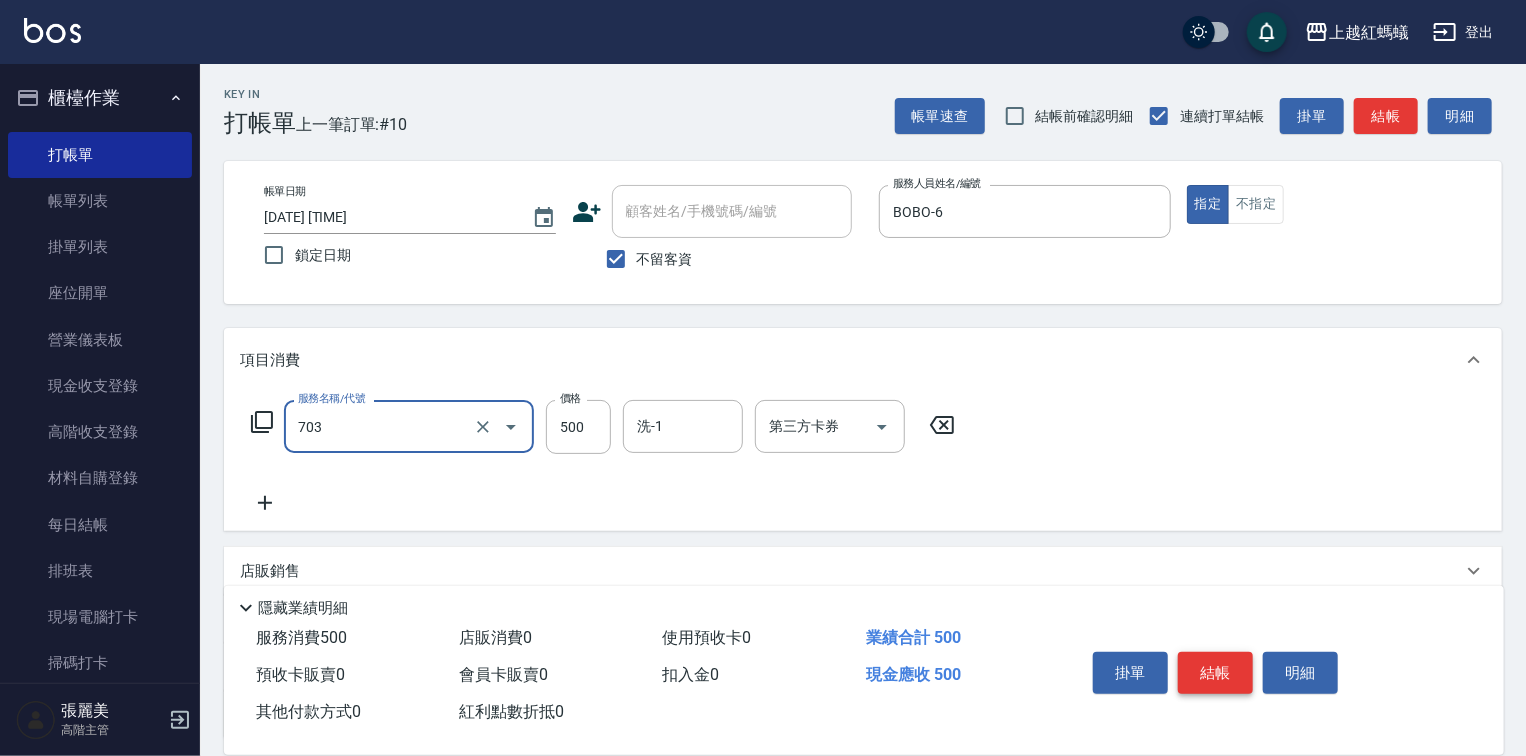 type on "華旭兩段頭皮養護(703)" 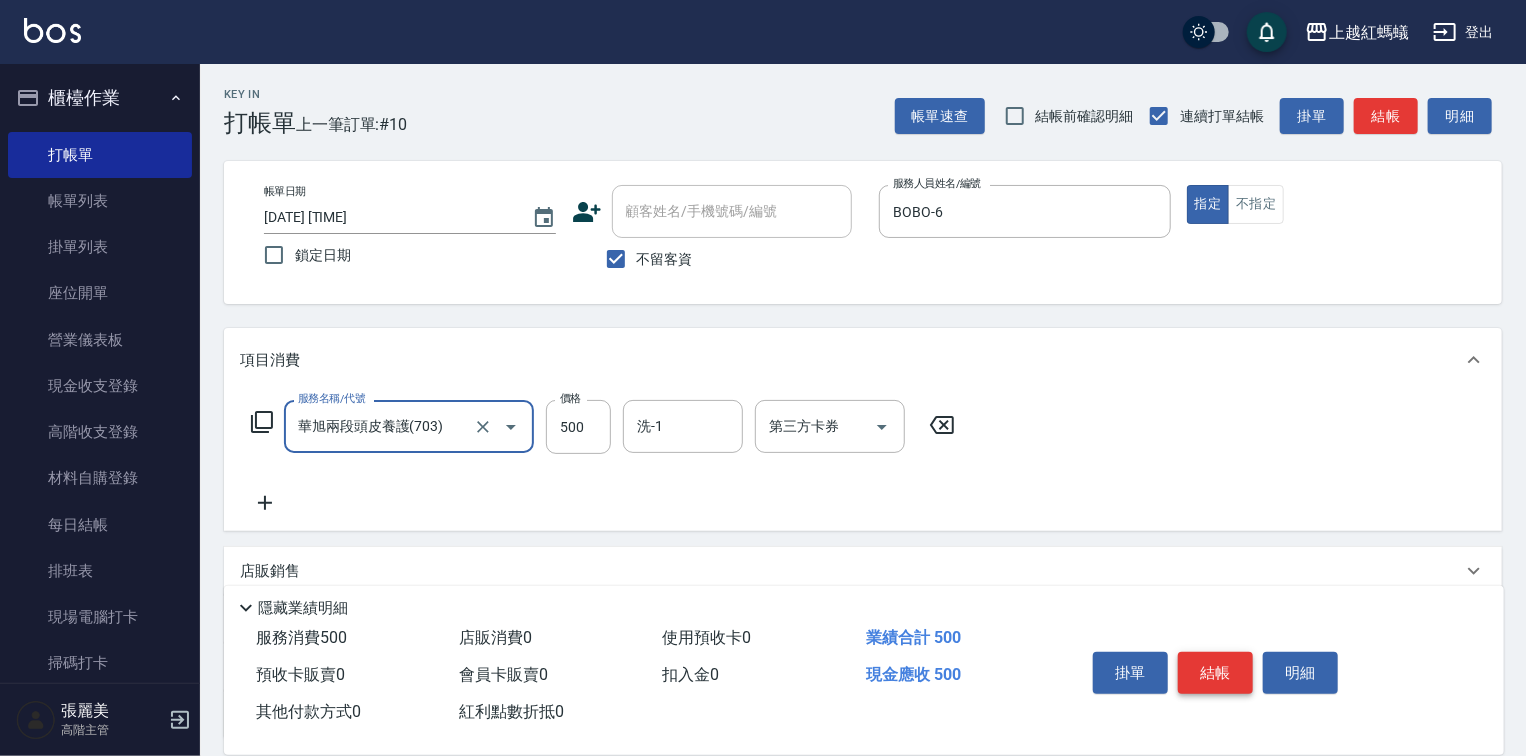 click on "結帳" at bounding box center [1215, 673] 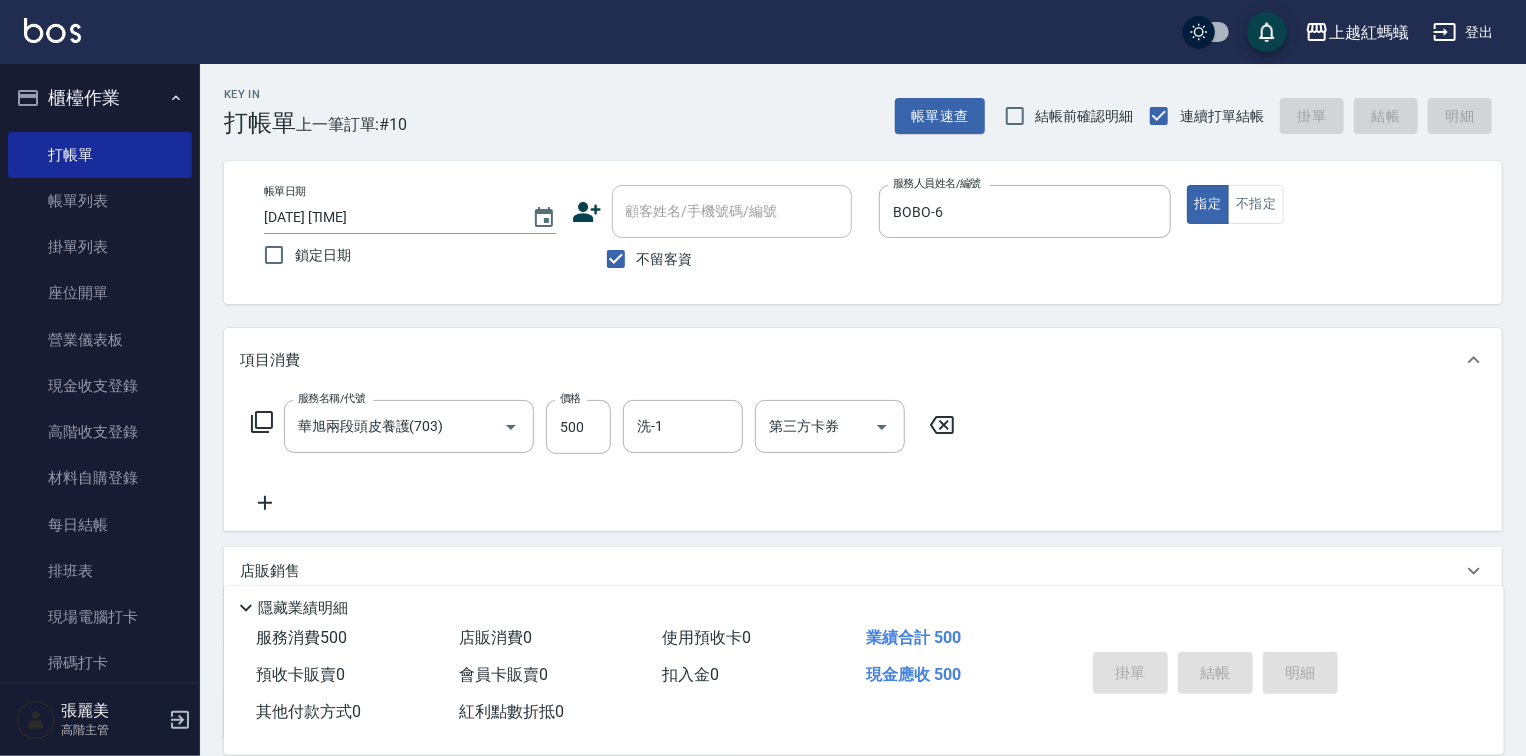 type 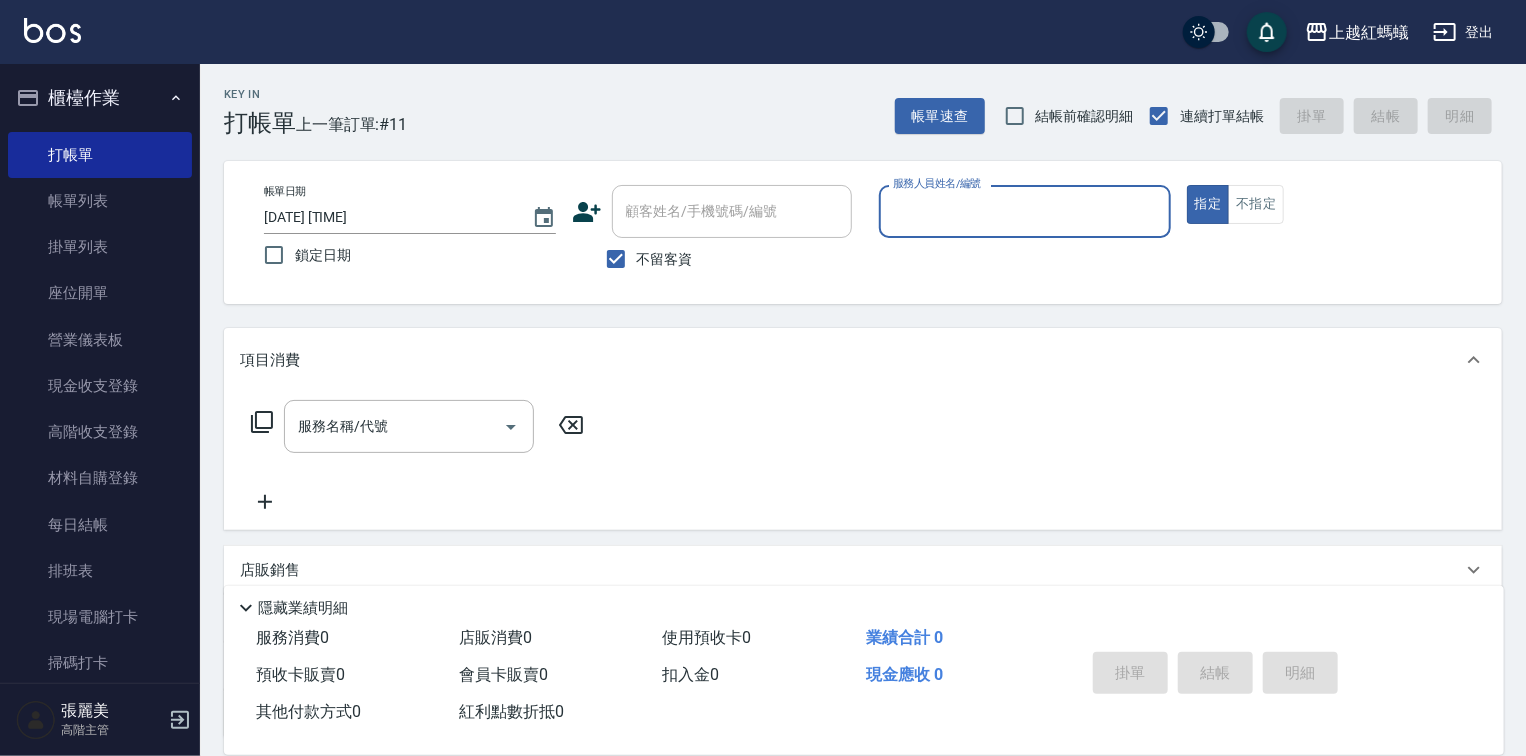 click on "服務人員姓名/編號" at bounding box center [1025, 211] 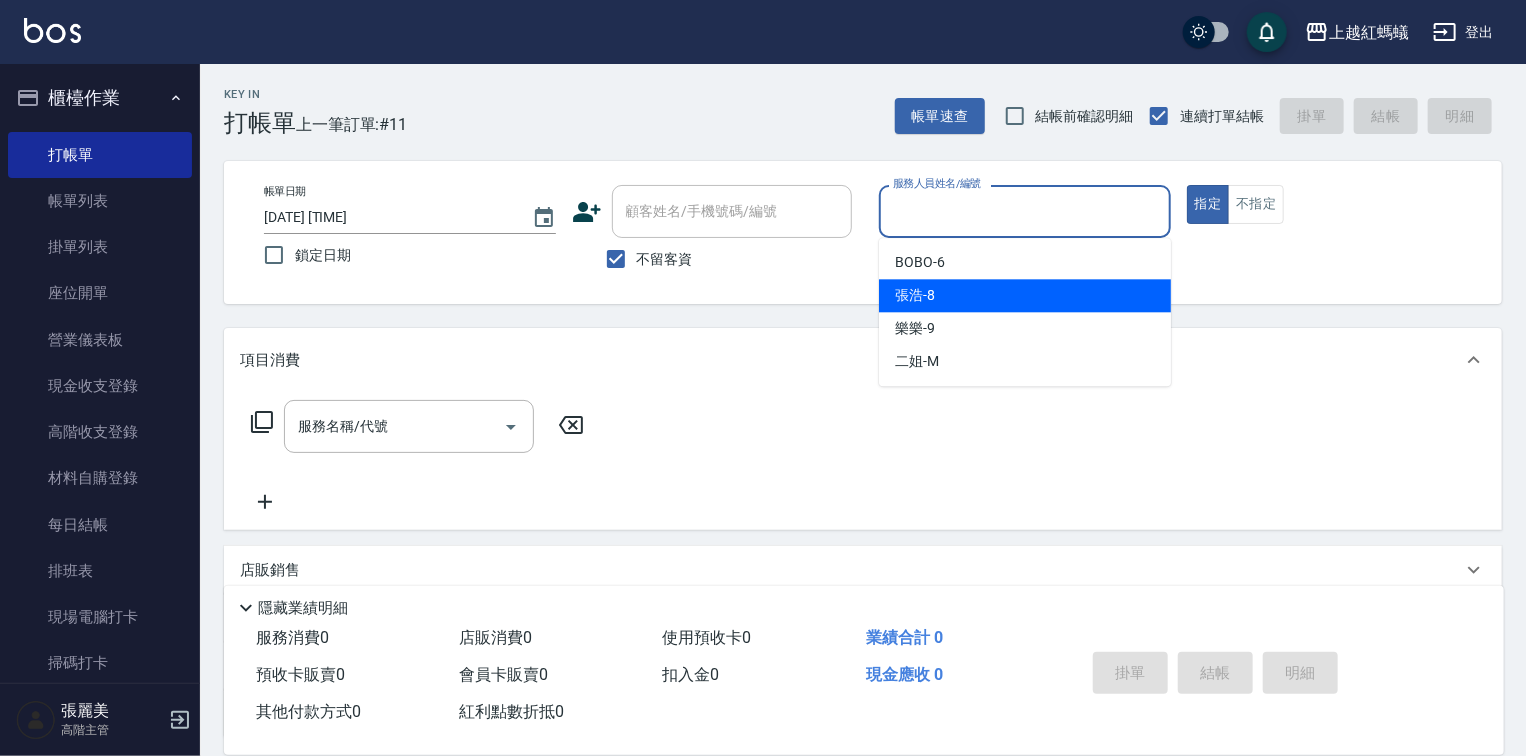 click on "[LAST] -8" at bounding box center (1025, 295) 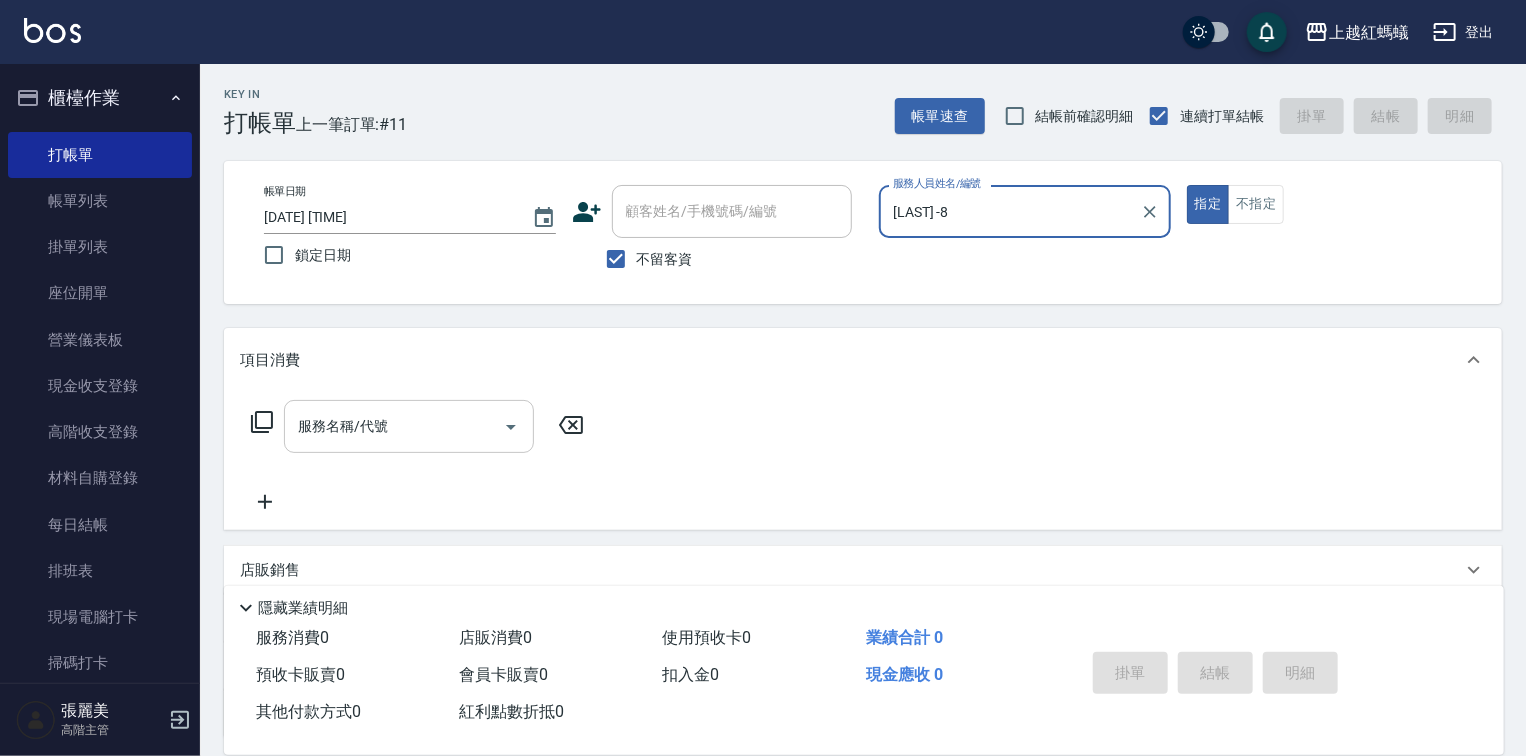 click on "服務名稱/代號" at bounding box center [394, 426] 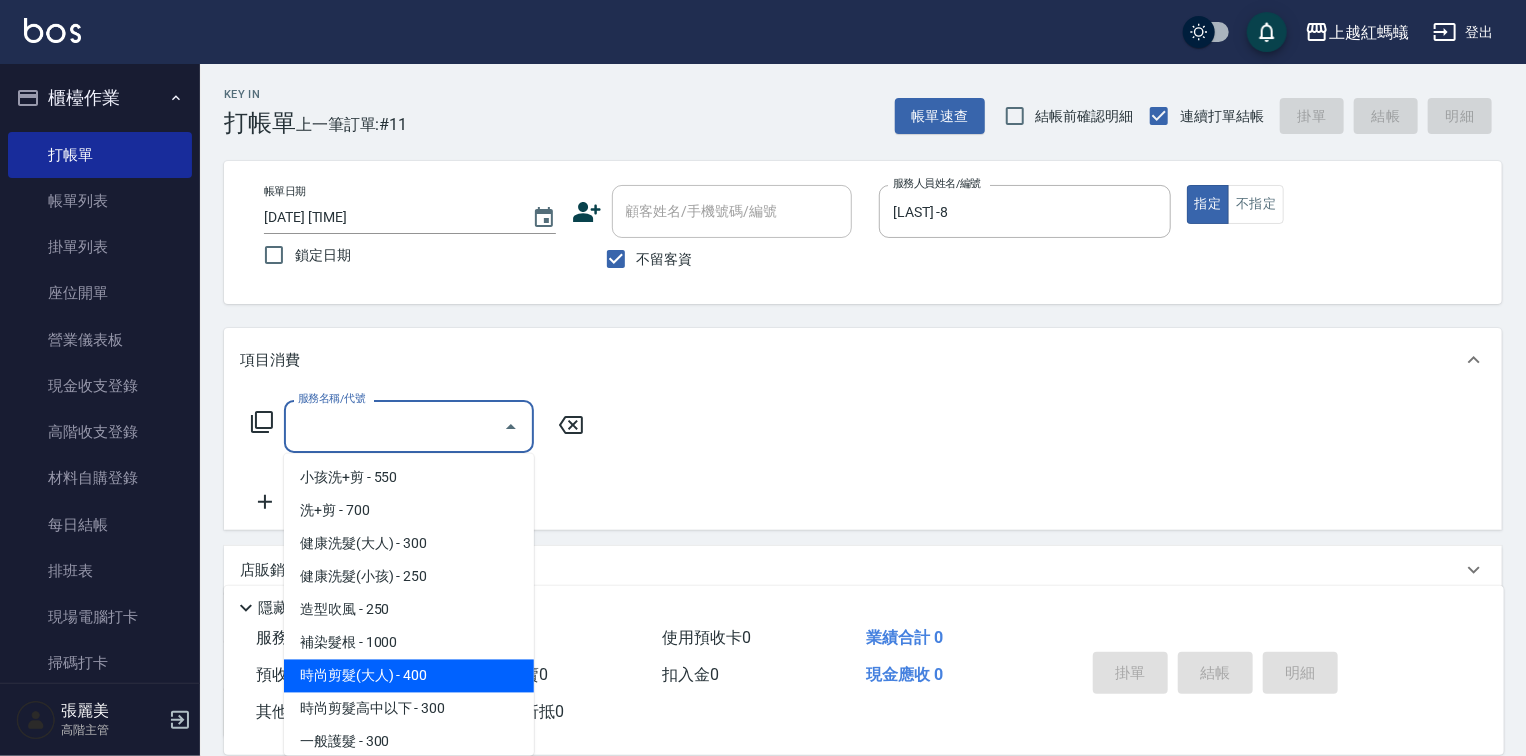 click on "時尚剪髮(大人) - 400" at bounding box center (409, 676) 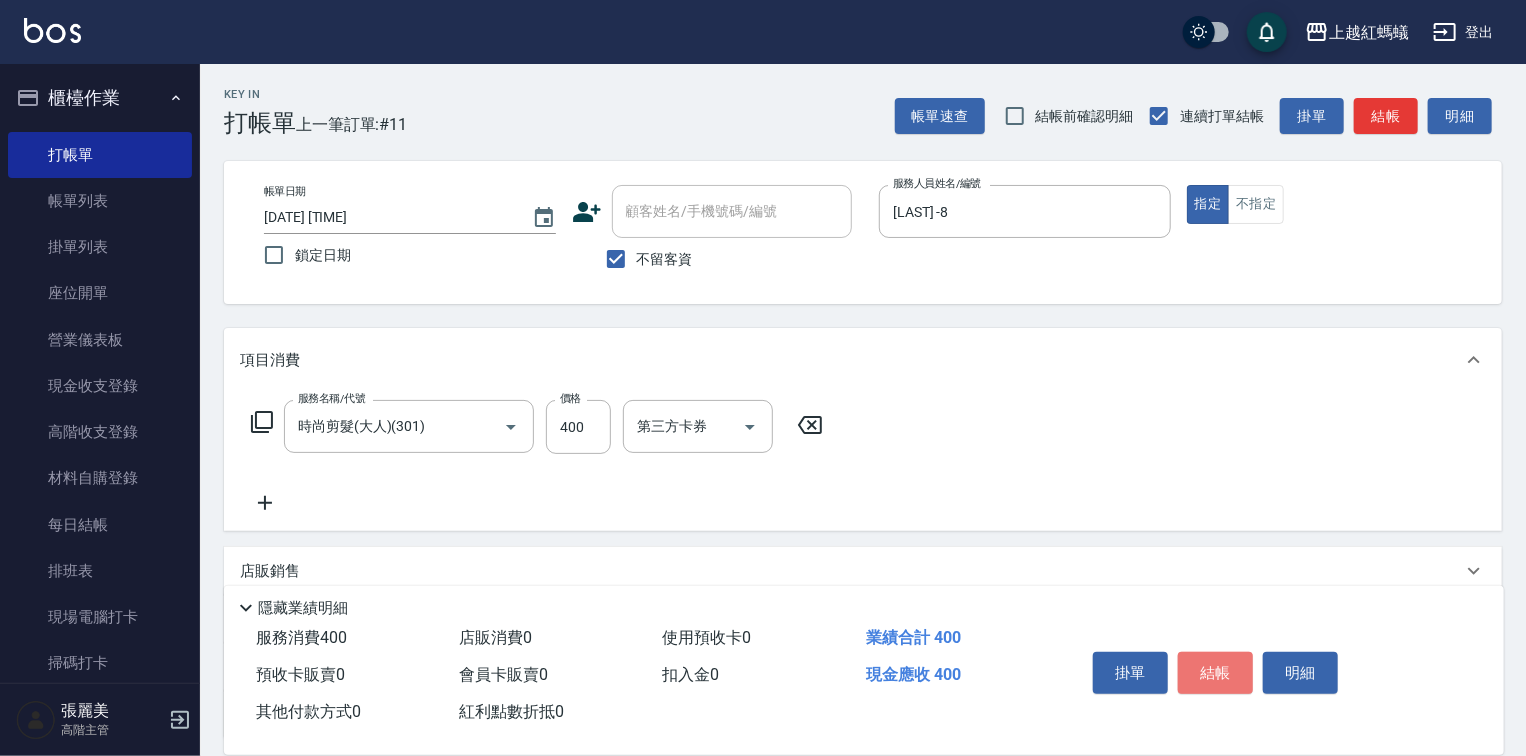 click on "結帳" at bounding box center (1215, 673) 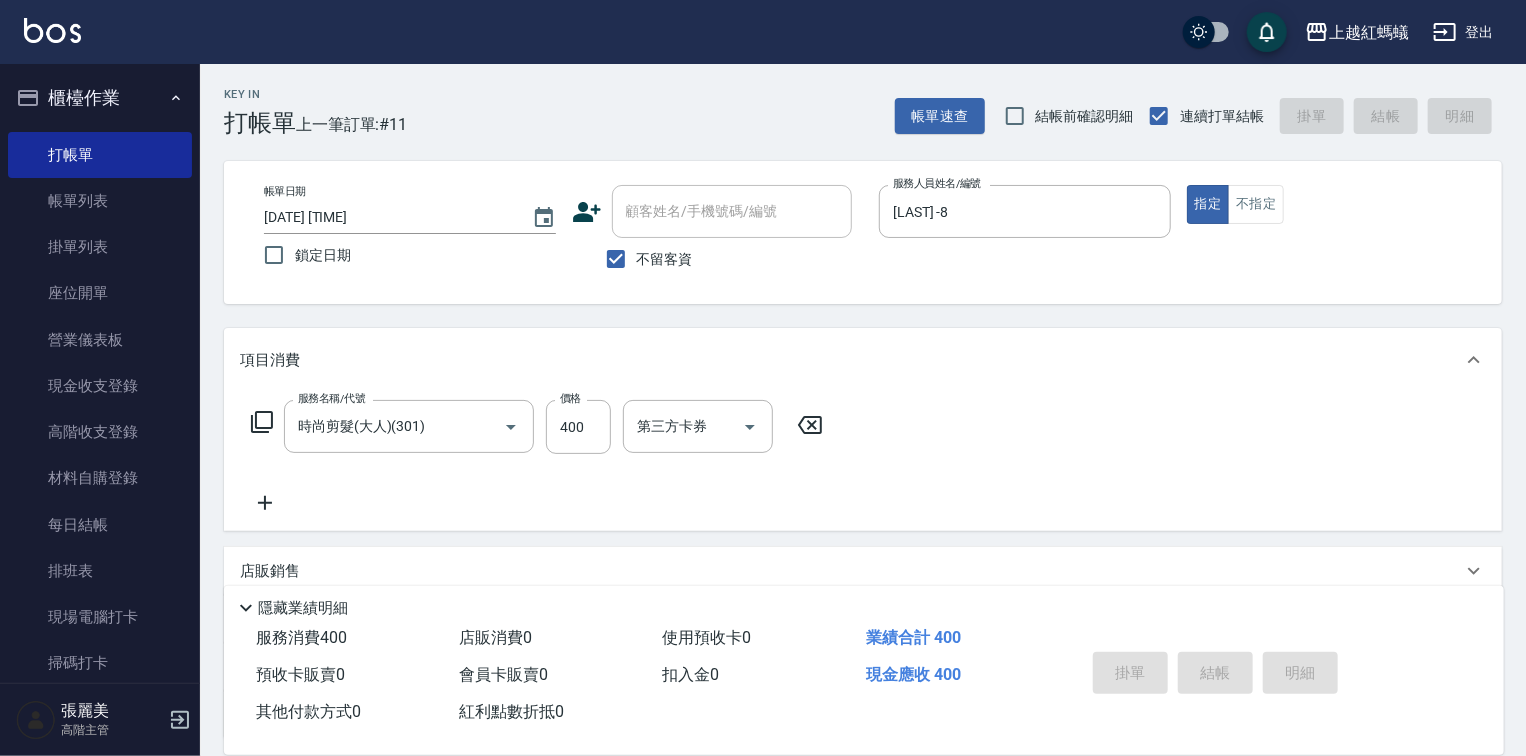 type on "2025/08/09 17:14" 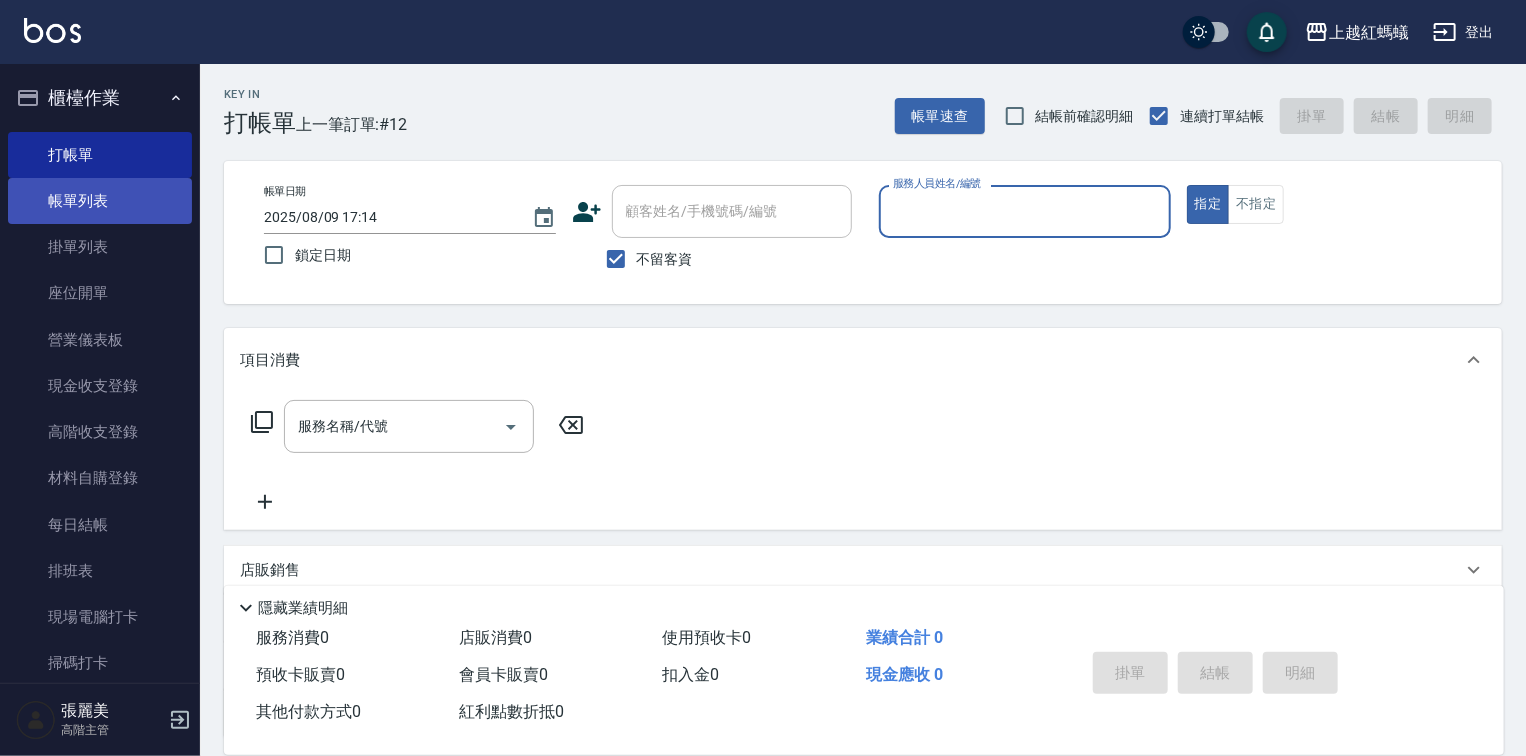 click on "帳單列表" at bounding box center (100, 201) 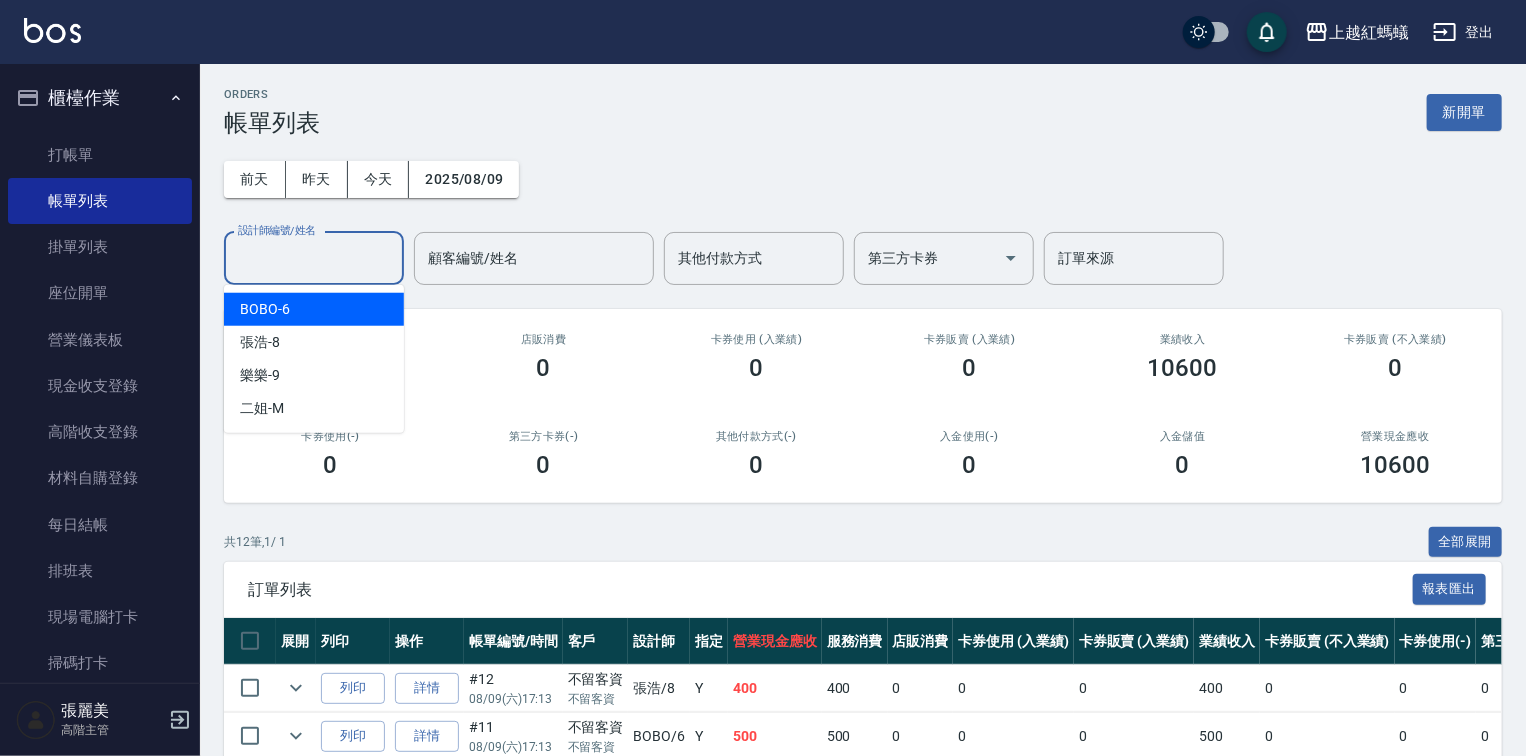click on "設計師編號/姓名" at bounding box center (314, 258) 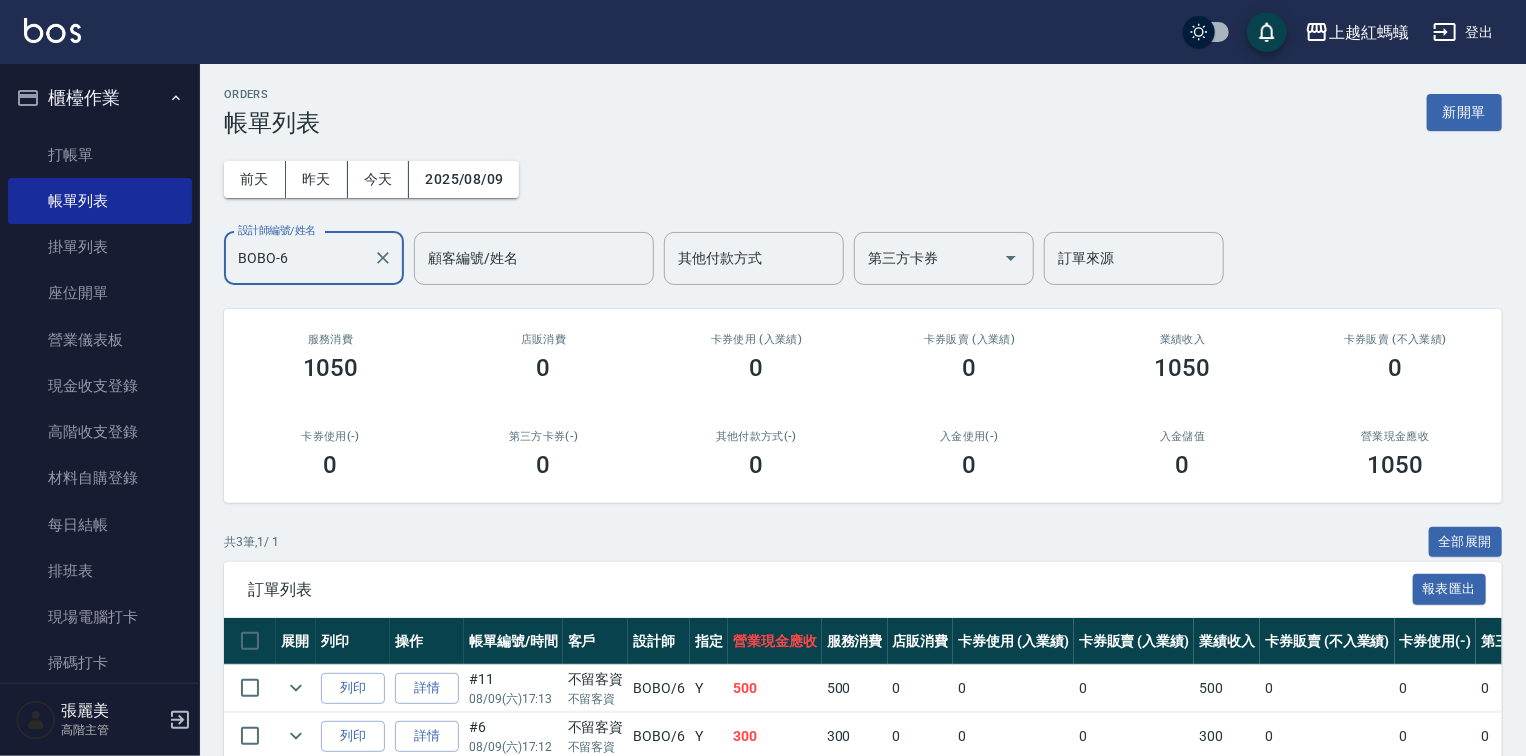 click on "BOBO-6" at bounding box center (299, 258) 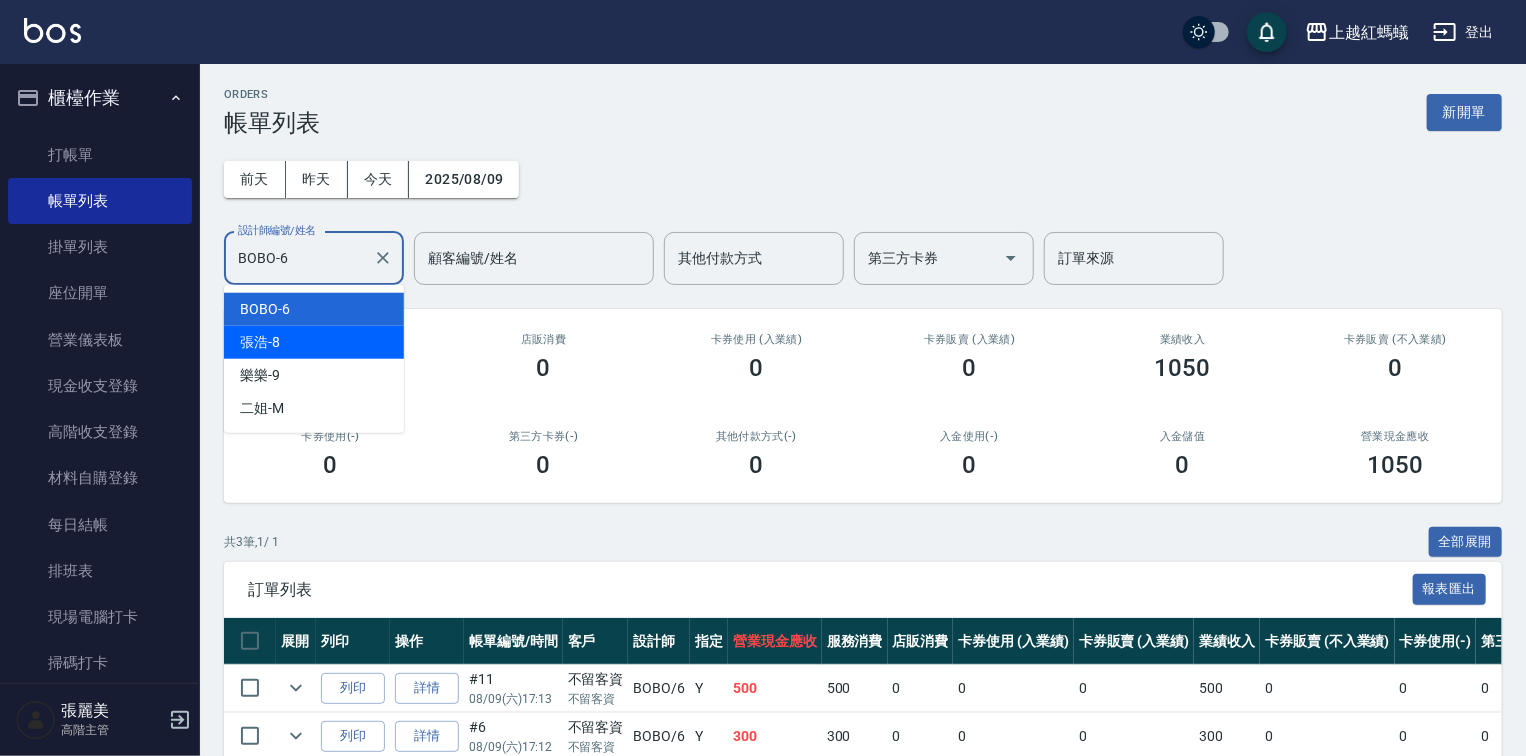 click on "[LAST] -8" at bounding box center (314, 342) 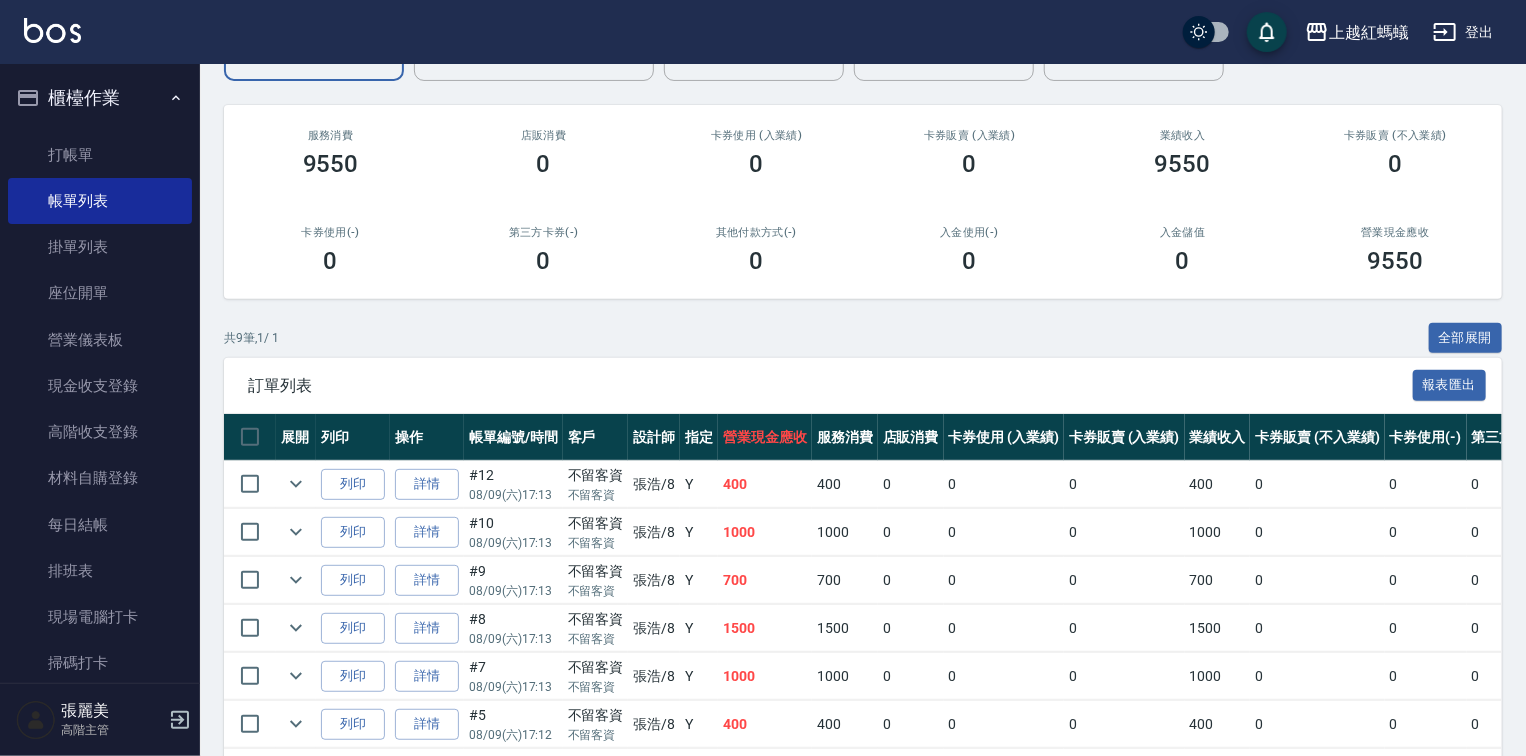 scroll, scrollTop: 80, scrollLeft: 0, axis: vertical 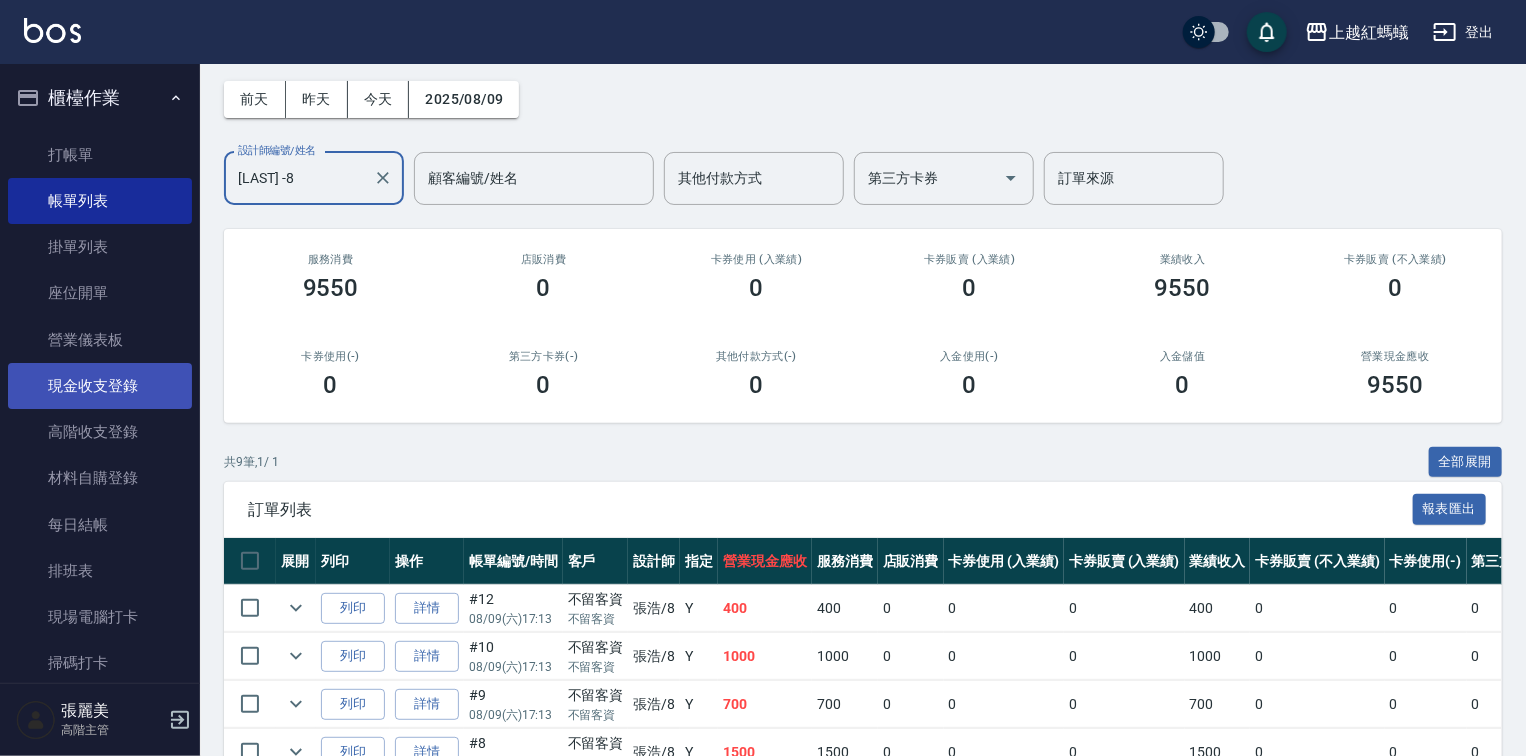 click on "現金收支登錄" at bounding box center [100, 386] 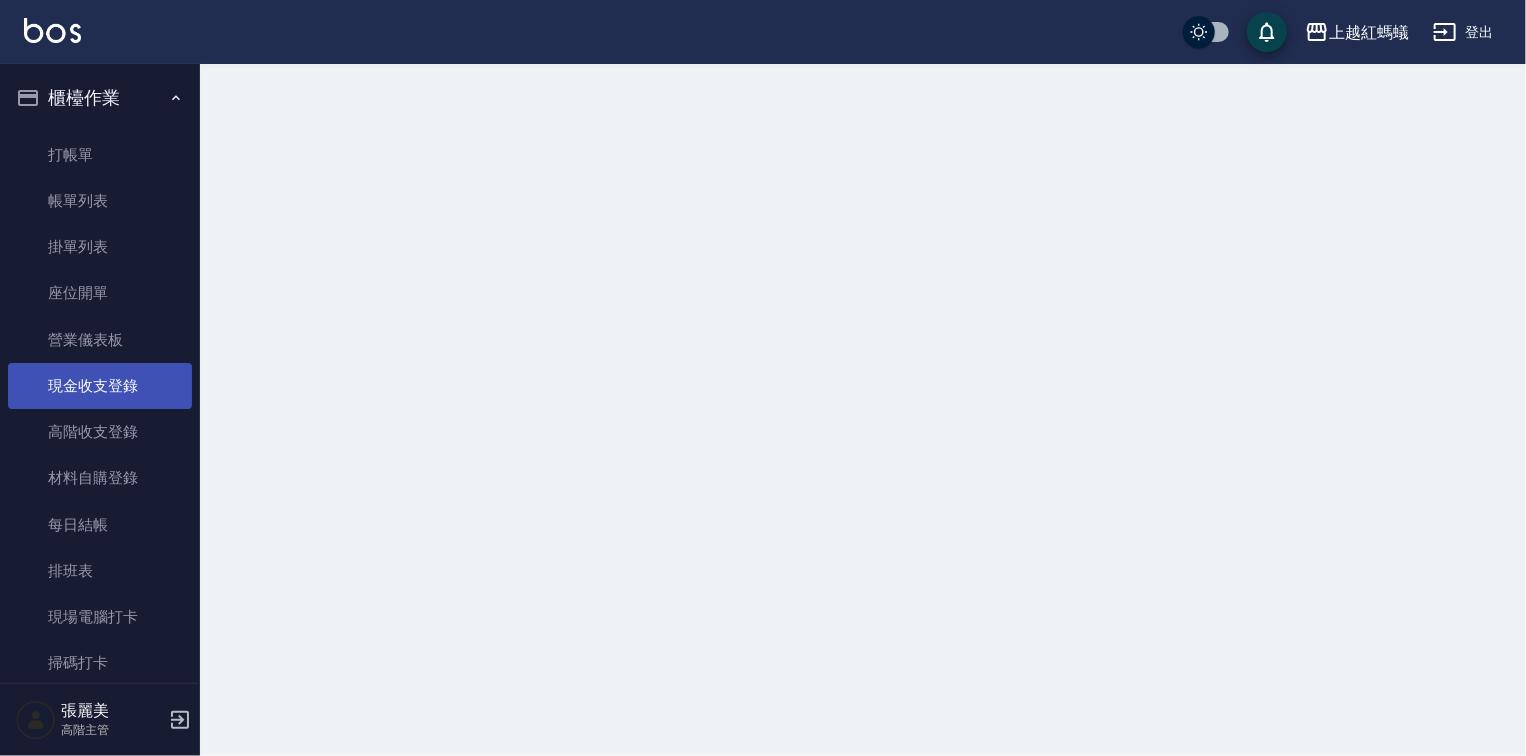 scroll, scrollTop: 0, scrollLeft: 0, axis: both 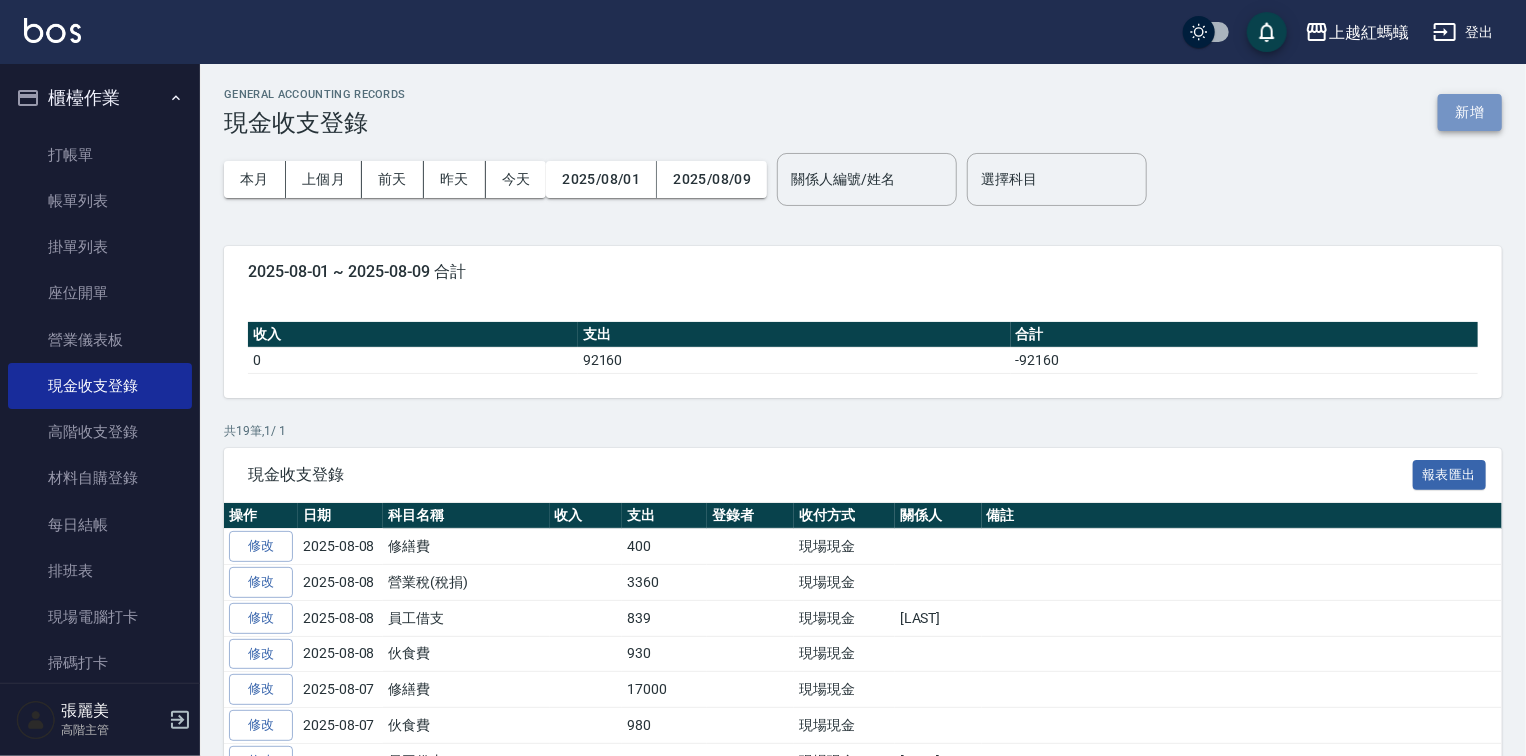 click on "新增" at bounding box center (1470, 112) 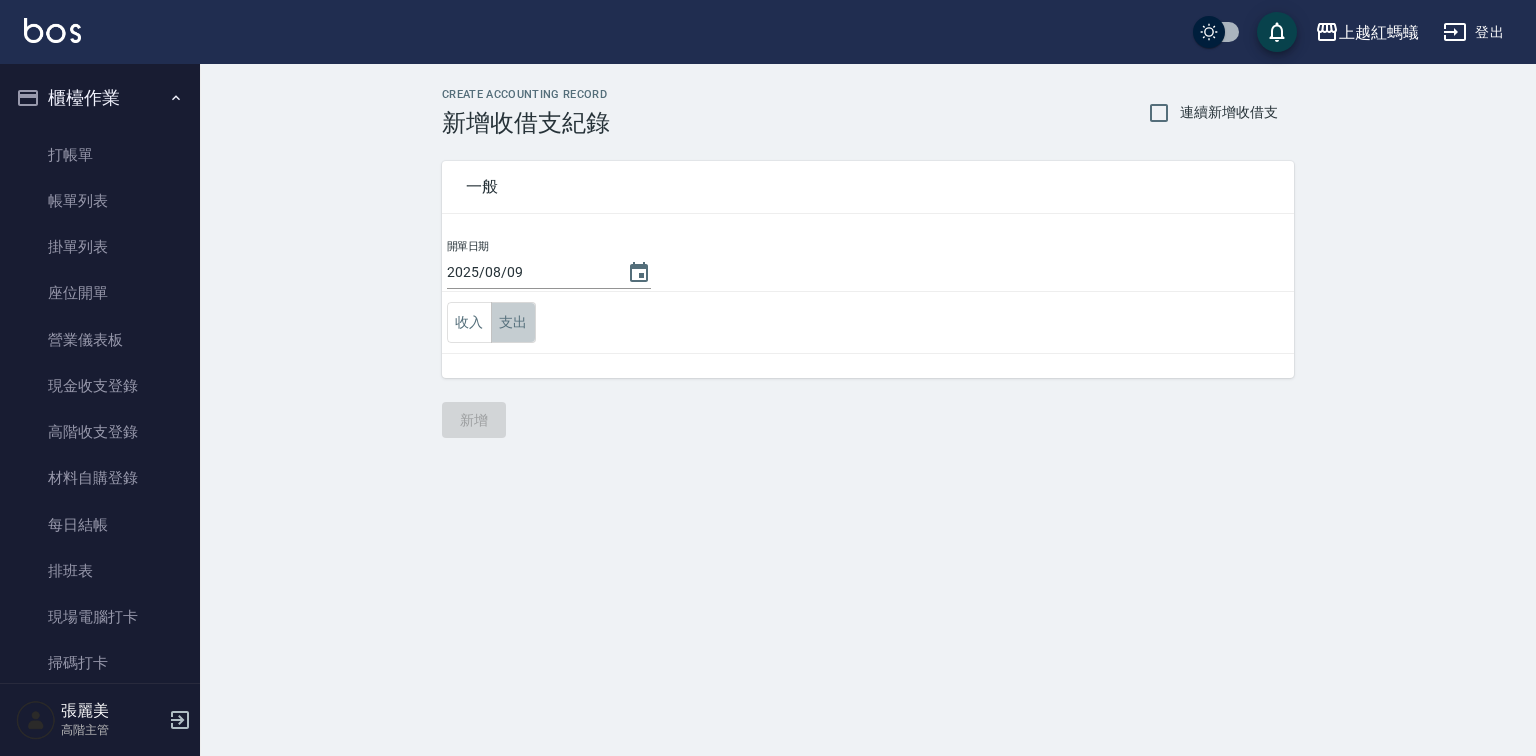click on "支出" at bounding box center (513, 322) 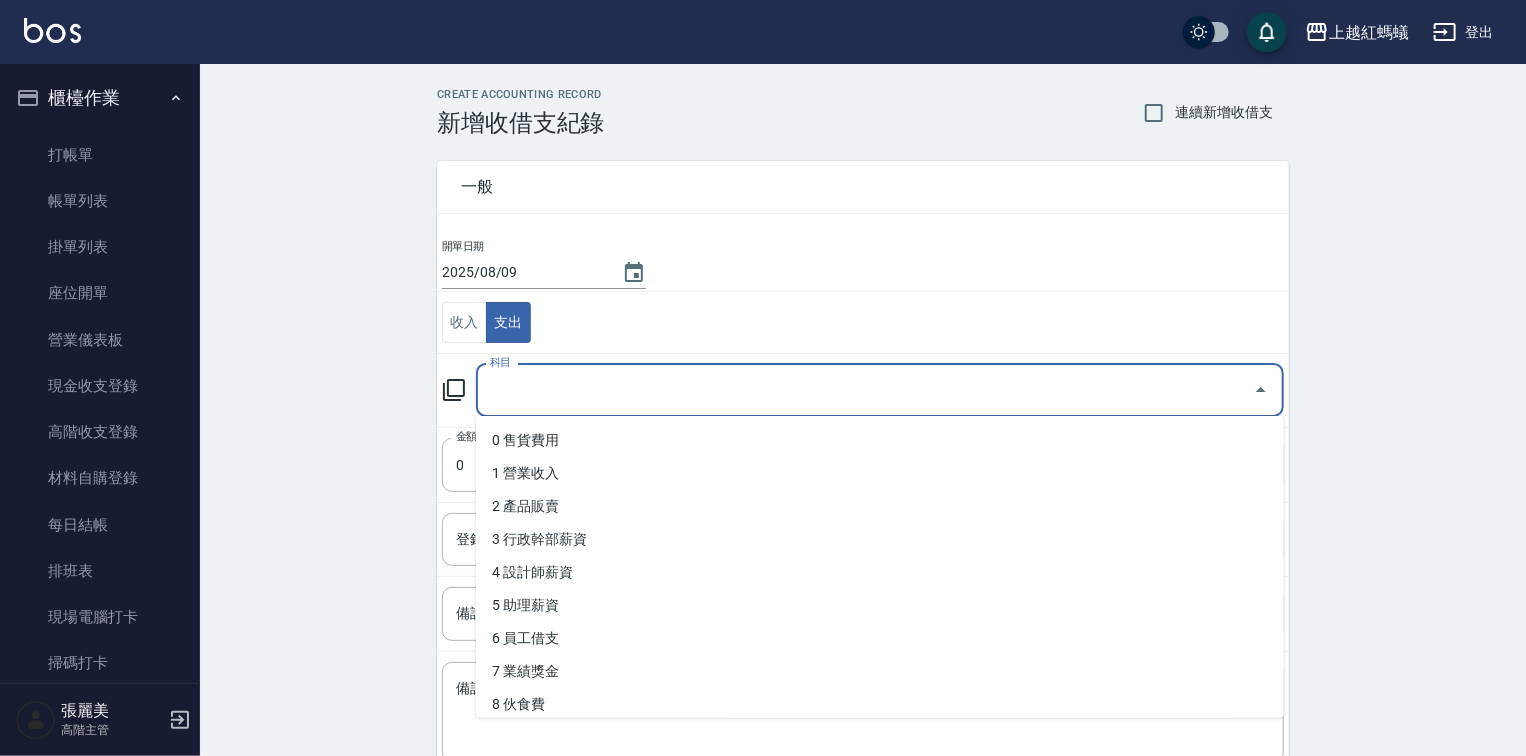 click on "科目" at bounding box center (865, 390) 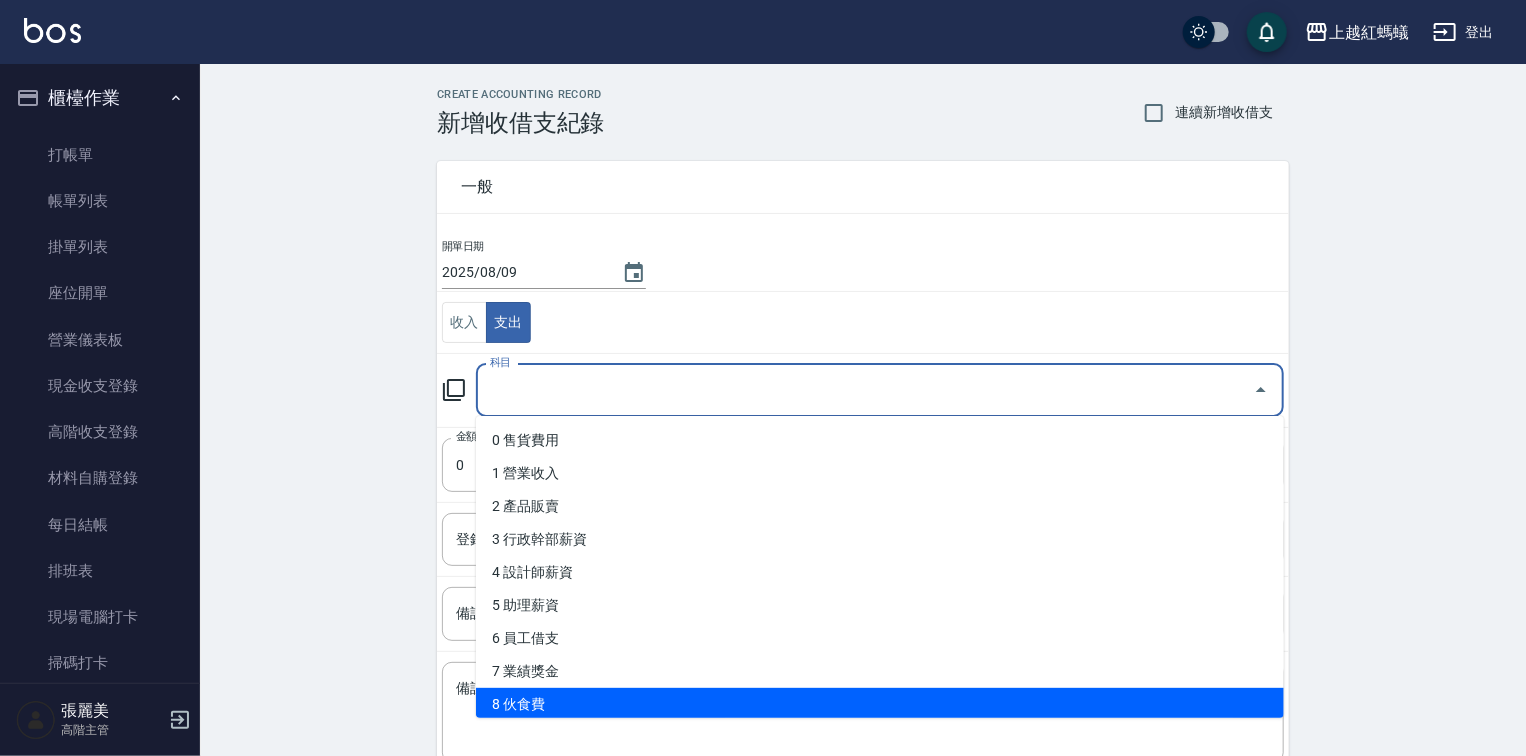 click on "8 伙食費" at bounding box center [880, 704] 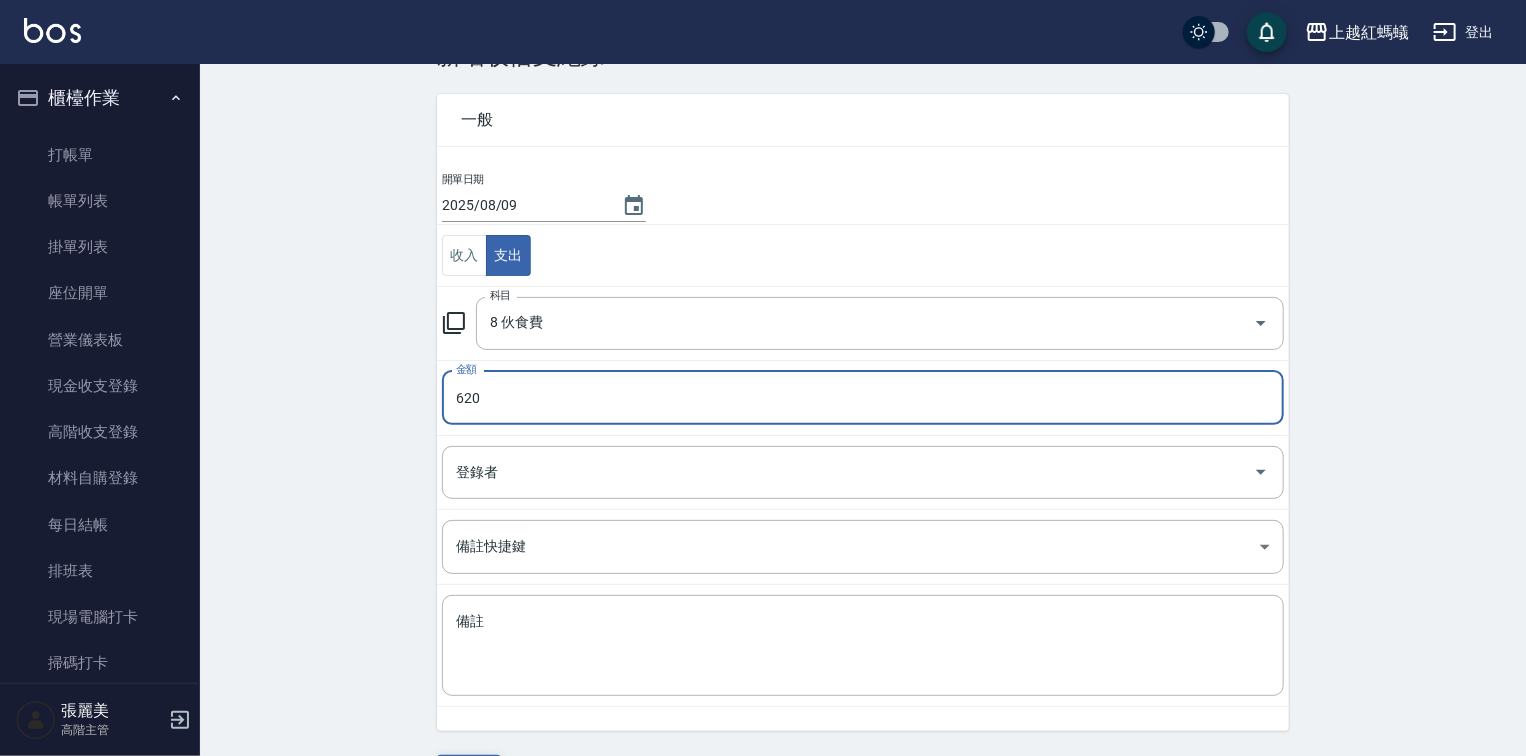 scroll, scrollTop: 124, scrollLeft: 0, axis: vertical 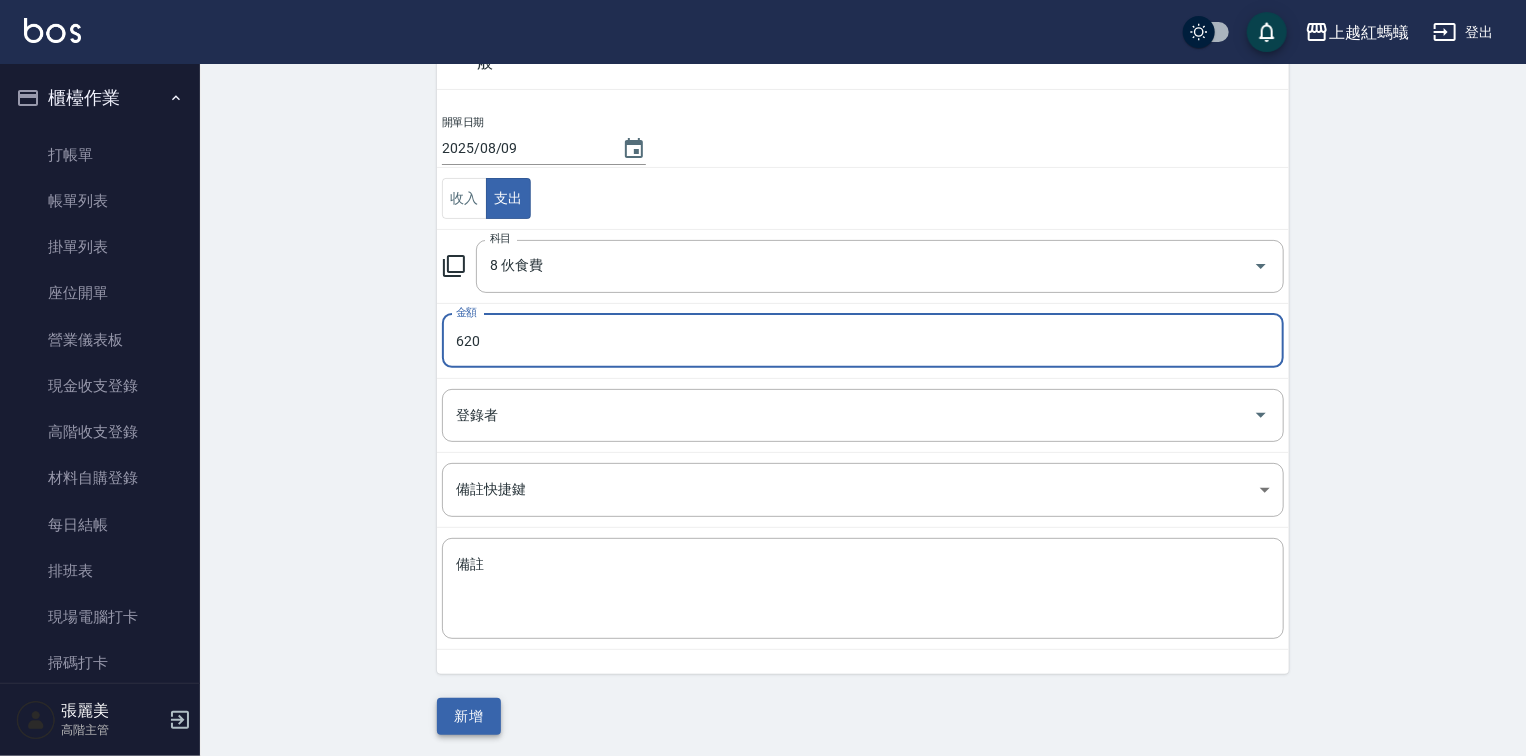 type on "620" 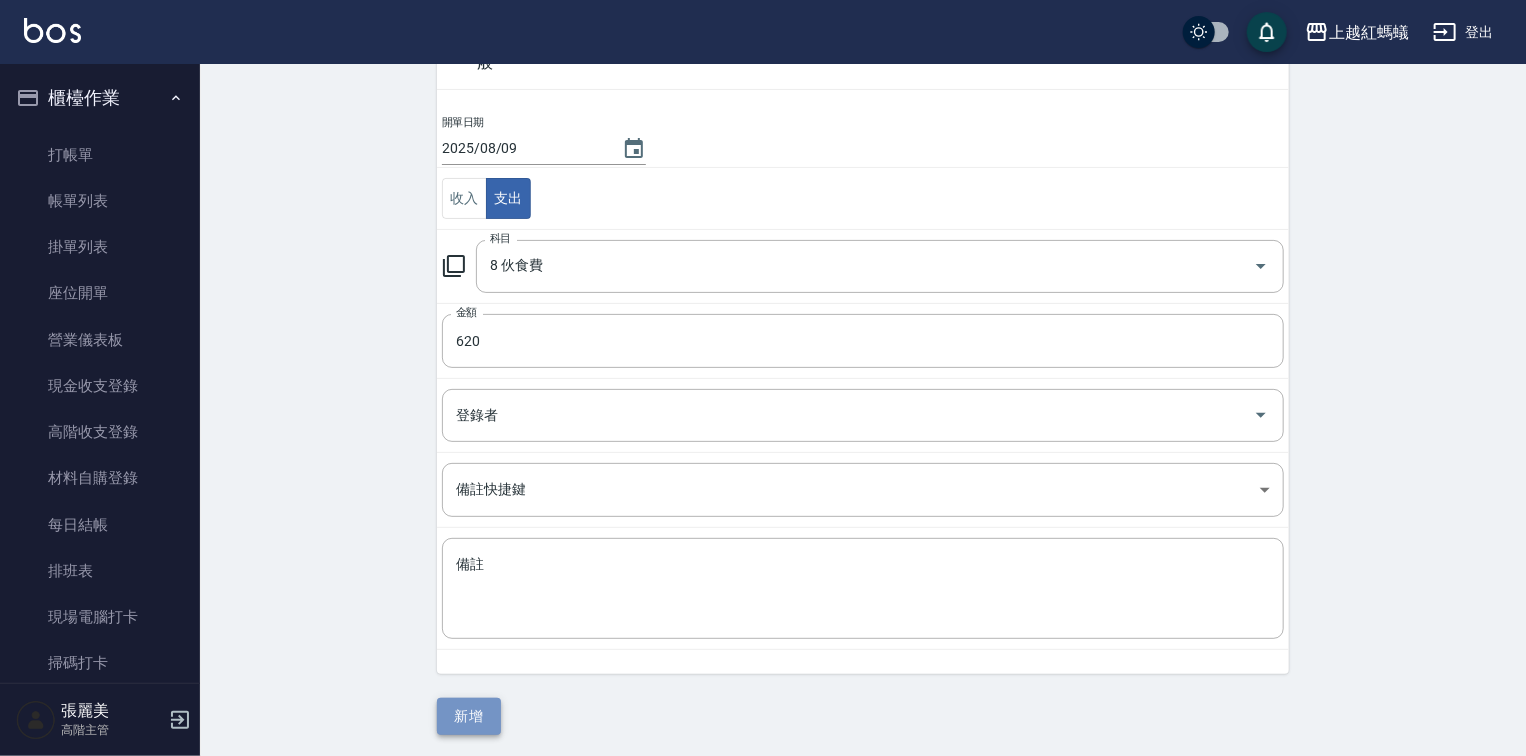 click on "新增" at bounding box center (469, 716) 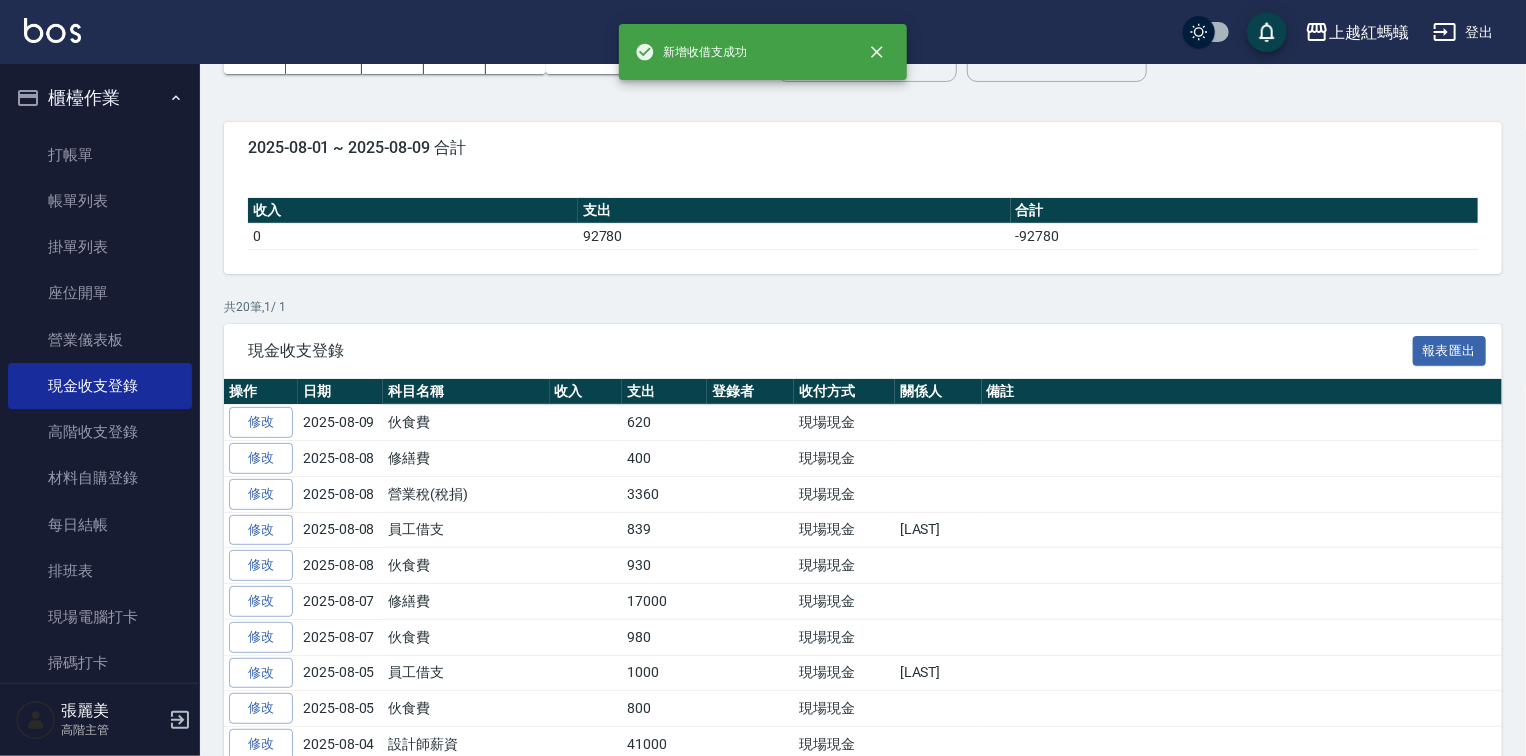 scroll, scrollTop: 0, scrollLeft: 0, axis: both 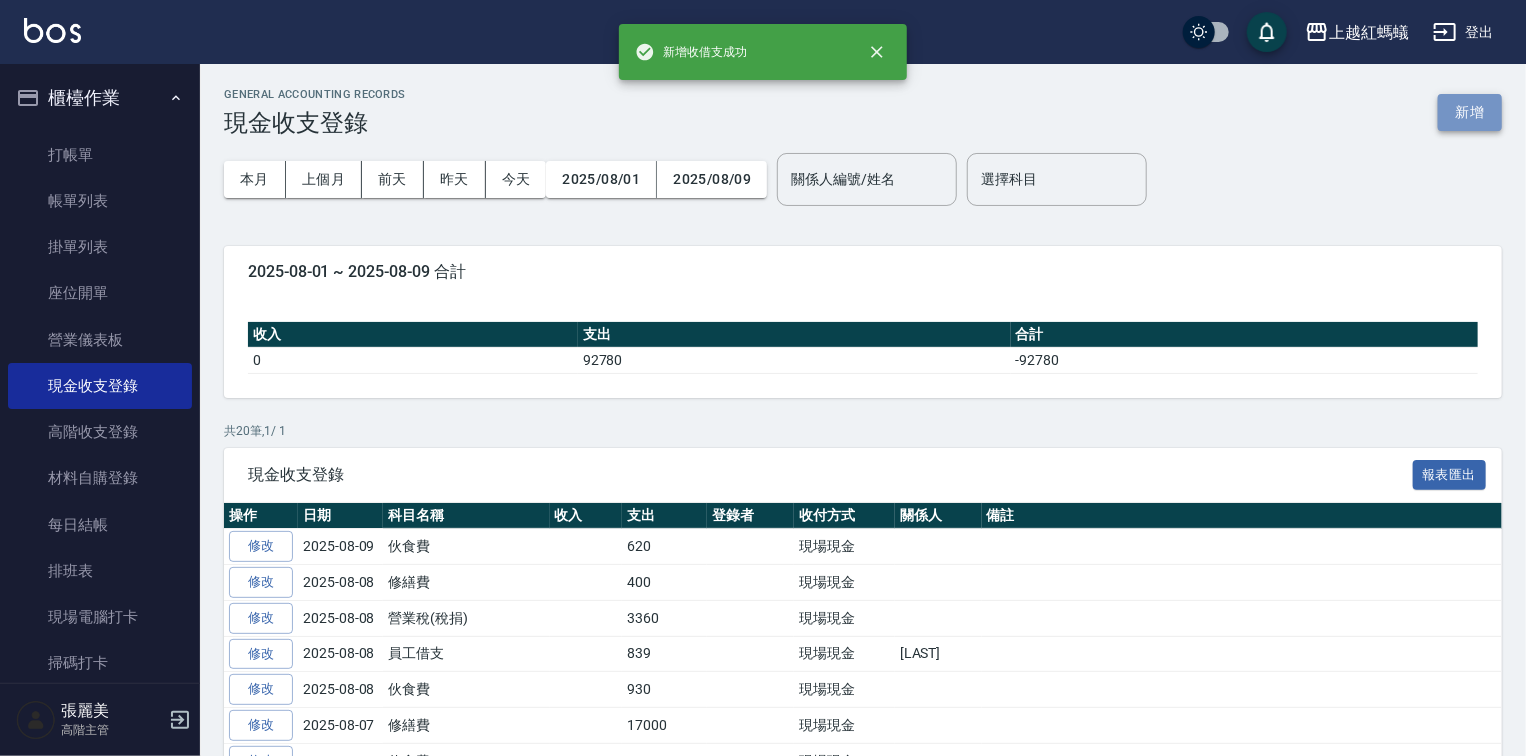 click on "新增" at bounding box center (1470, 112) 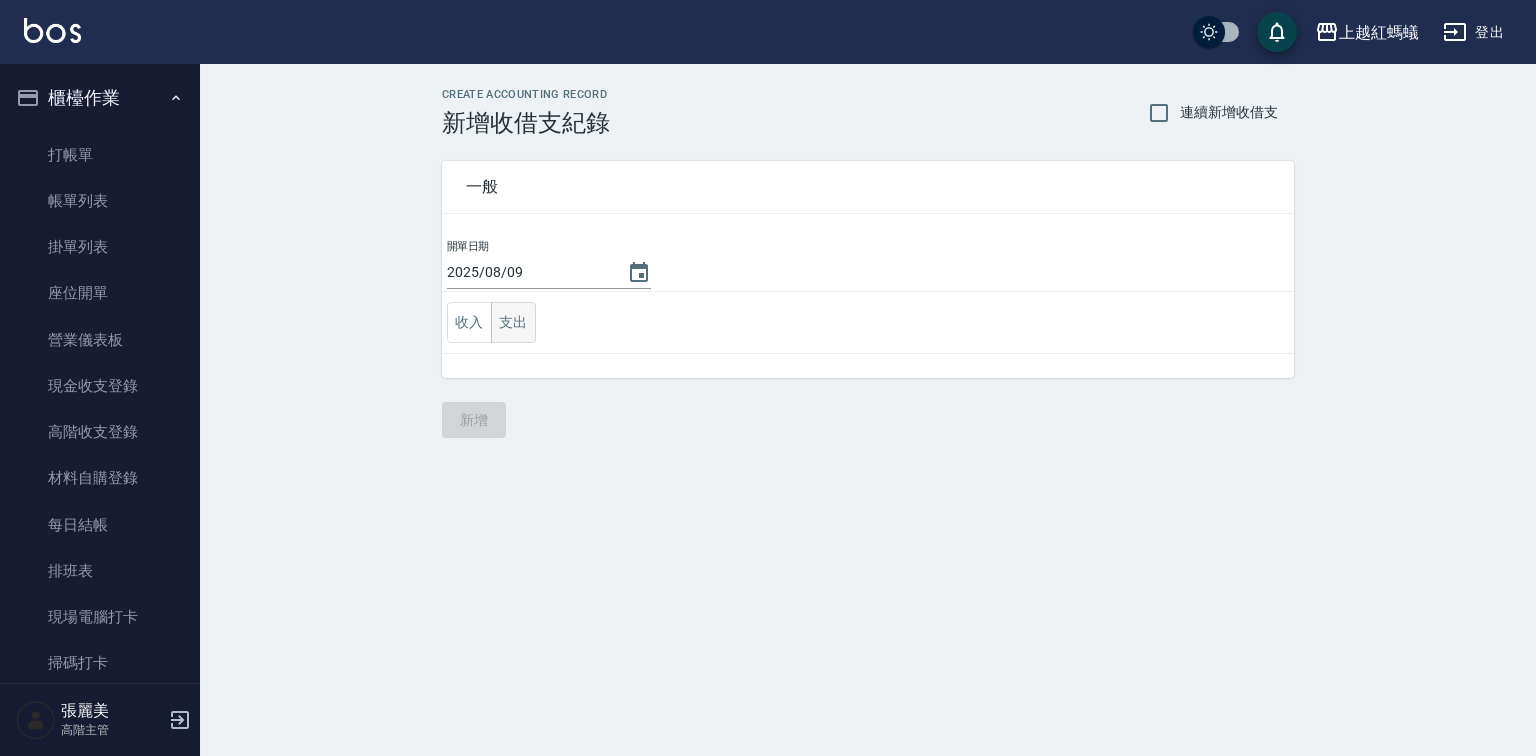 click on "支出" at bounding box center (513, 322) 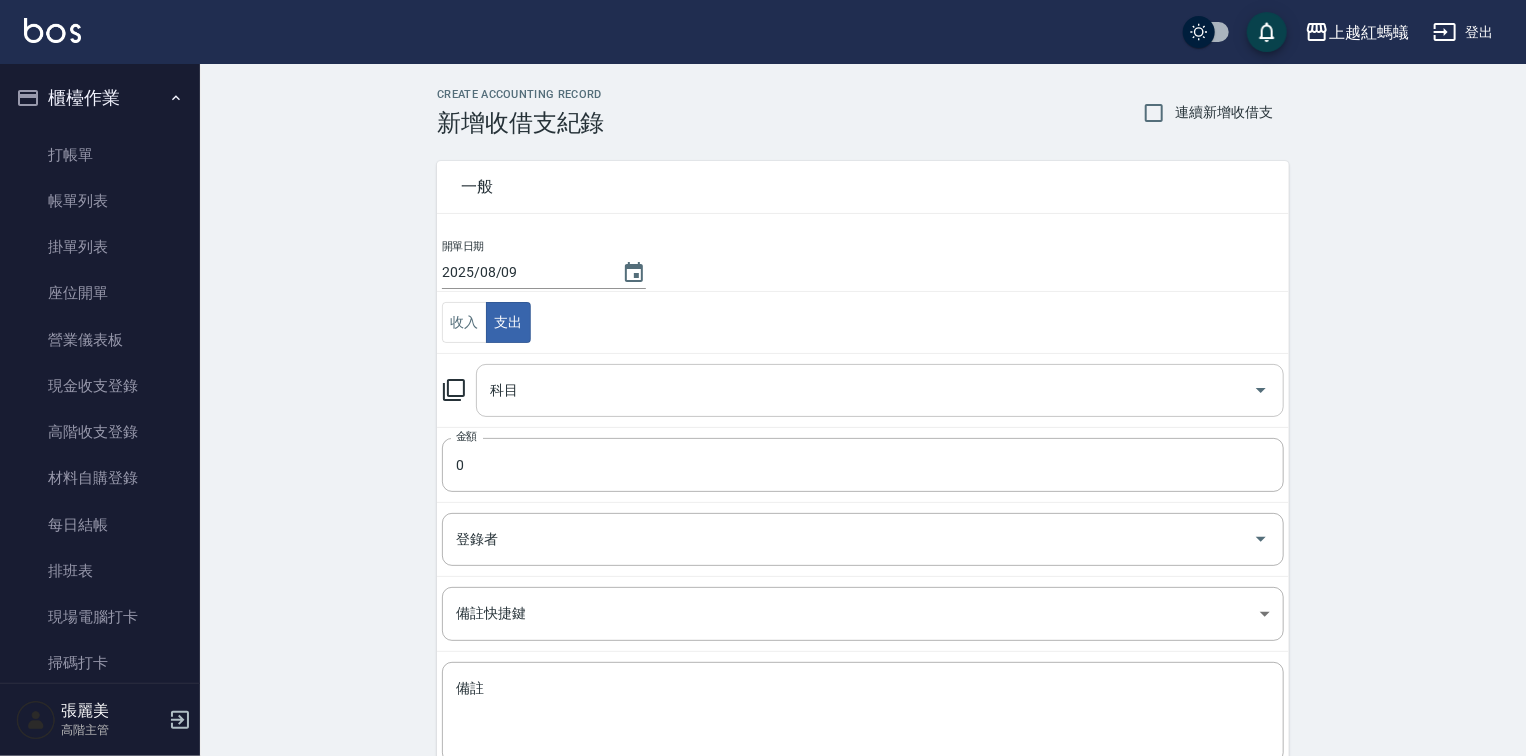 drag, startPoint x: 556, startPoint y: 387, endPoint x: 572, endPoint y: 411, distance: 28.84441 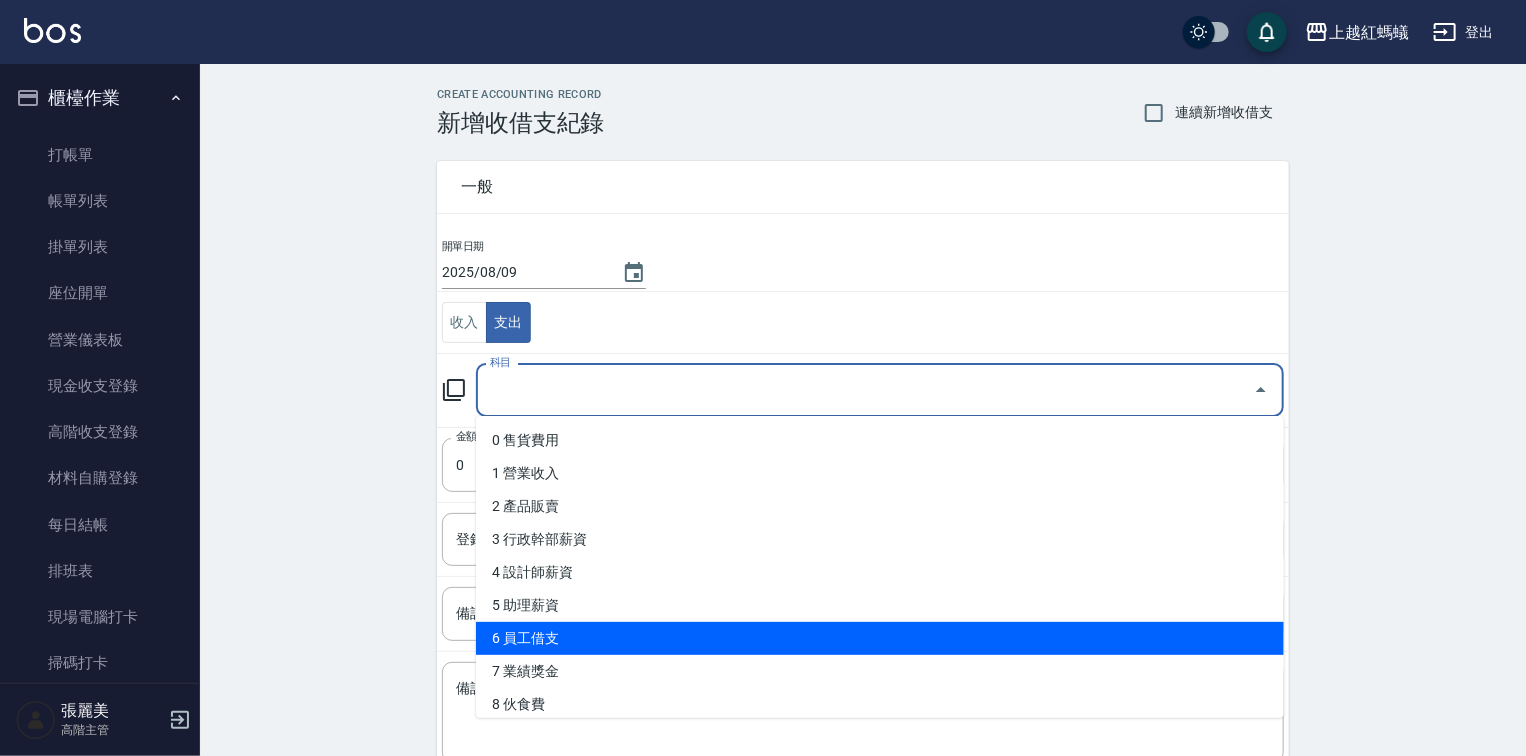 click on "6 員工借支" at bounding box center [880, 638] 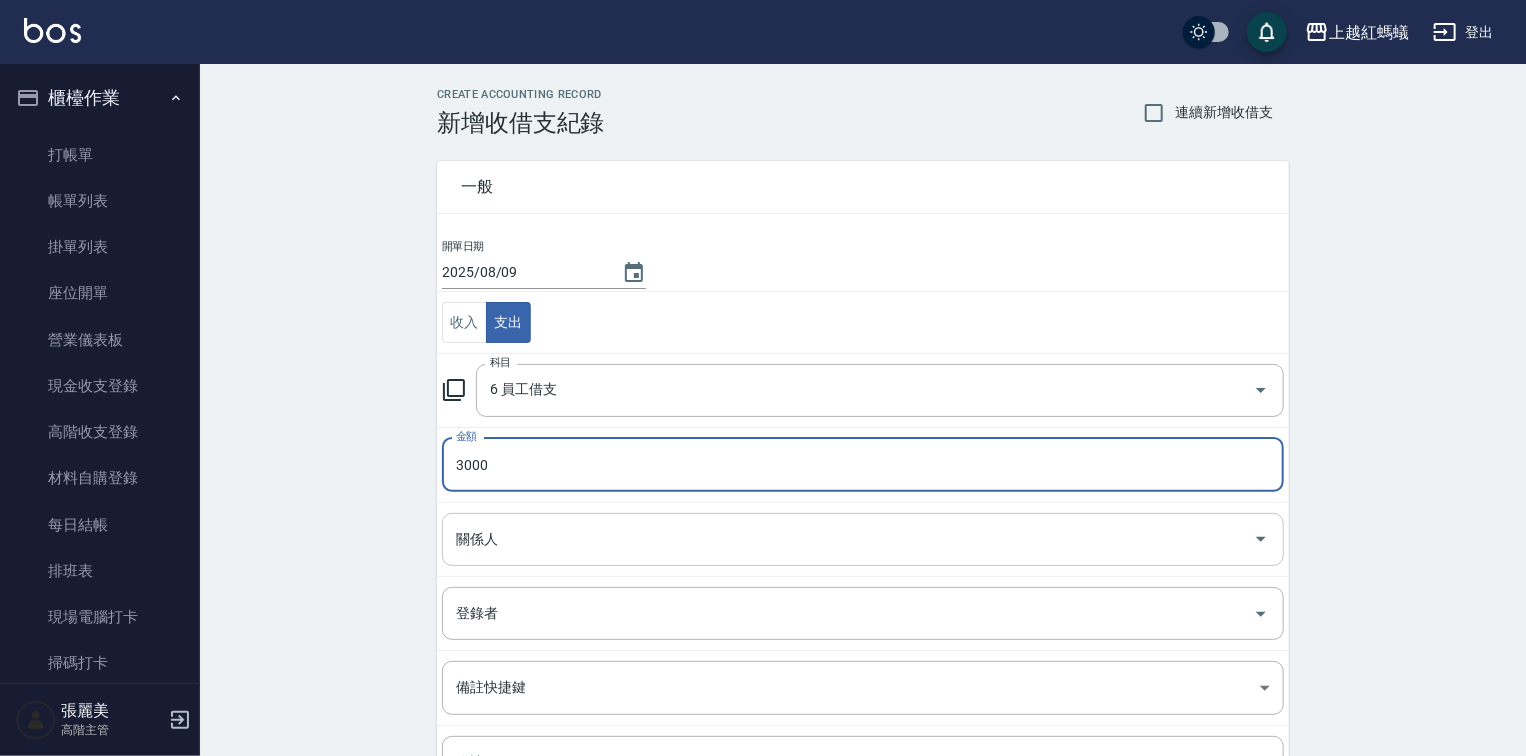 type on "3000" 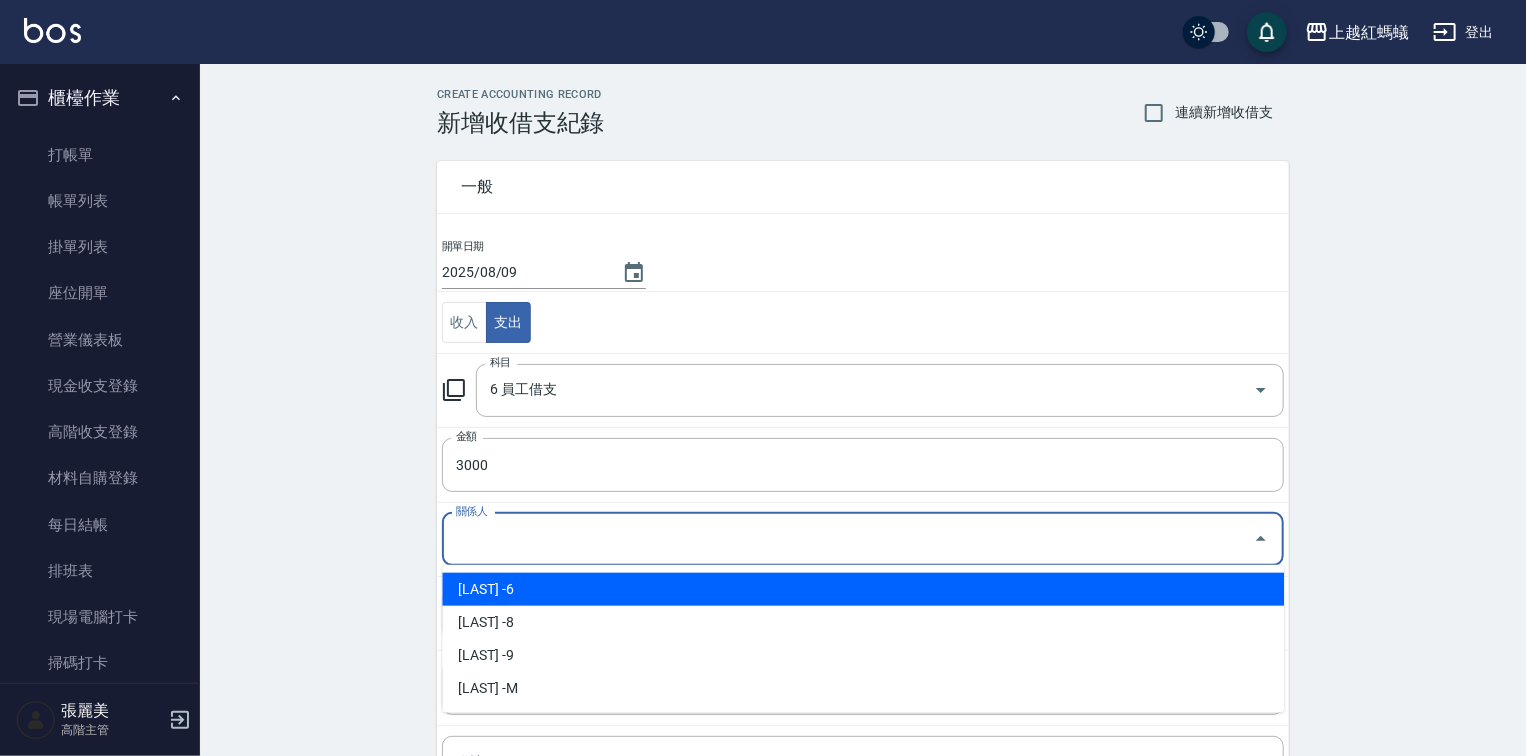 click on "關係人" at bounding box center [848, 539] 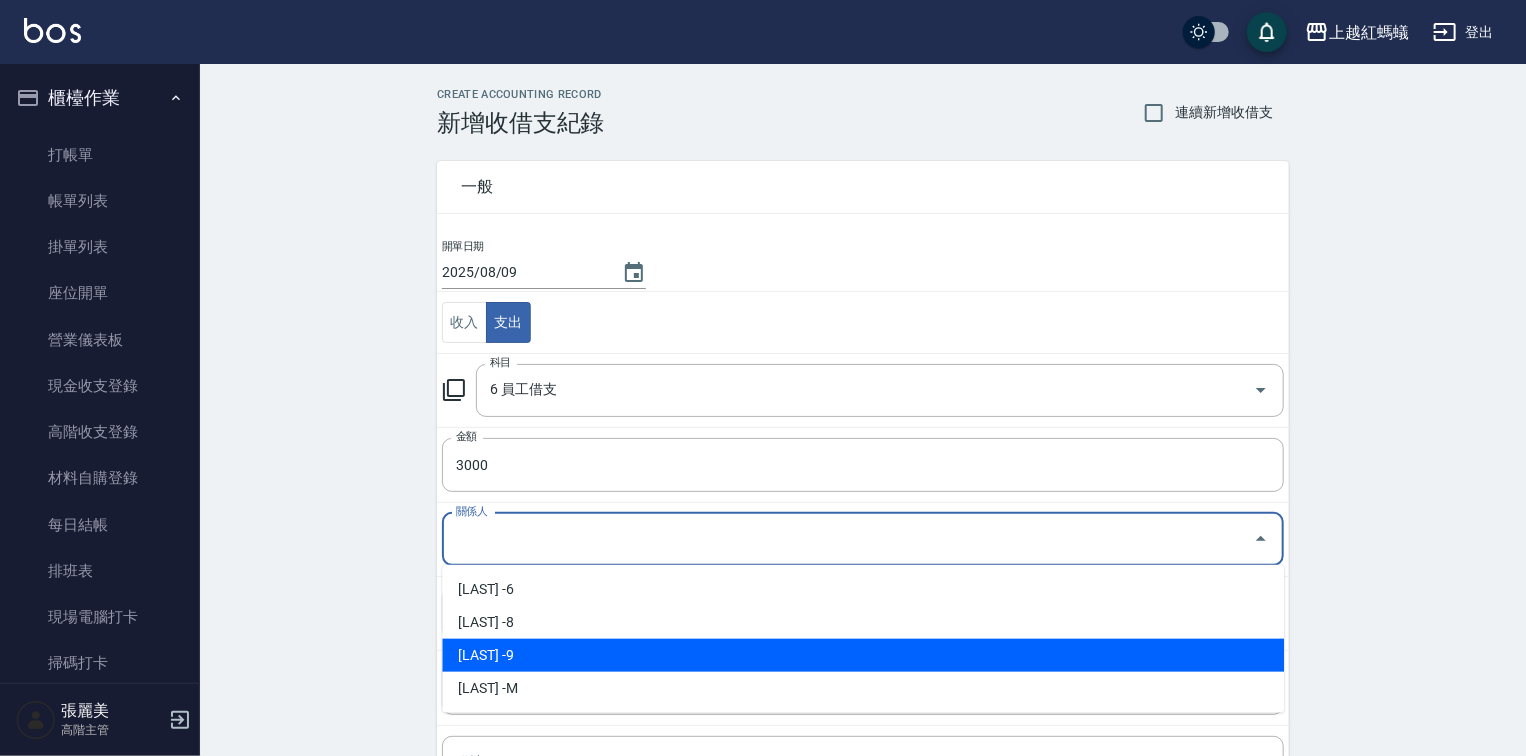 click on "[LAST] -9" at bounding box center [863, 655] 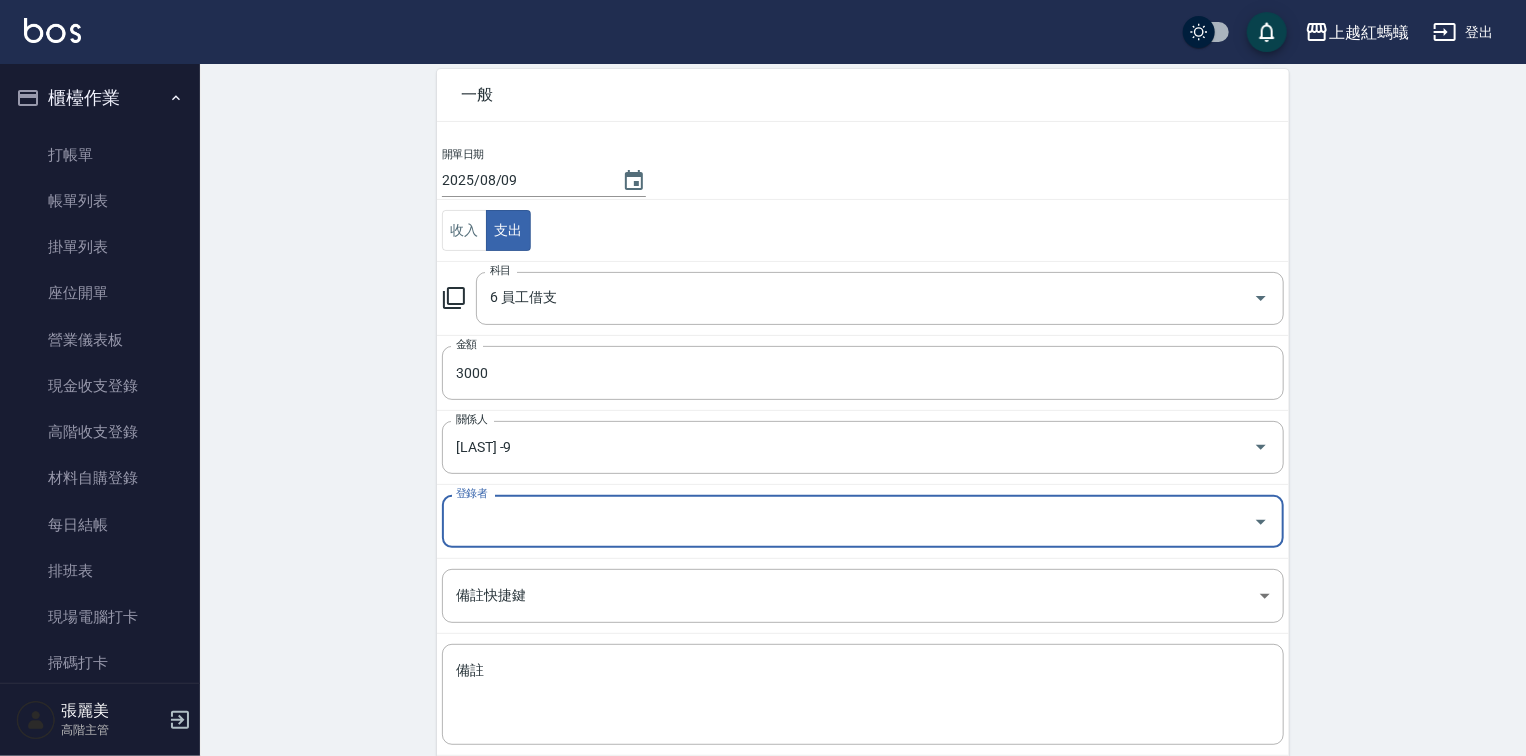 scroll, scrollTop: 198, scrollLeft: 0, axis: vertical 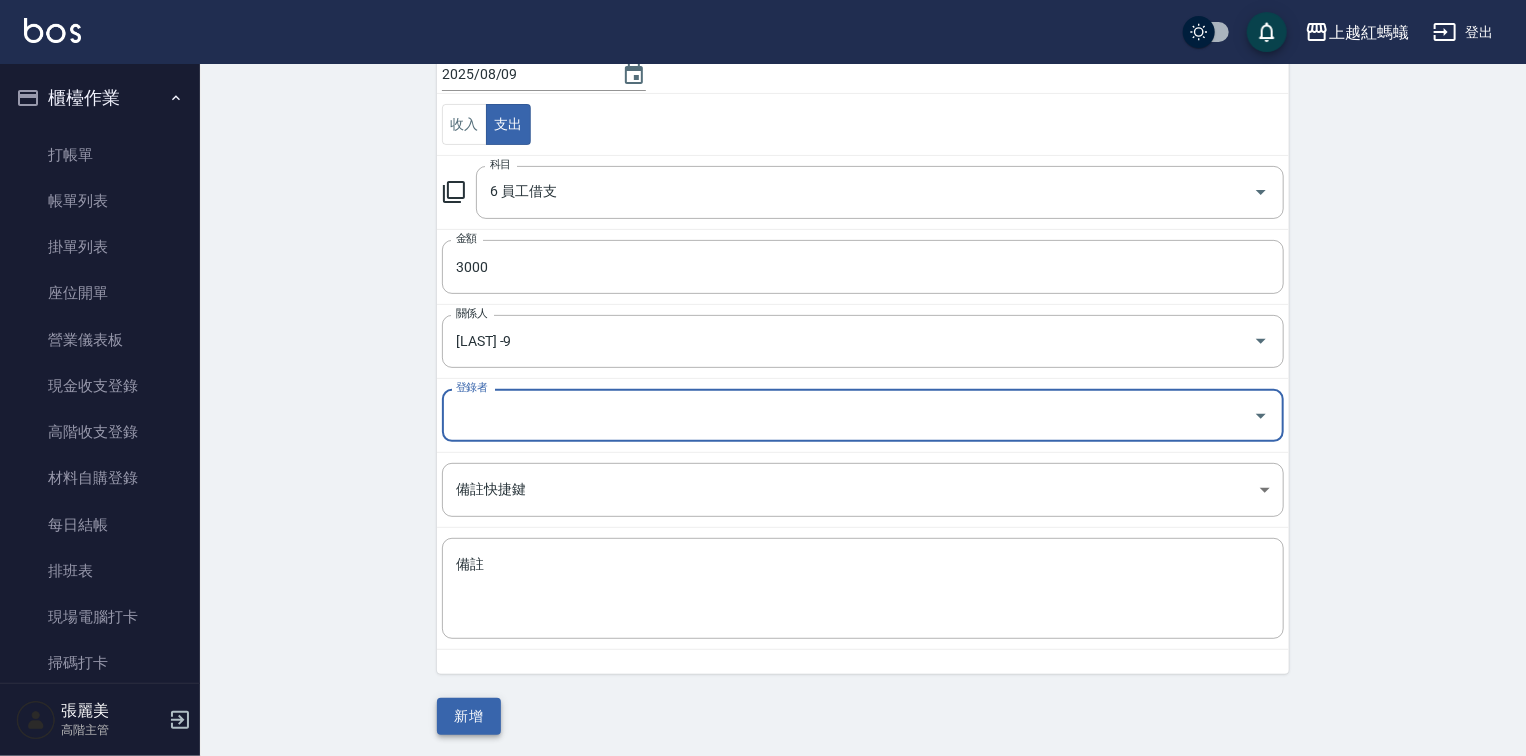 click on "新增" at bounding box center [469, 716] 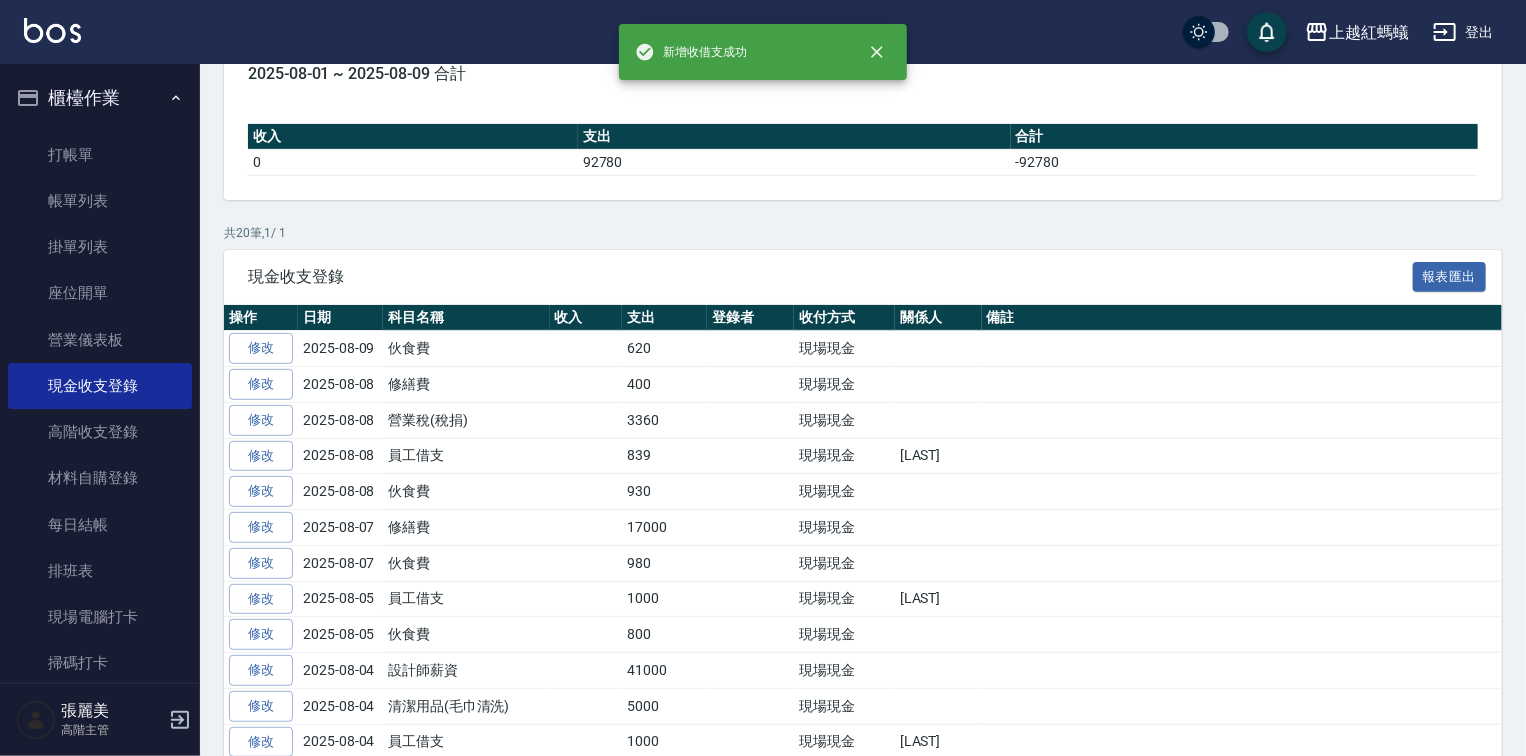 scroll, scrollTop: 0, scrollLeft: 0, axis: both 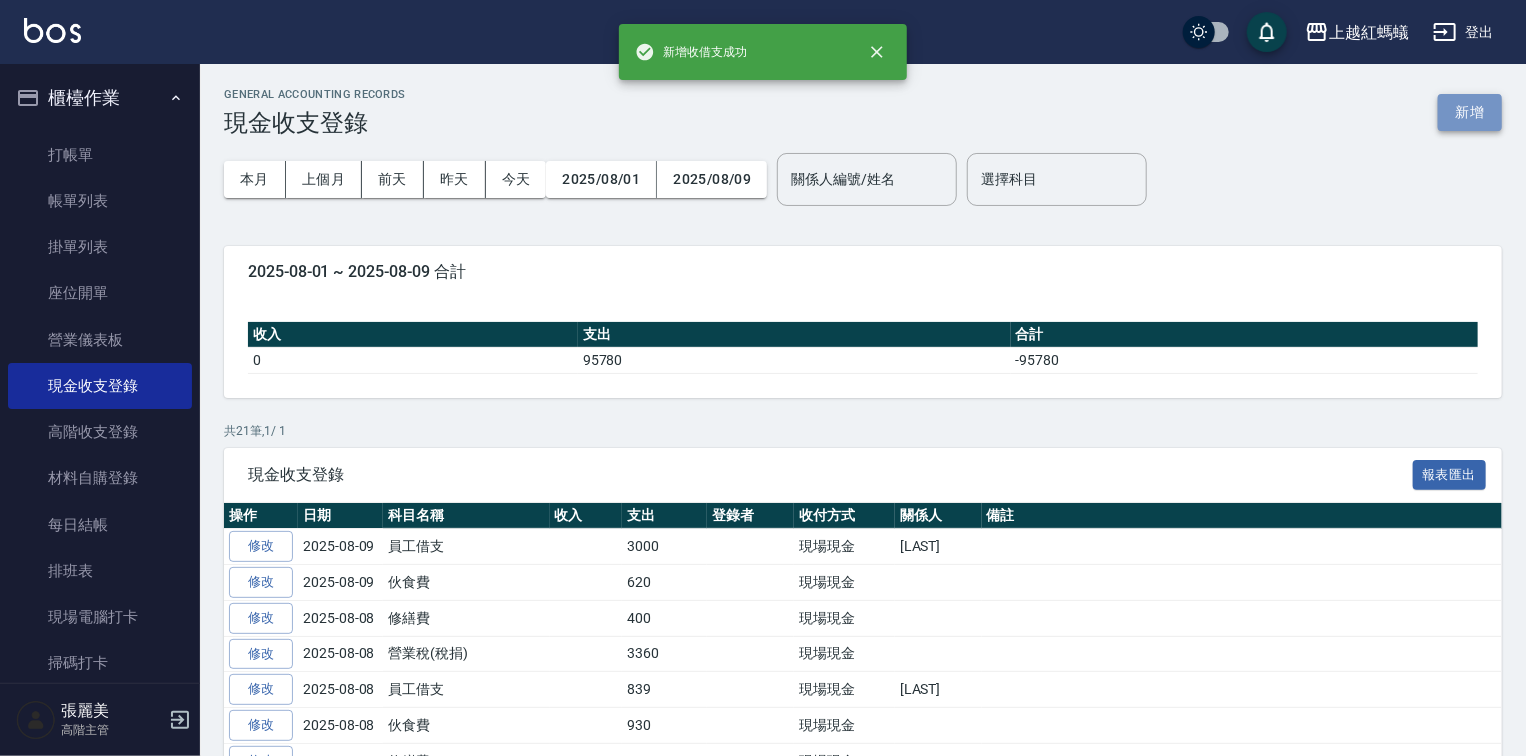 click on "新增" at bounding box center [1470, 112] 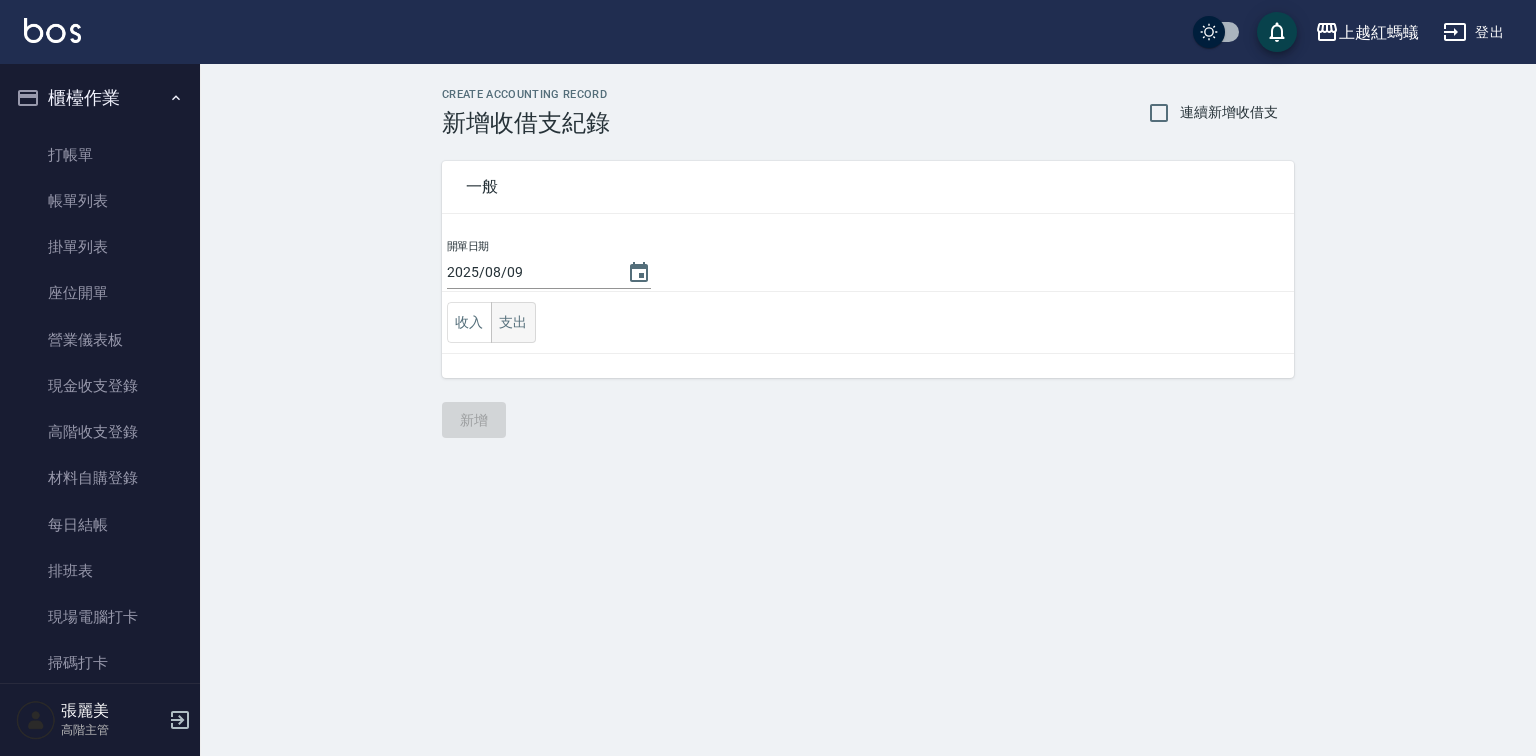 click on "支出" at bounding box center [513, 322] 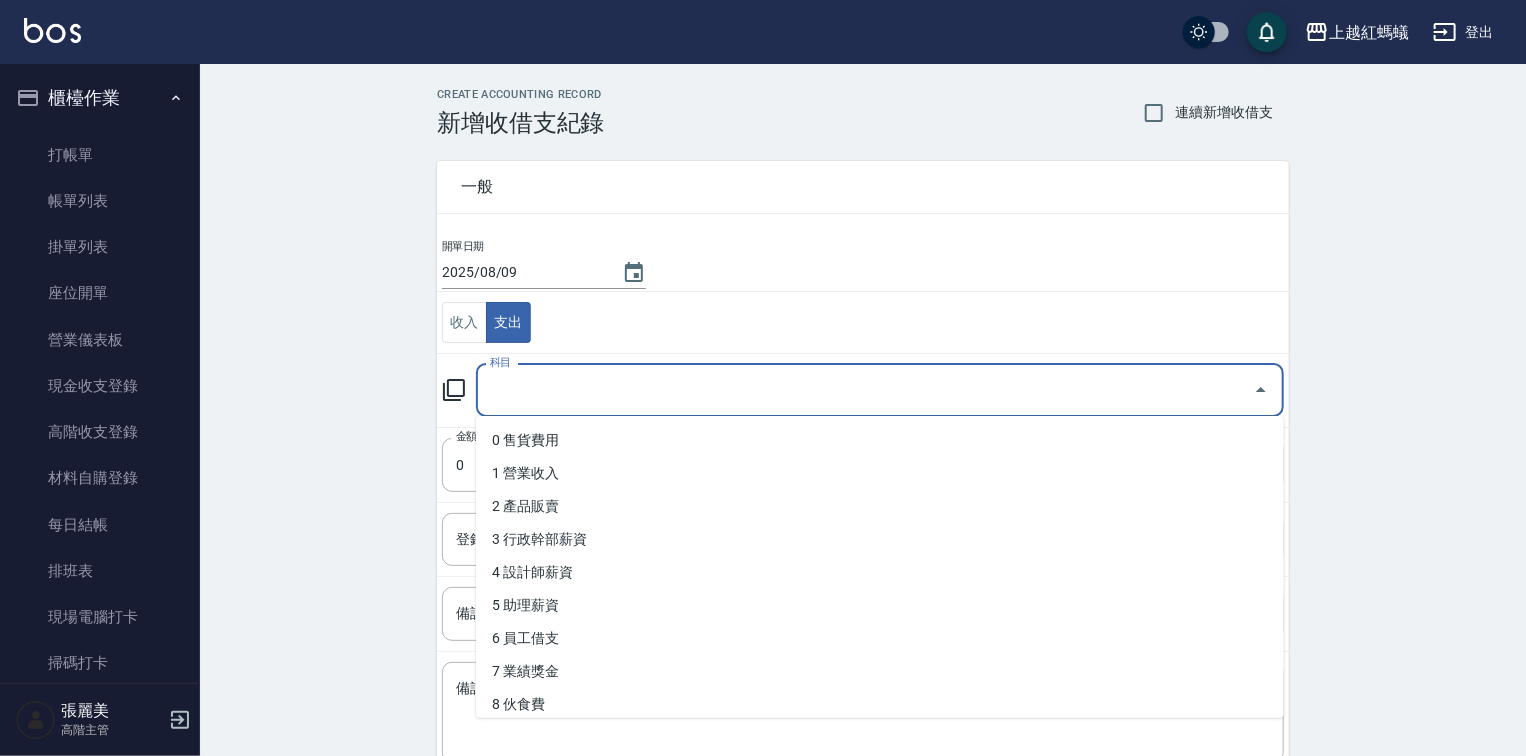 click on "科目" at bounding box center [865, 390] 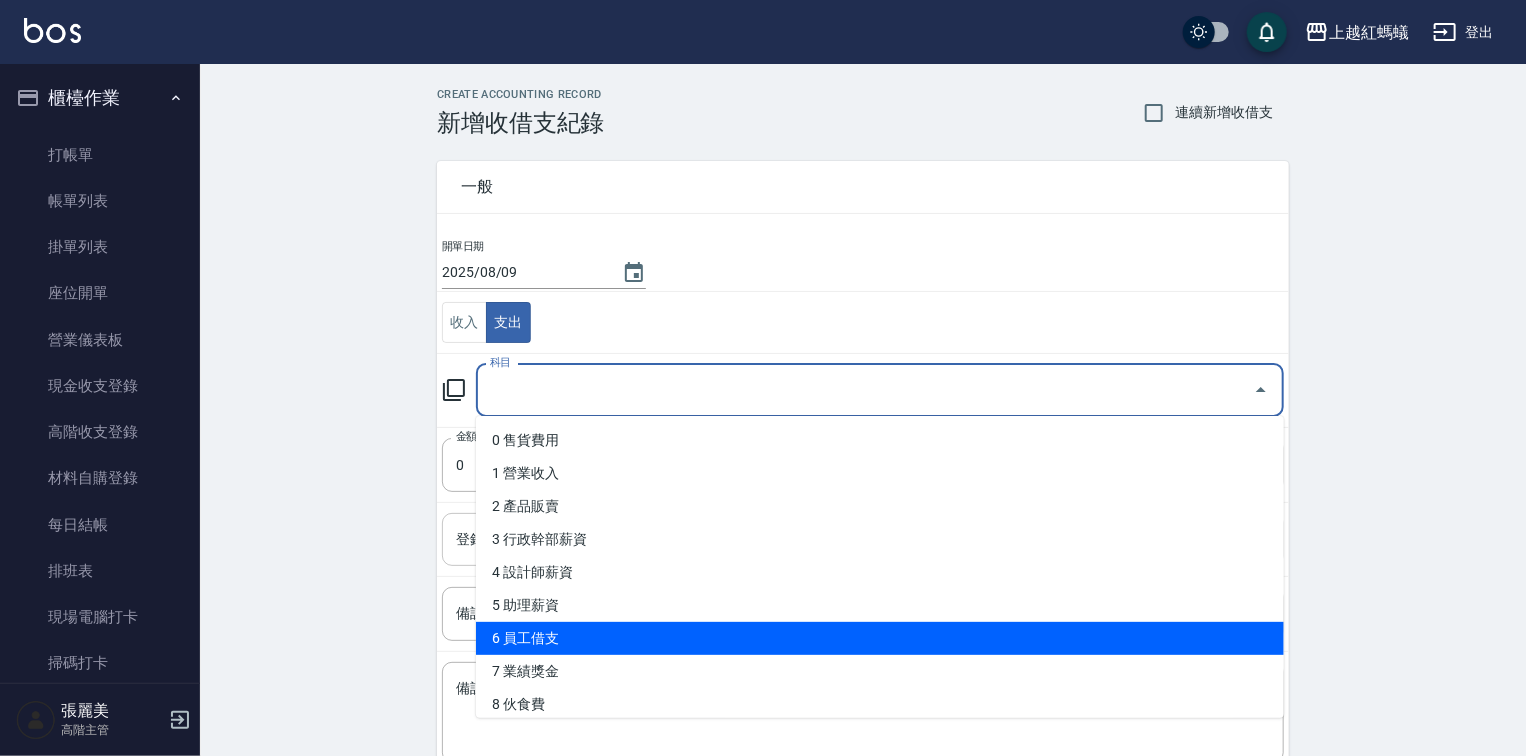 drag, startPoint x: 516, startPoint y: 633, endPoint x: 524, endPoint y: 609, distance: 25.298222 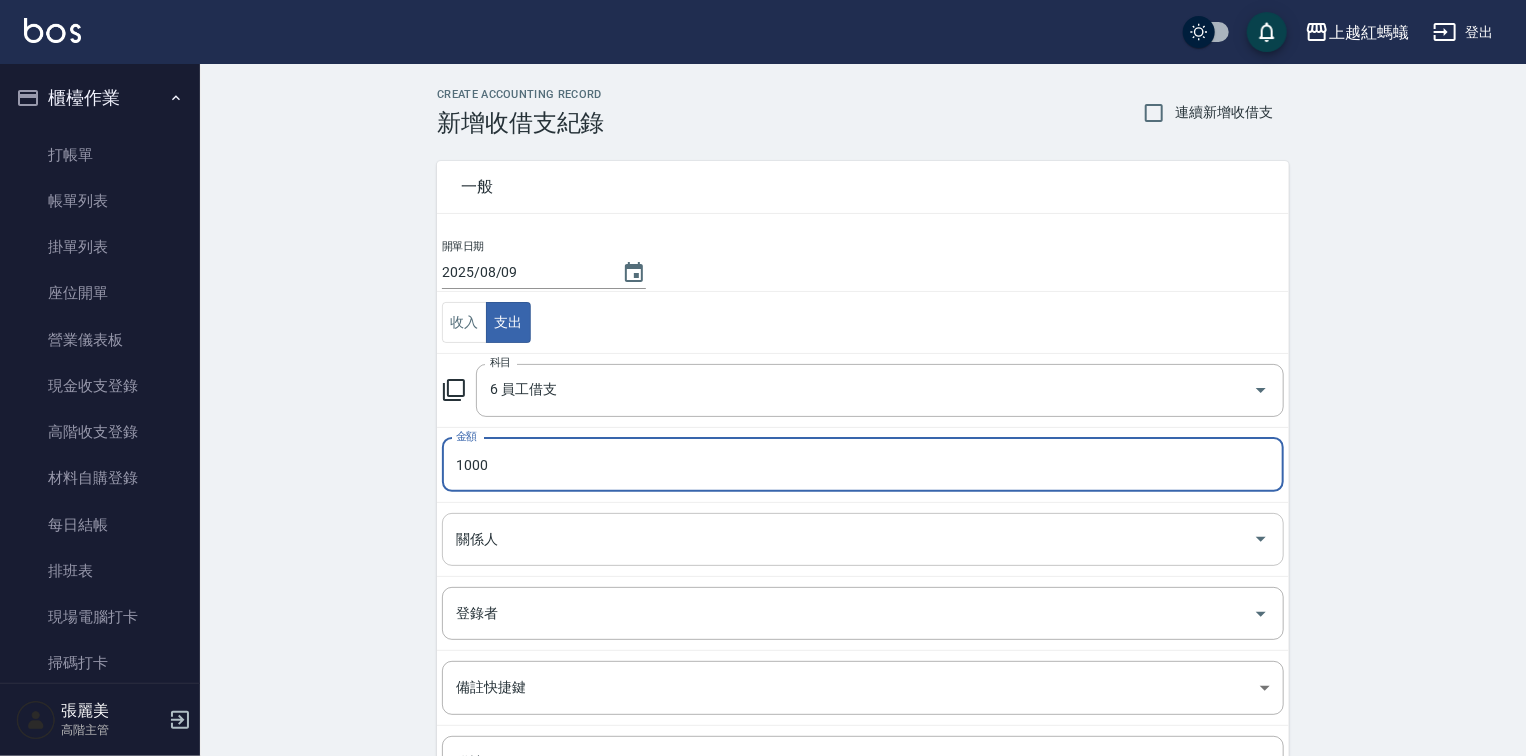 type on "1000" 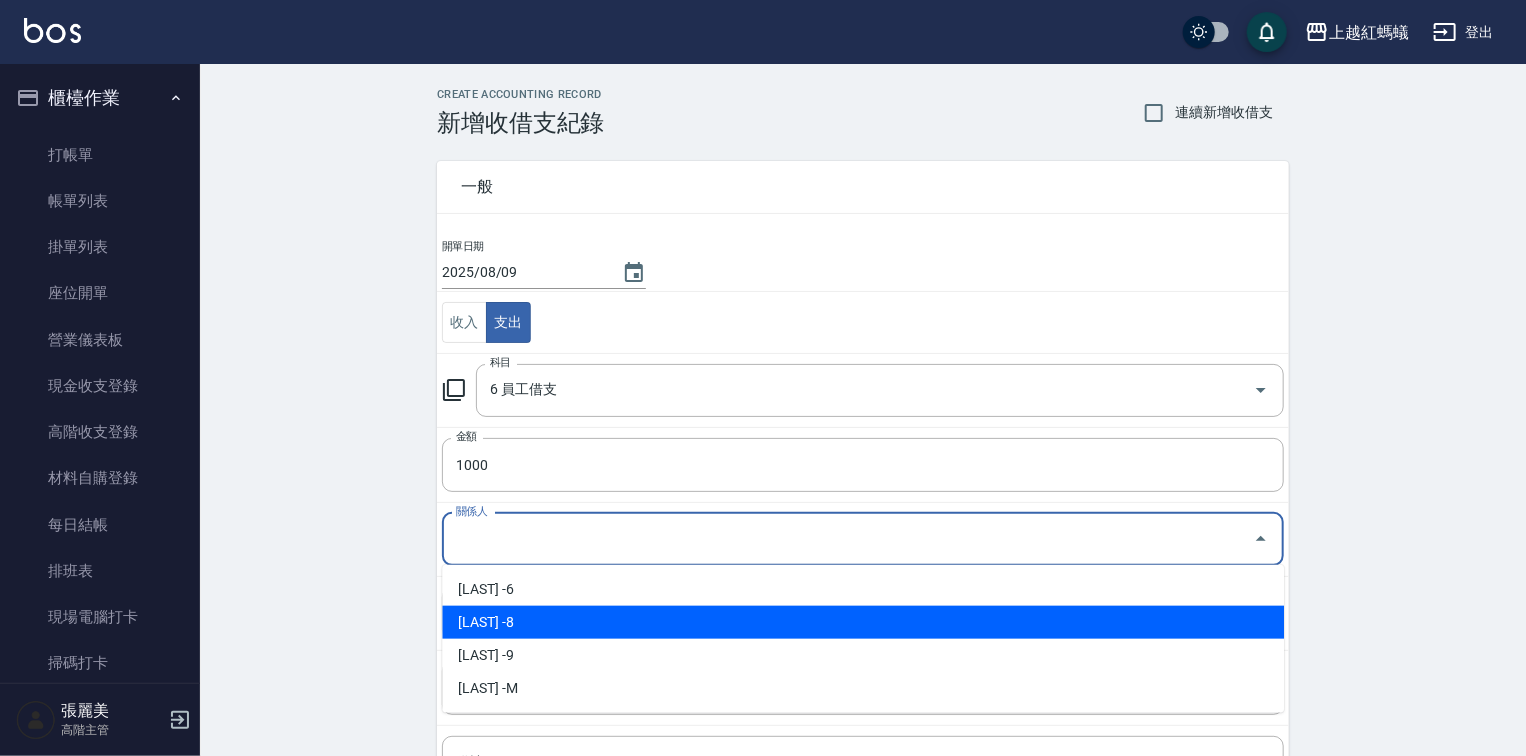 click on "[LAST] -8" at bounding box center (863, 622) 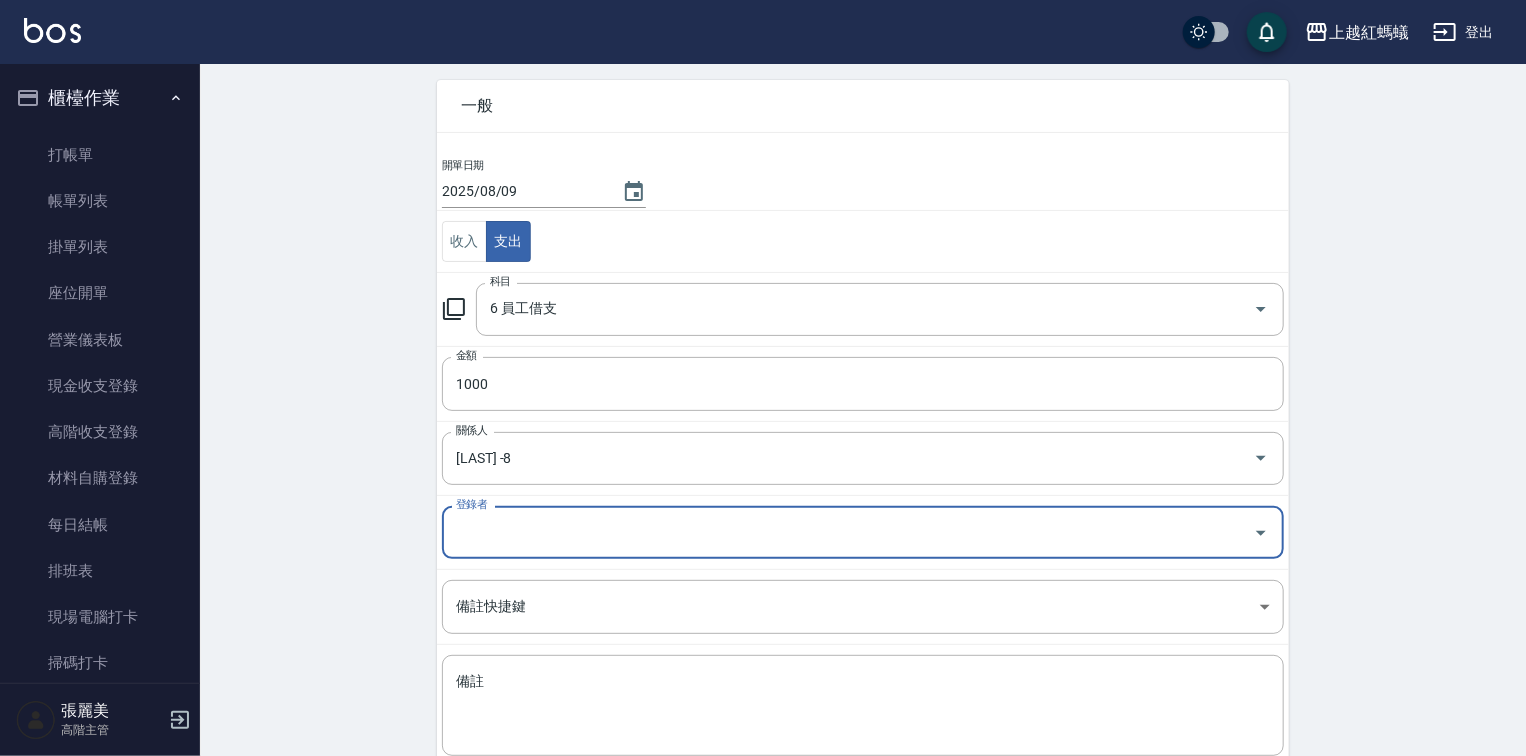 scroll, scrollTop: 198, scrollLeft: 0, axis: vertical 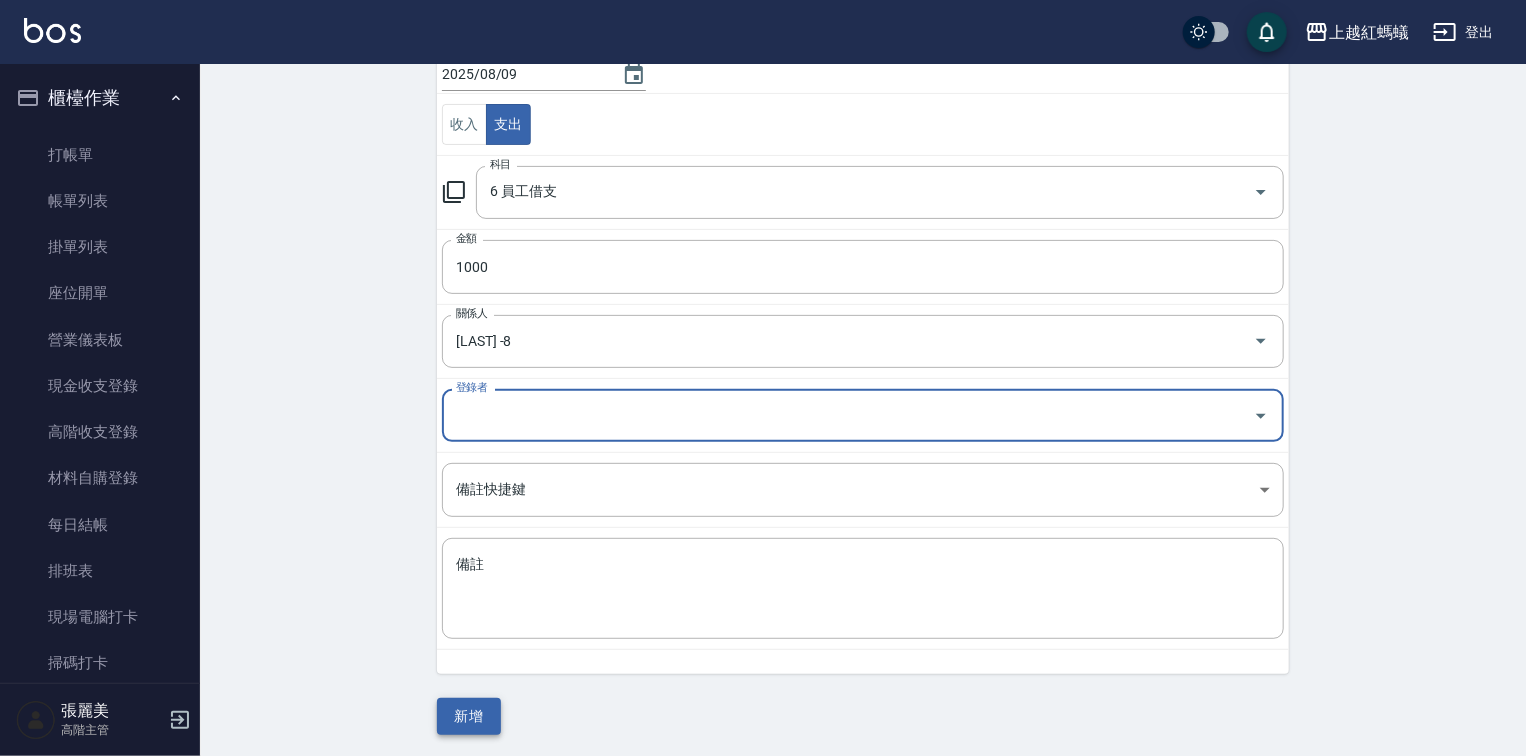 click on "新增" at bounding box center (469, 716) 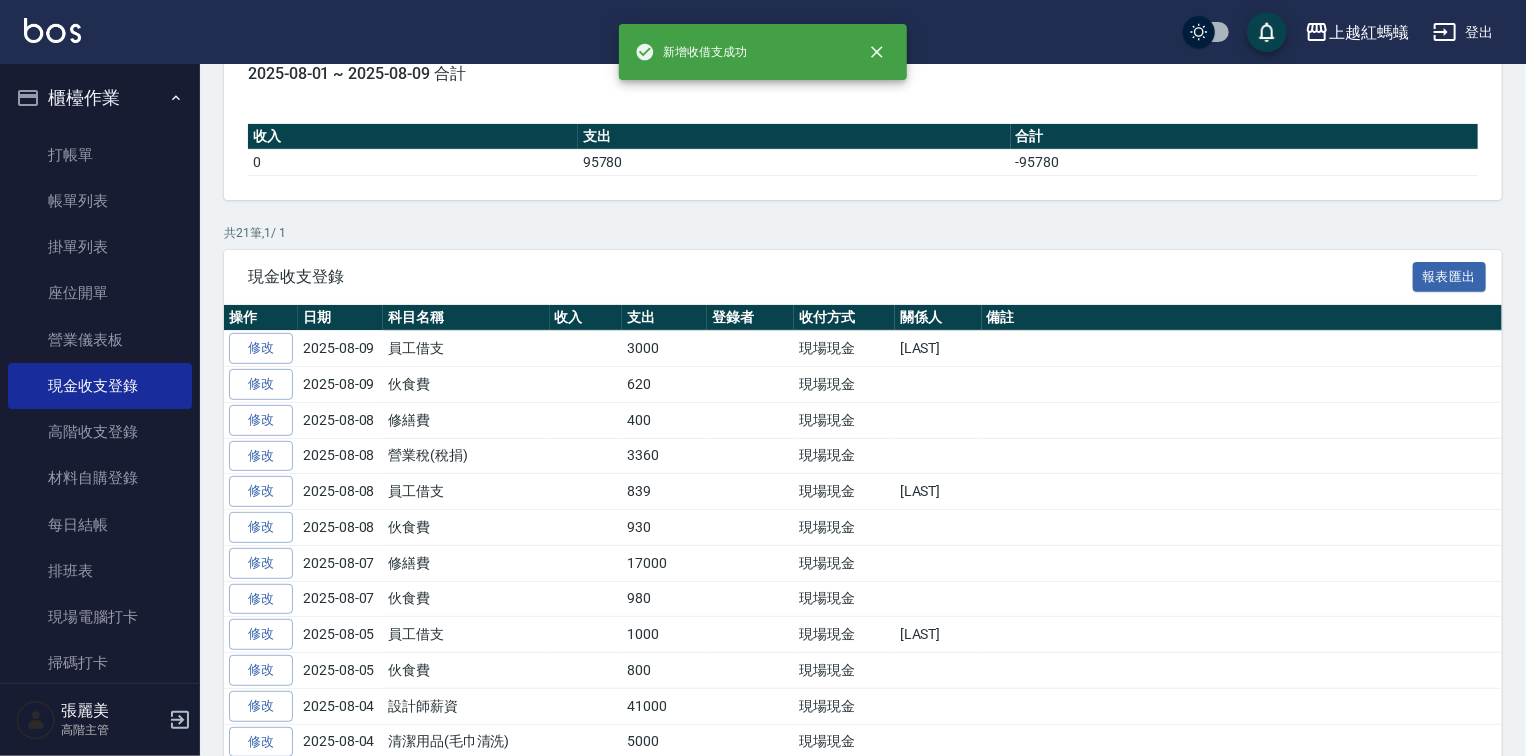 scroll, scrollTop: 0, scrollLeft: 0, axis: both 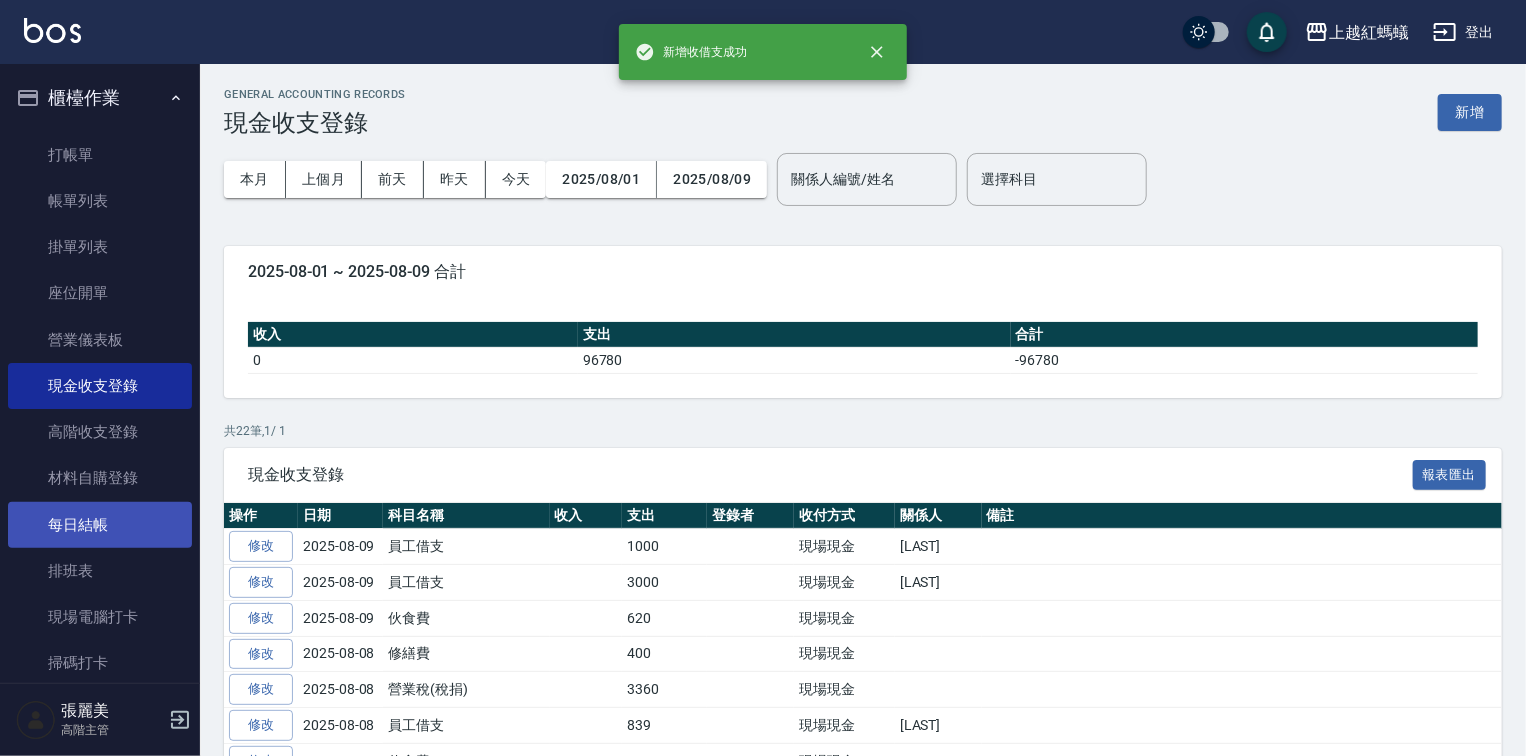 click on "每日結帳" at bounding box center (100, 525) 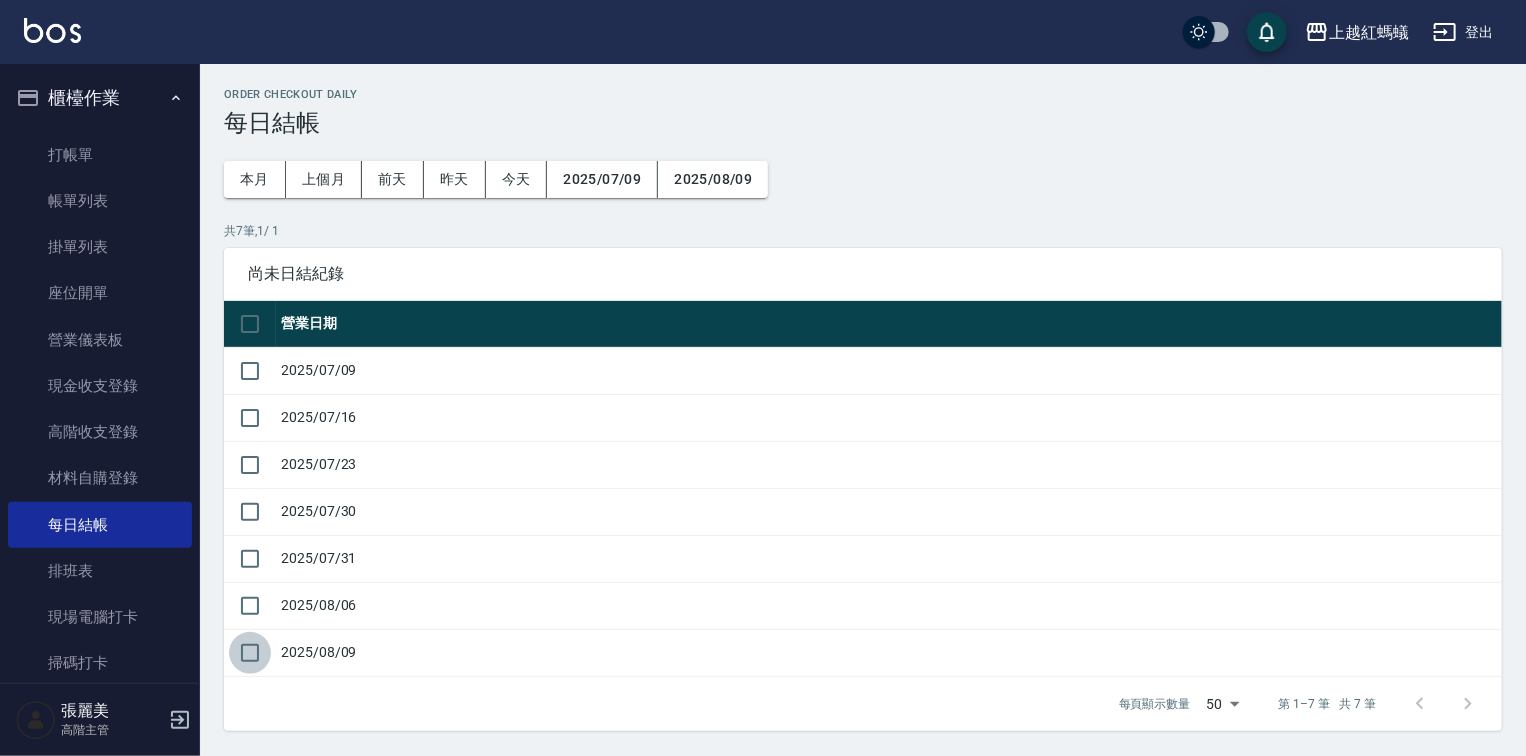 click at bounding box center [250, 653] 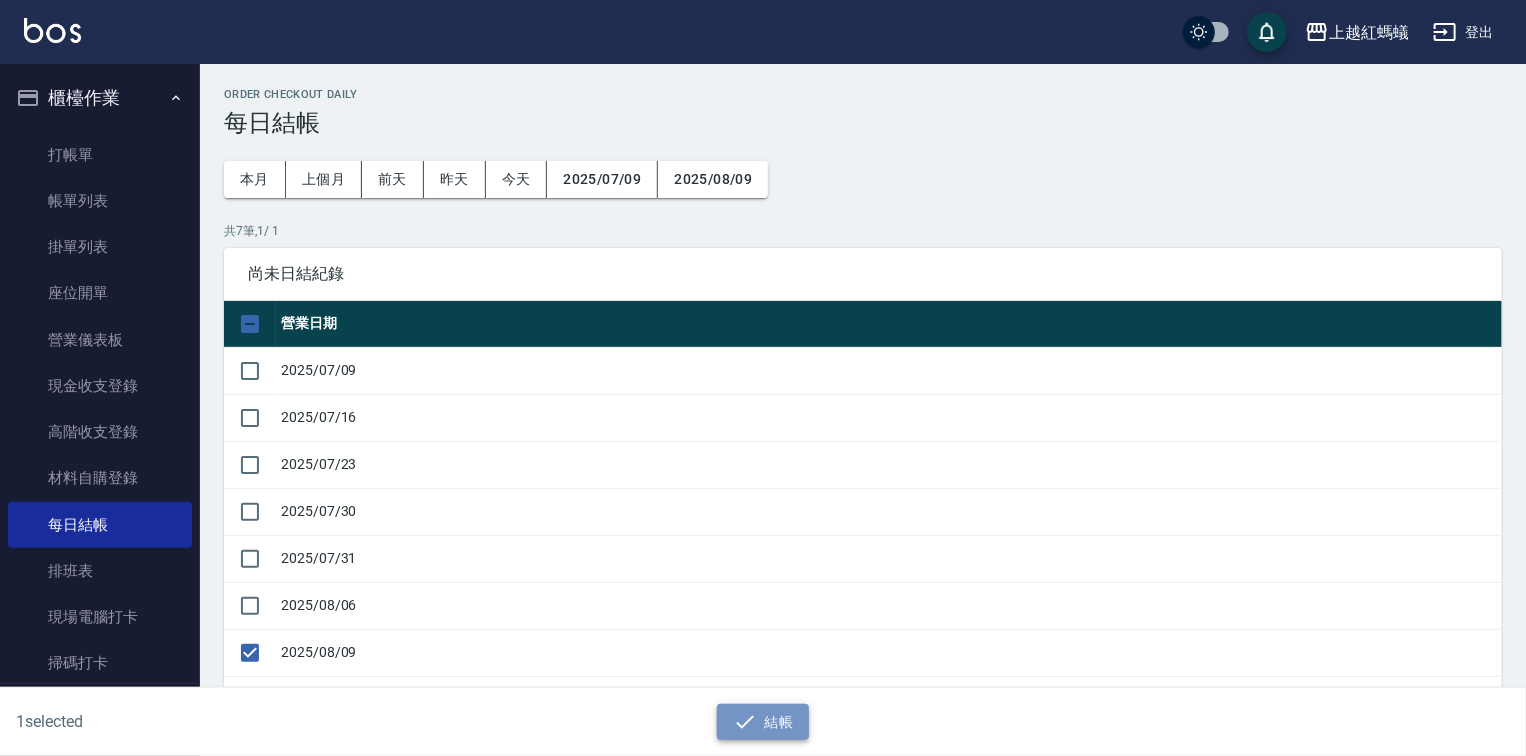 click on "結帳" at bounding box center (763, 722) 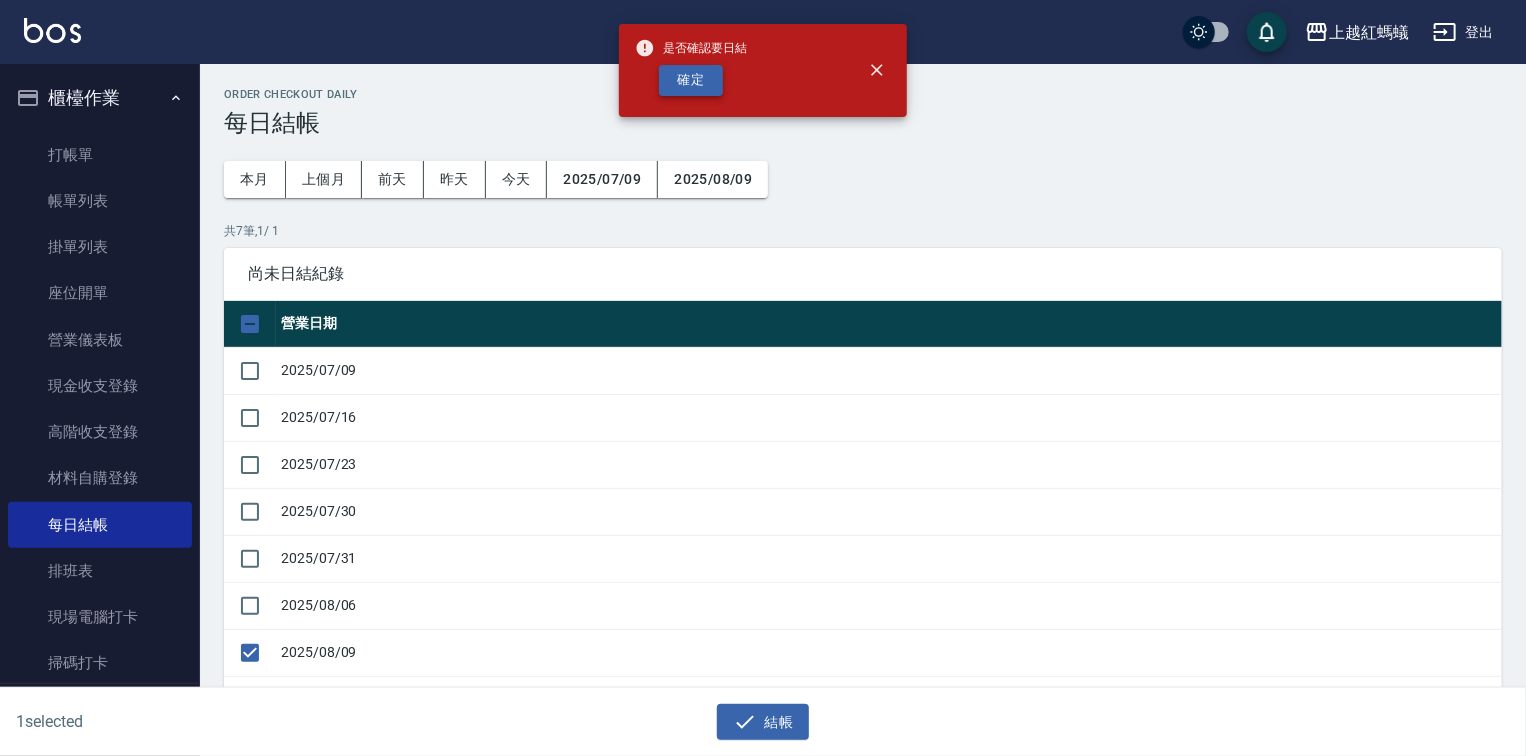 click on "確定" at bounding box center (691, 80) 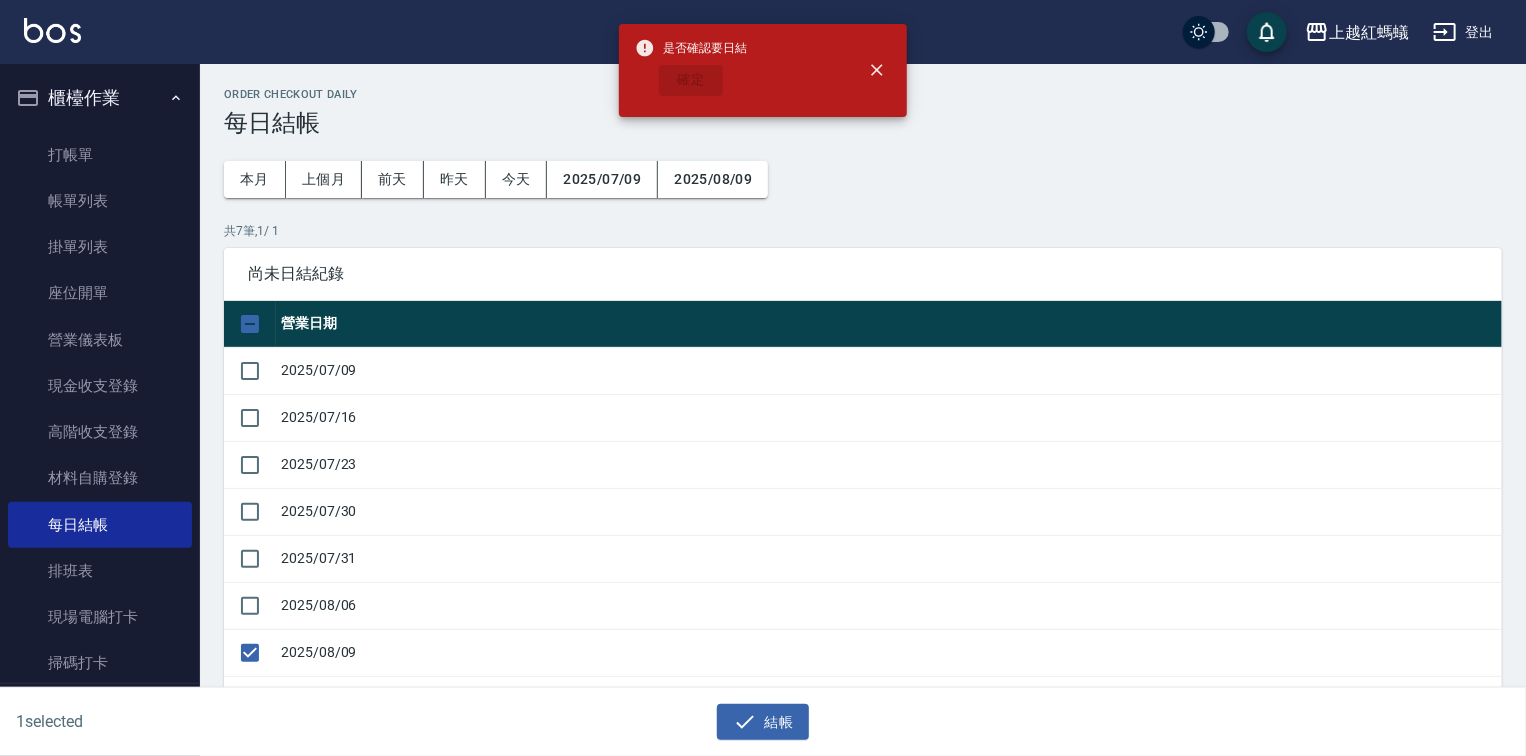 checkbox on "false" 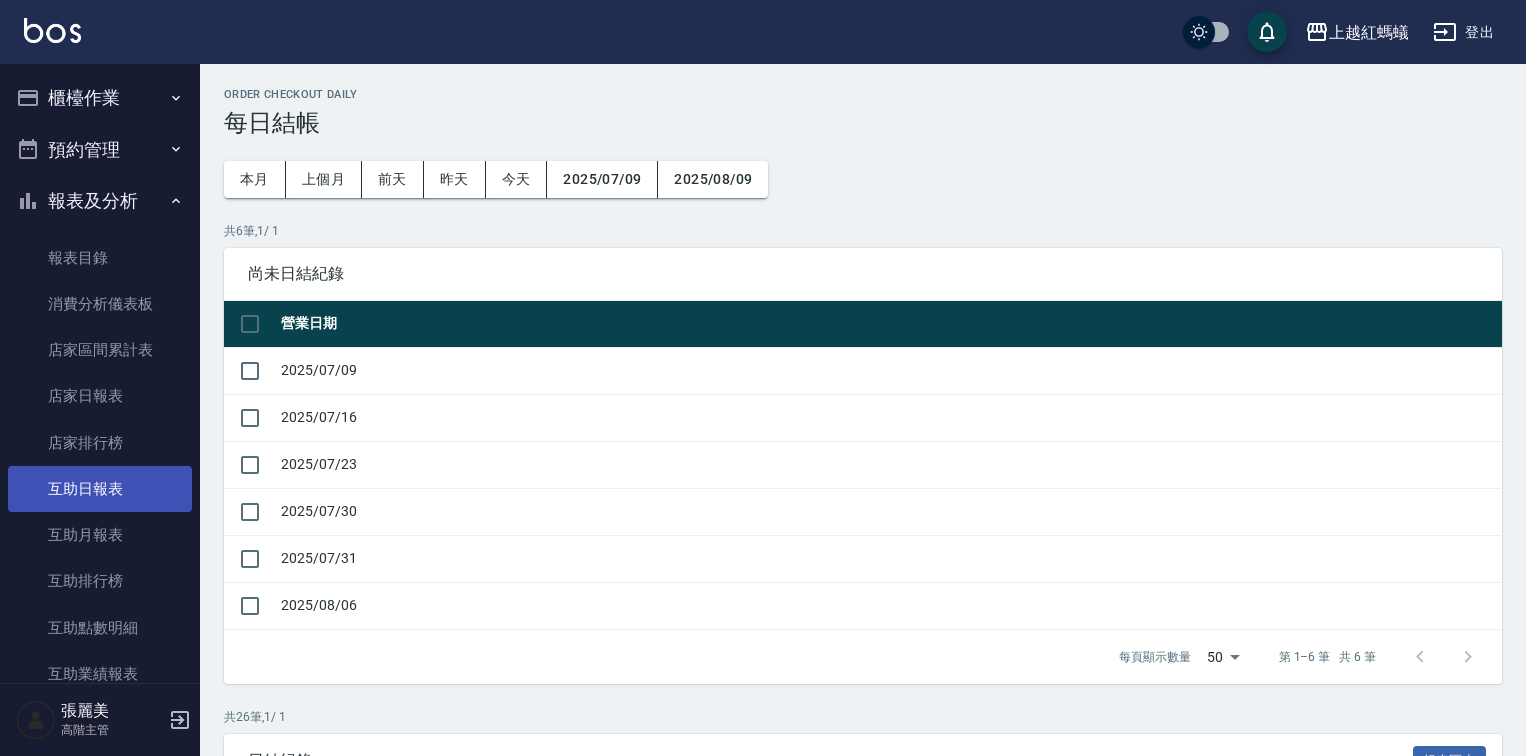 scroll, scrollTop: 0, scrollLeft: 0, axis: both 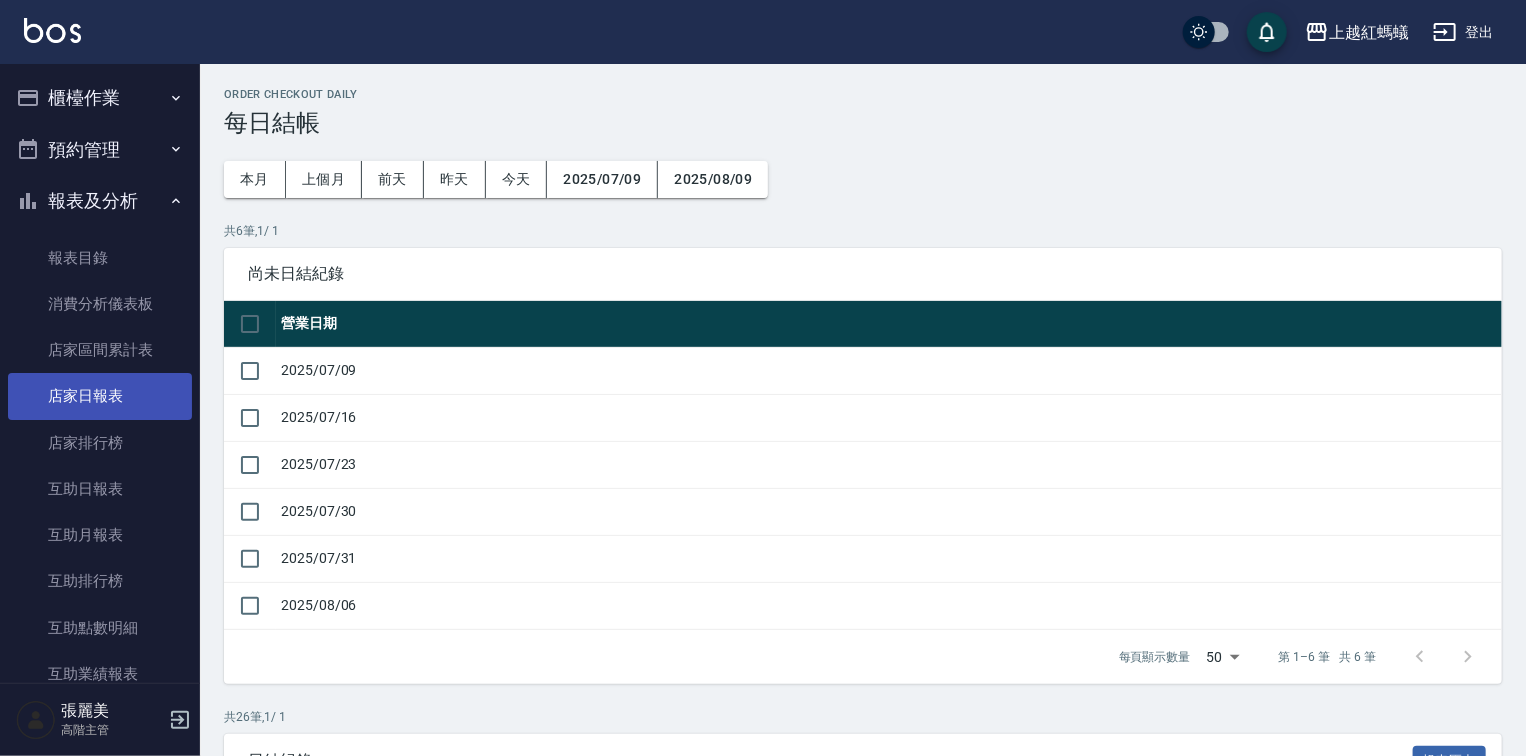 click on "店家日報表" at bounding box center [100, 396] 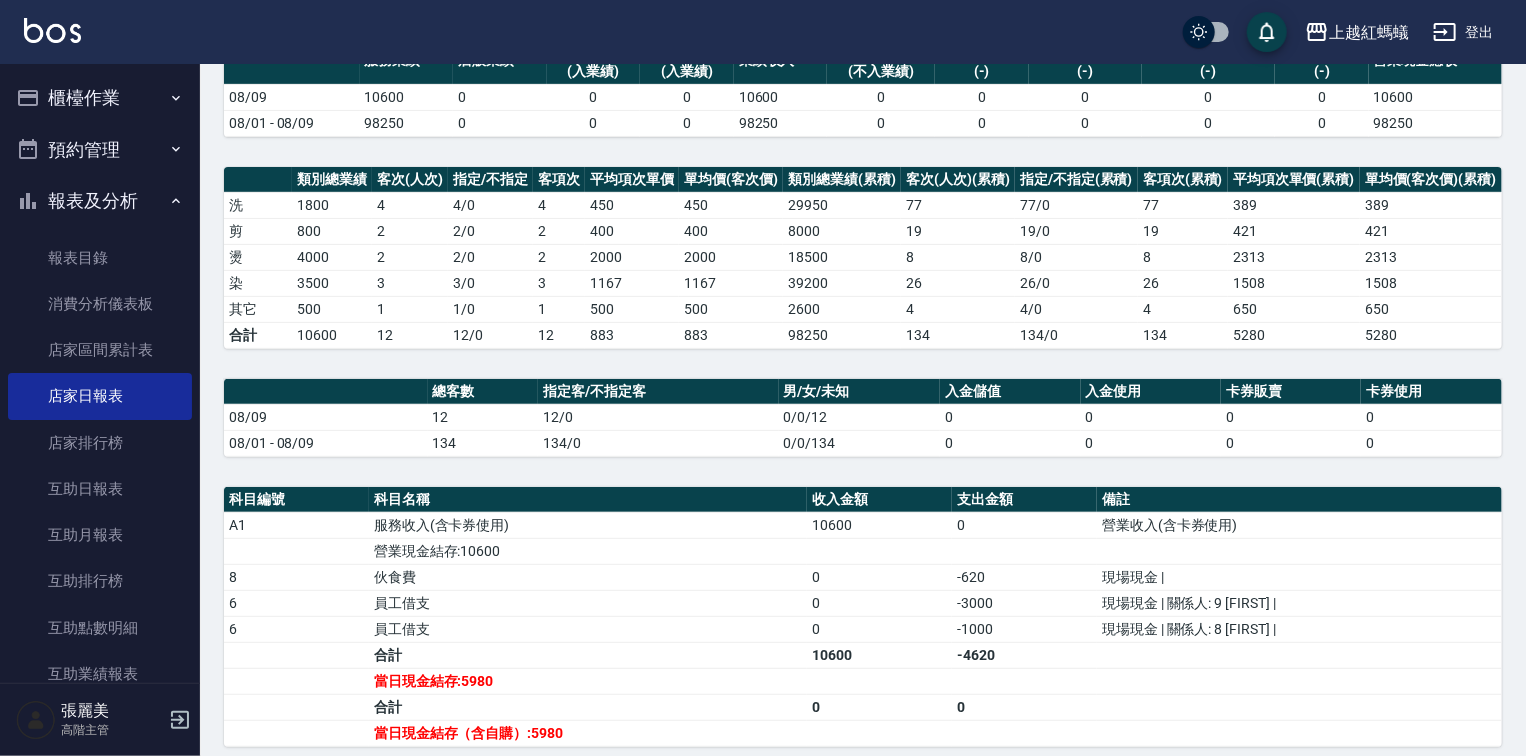 scroll, scrollTop: 378, scrollLeft: 0, axis: vertical 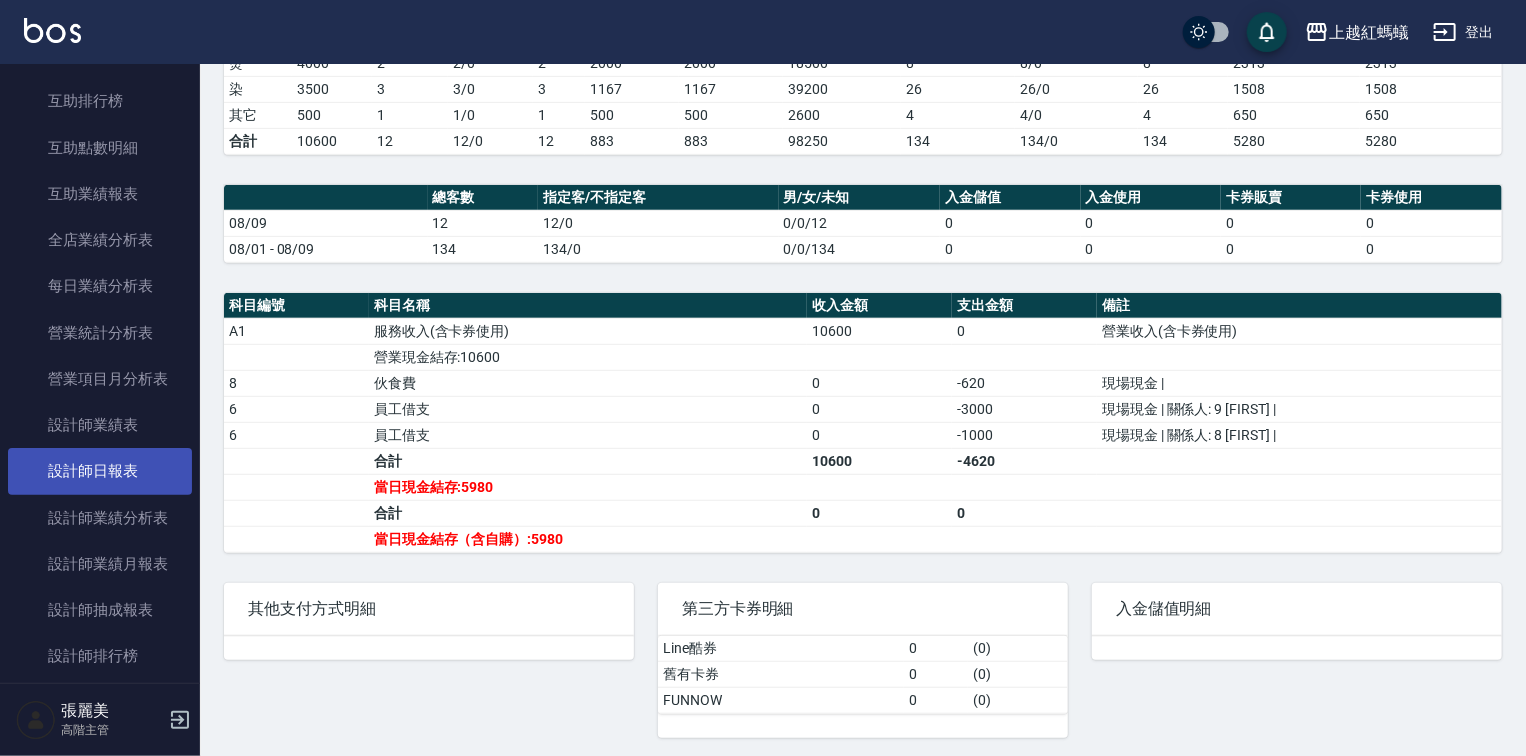 click on "設計師日報表" at bounding box center (100, 471) 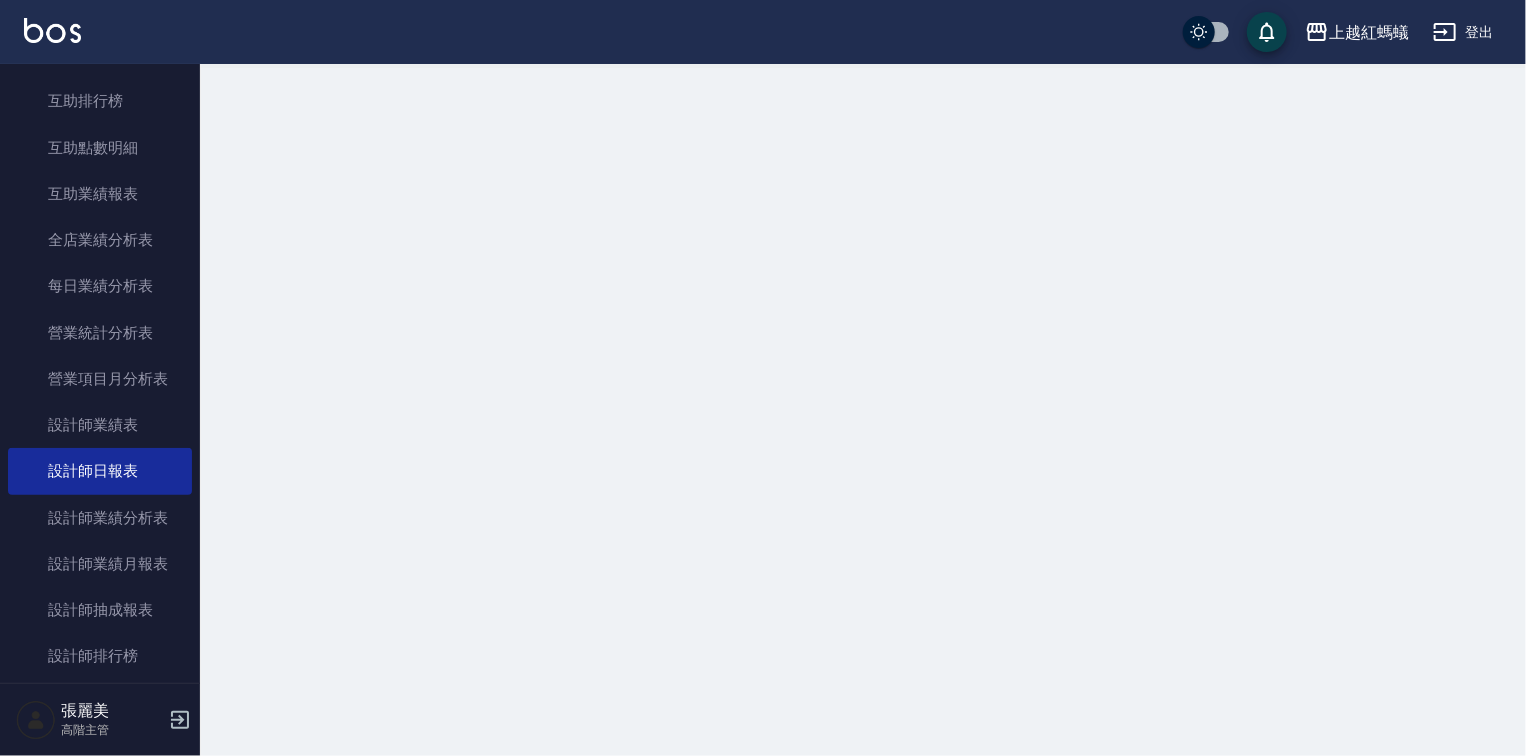 scroll, scrollTop: 0, scrollLeft: 0, axis: both 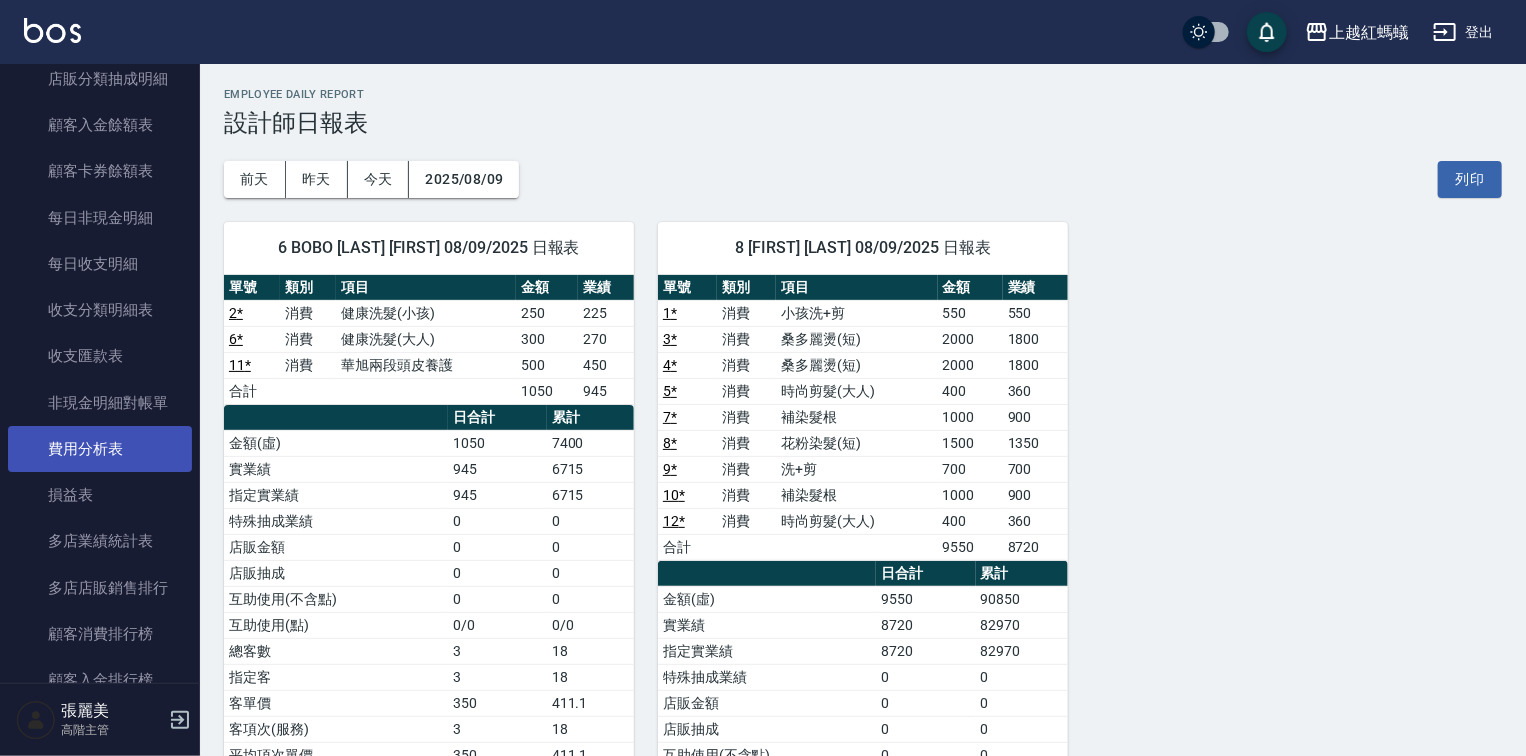 click on "費用分析表" at bounding box center (100, 449) 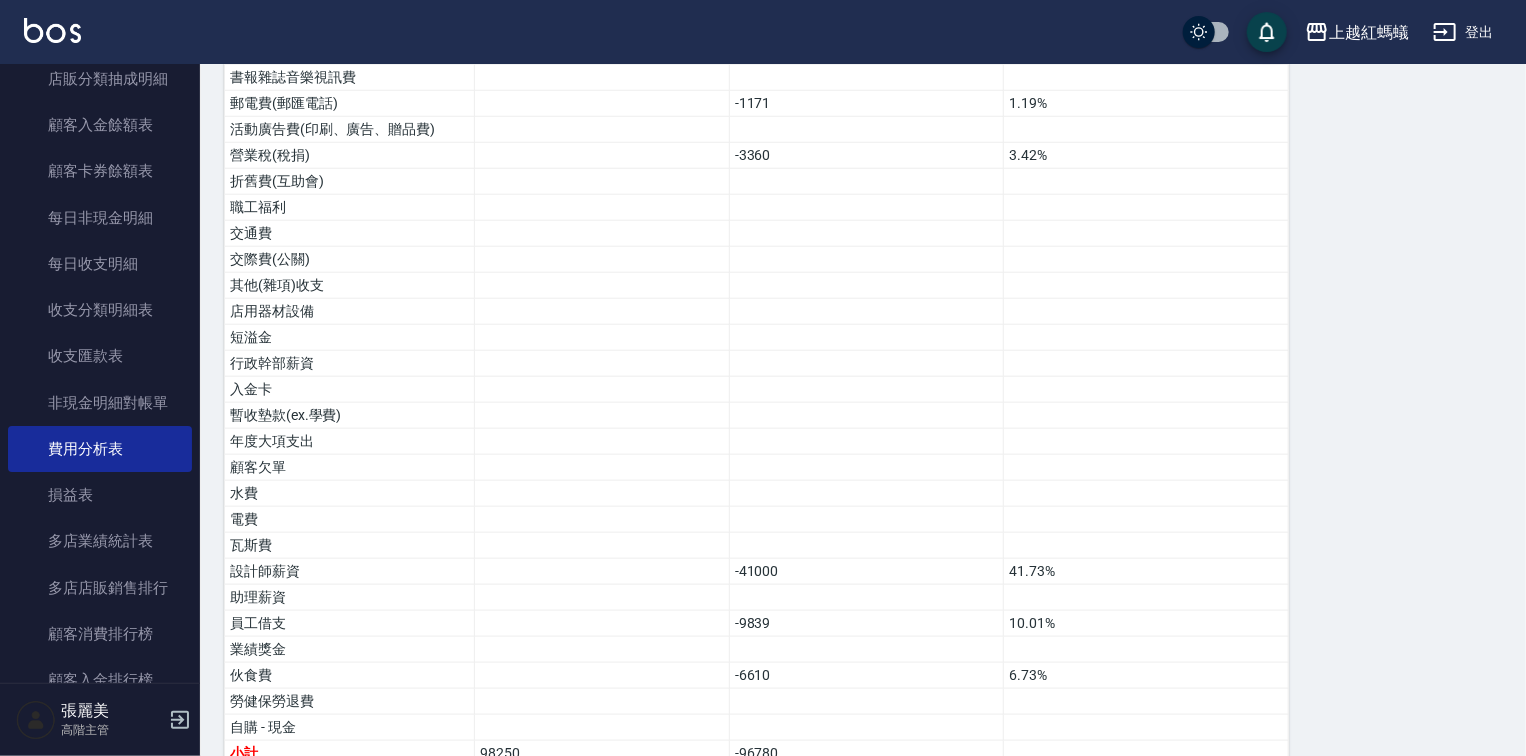 scroll, scrollTop: 970, scrollLeft: 0, axis: vertical 